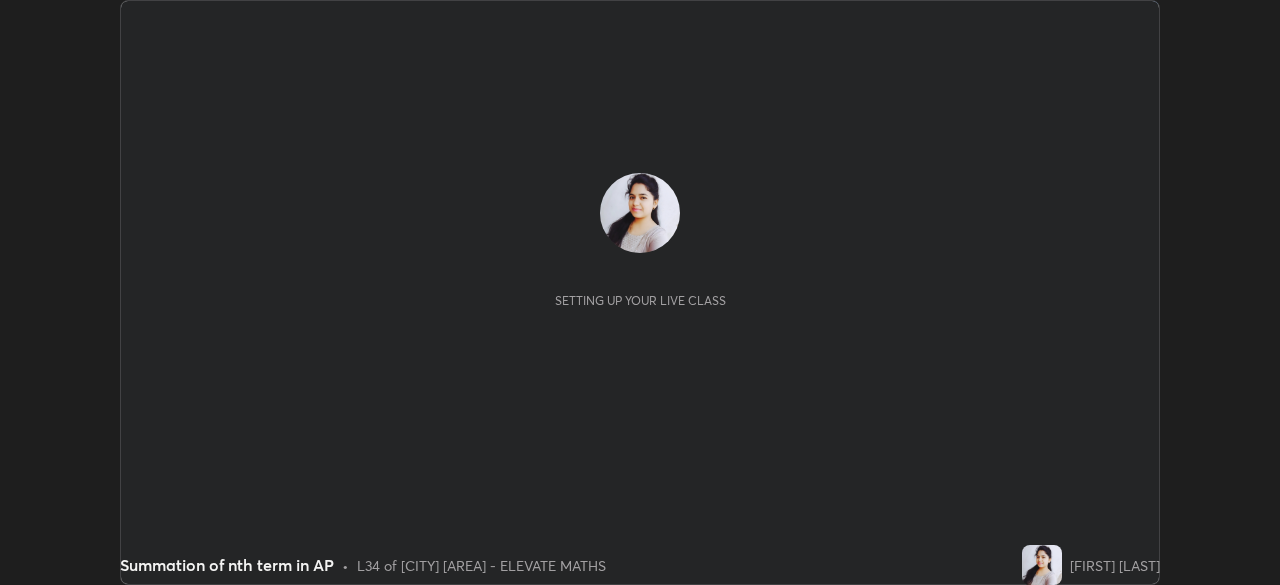 scroll, scrollTop: 0, scrollLeft: 0, axis: both 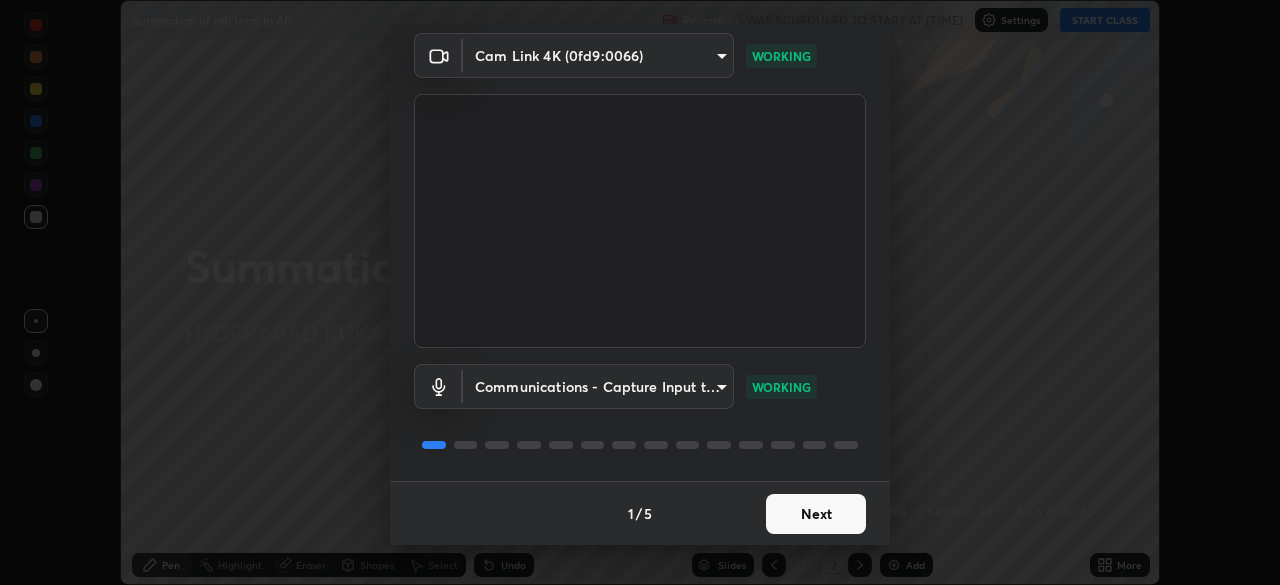 click on "Next" at bounding box center [816, 514] 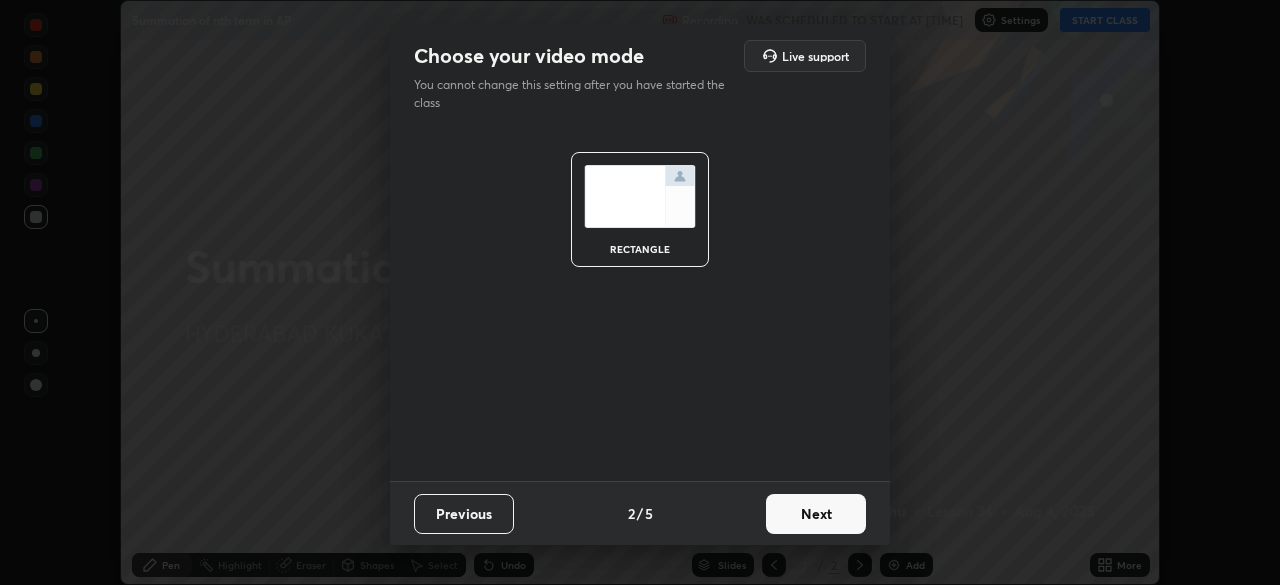 scroll, scrollTop: 0, scrollLeft: 0, axis: both 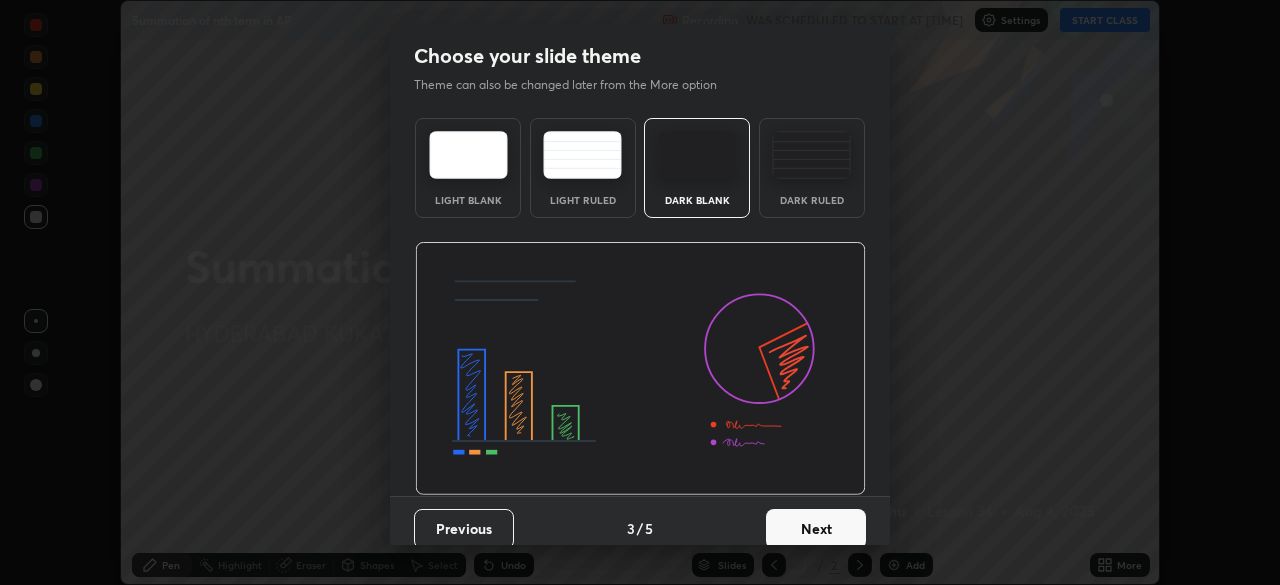 click on "Next" at bounding box center (816, 529) 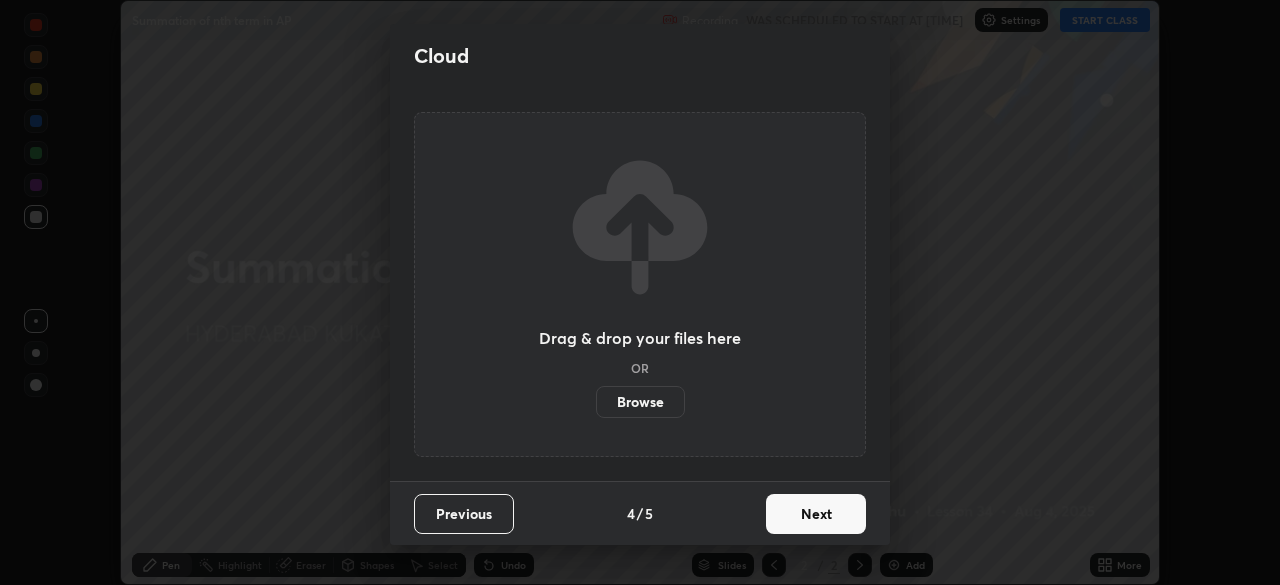 click on "Next" at bounding box center [816, 514] 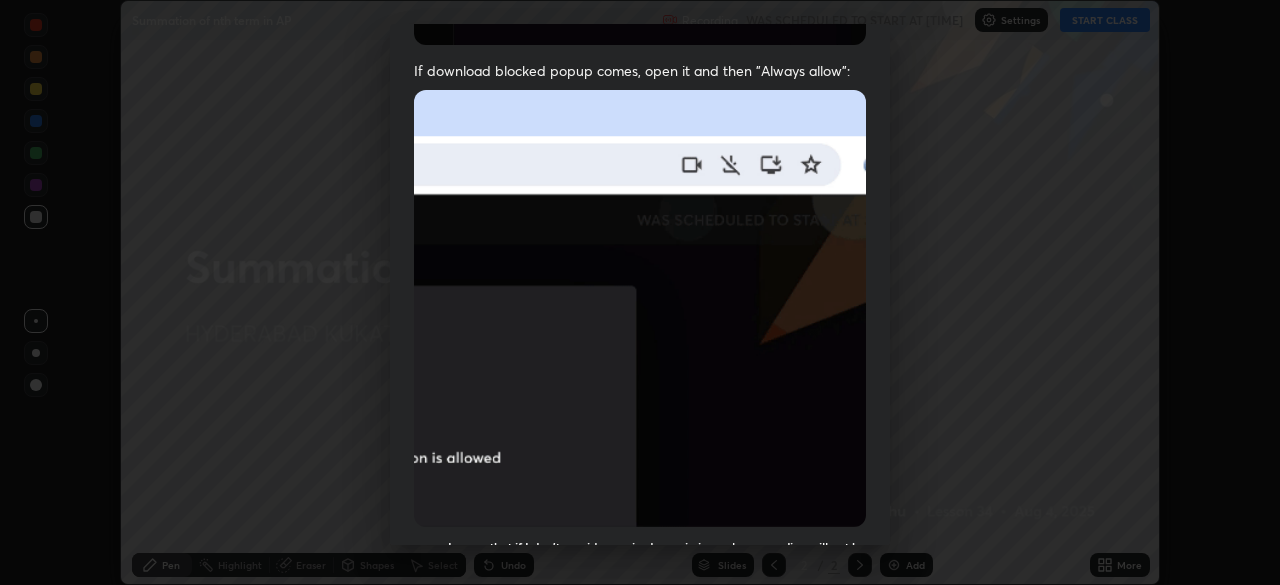 scroll, scrollTop: 433, scrollLeft: 0, axis: vertical 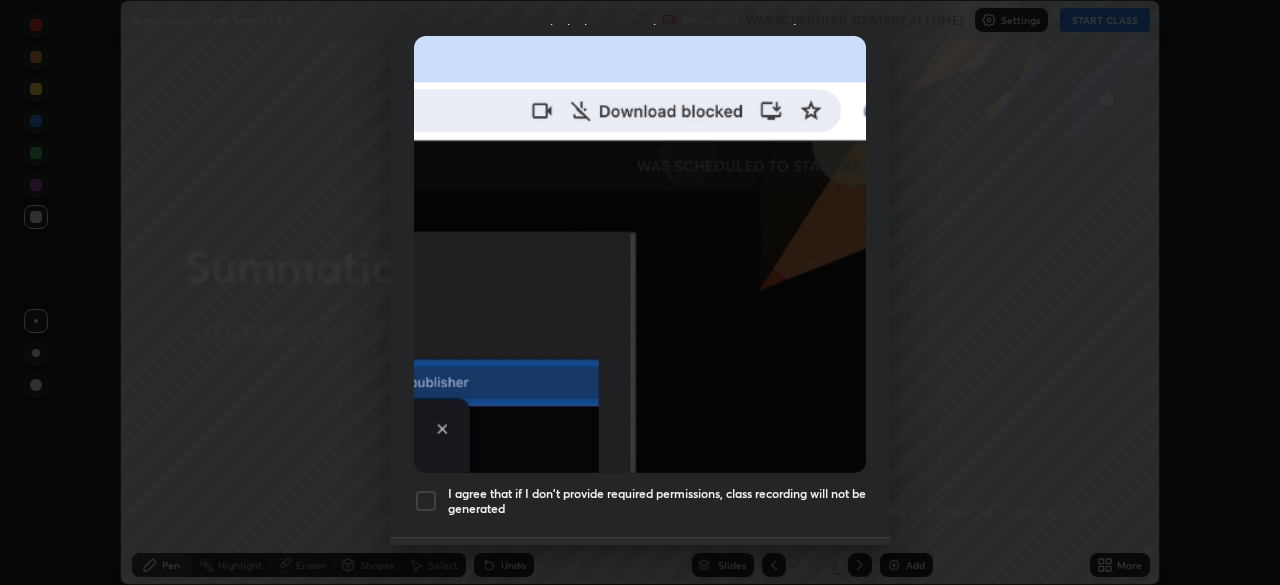 click at bounding box center (426, 501) 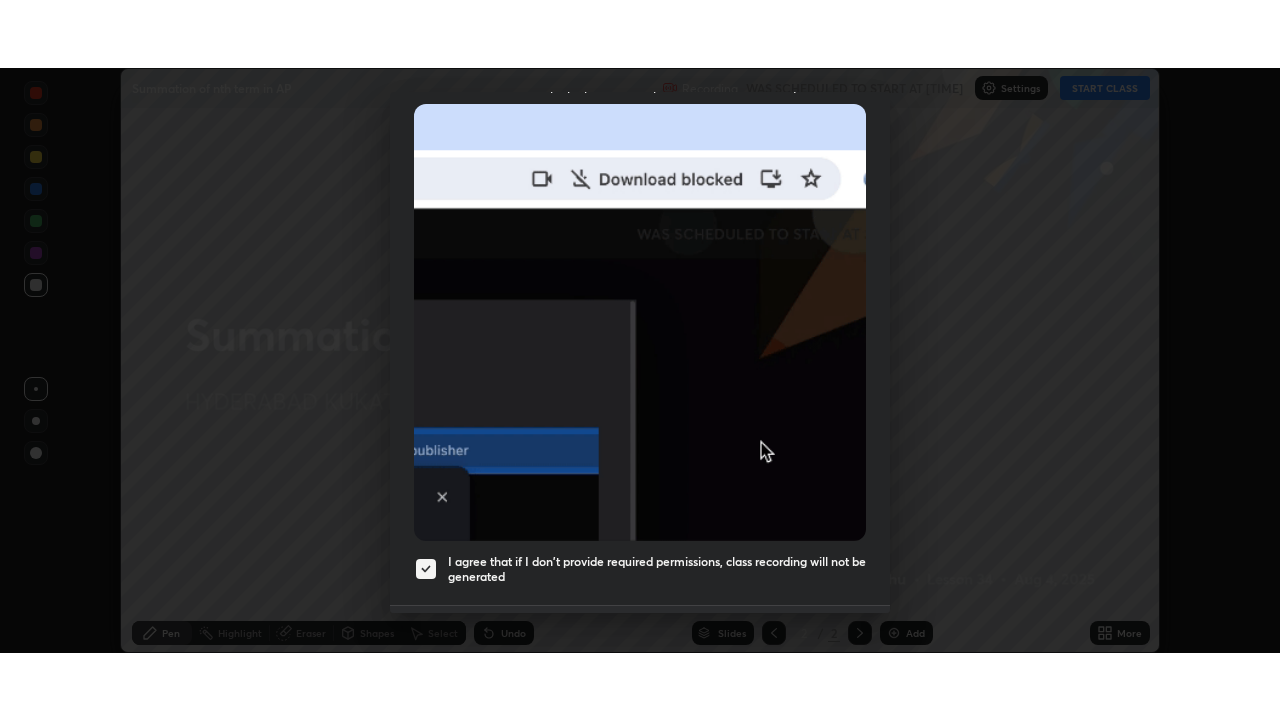 scroll, scrollTop: 479, scrollLeft: 0, axis: vertical 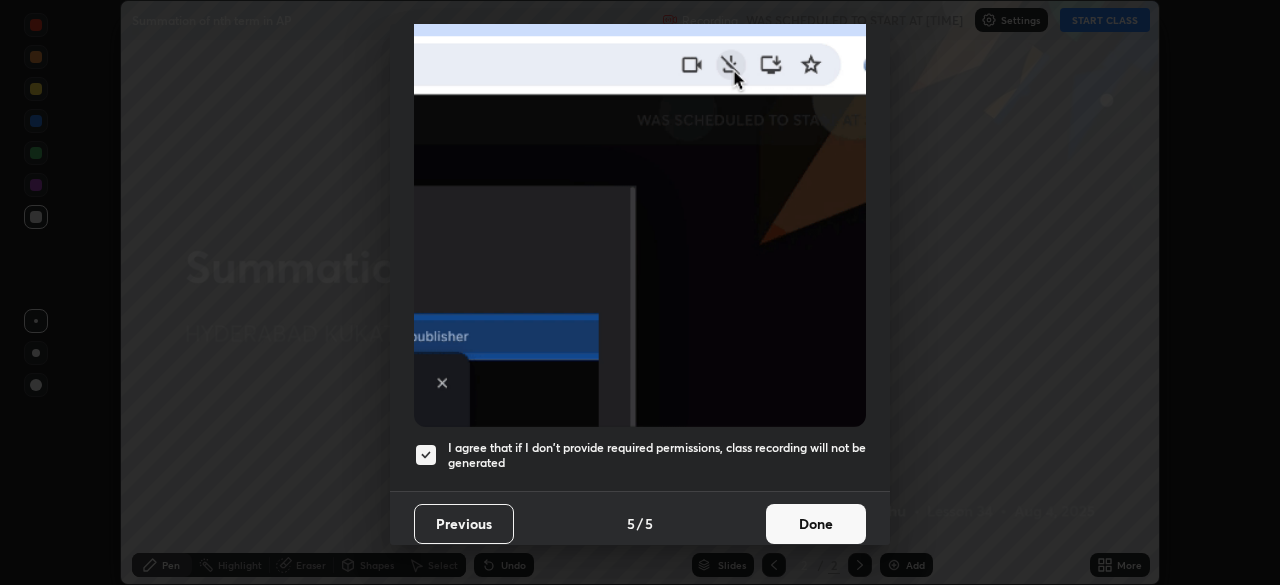 click on "Done" at bounding box center [816, 524] 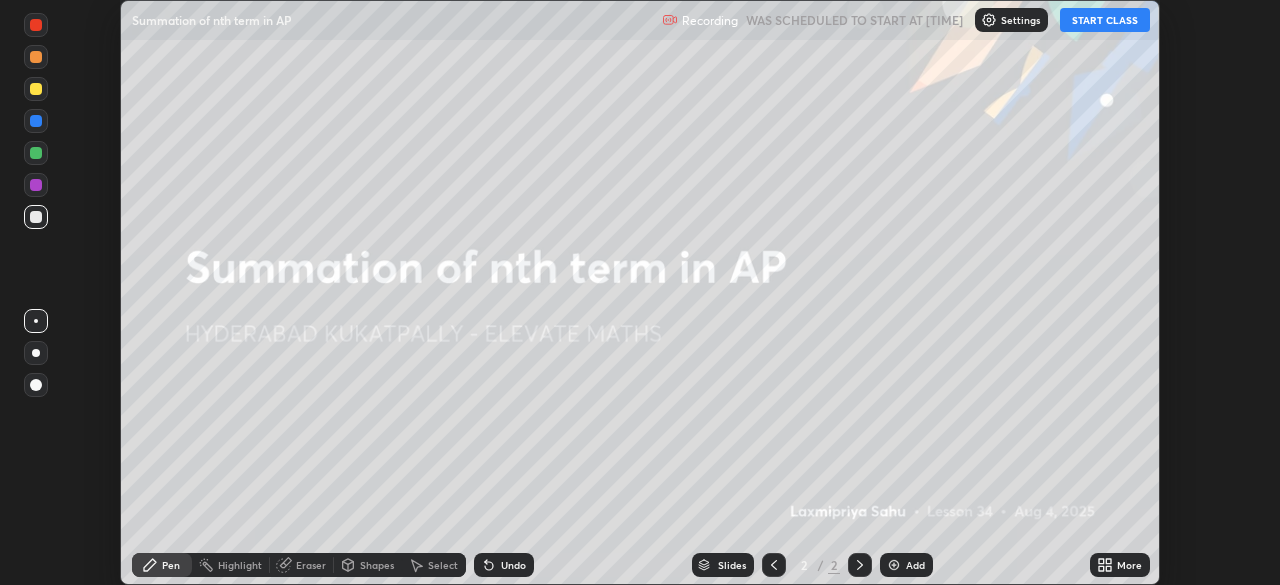 click on "START CLASS" at bounding box center [1105, 20] 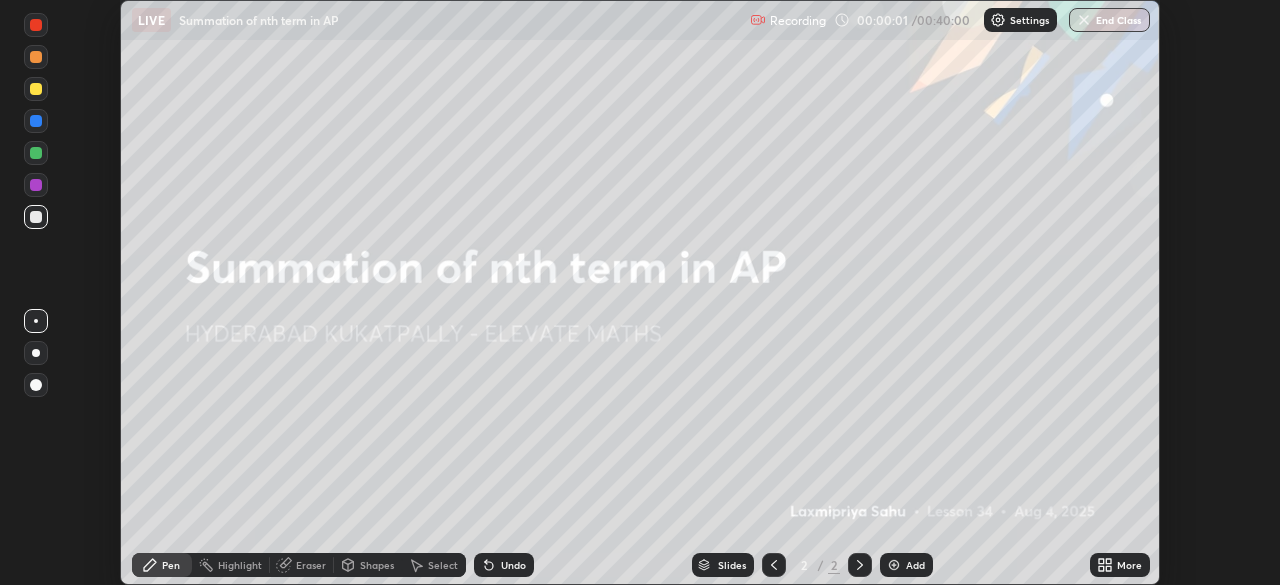 click 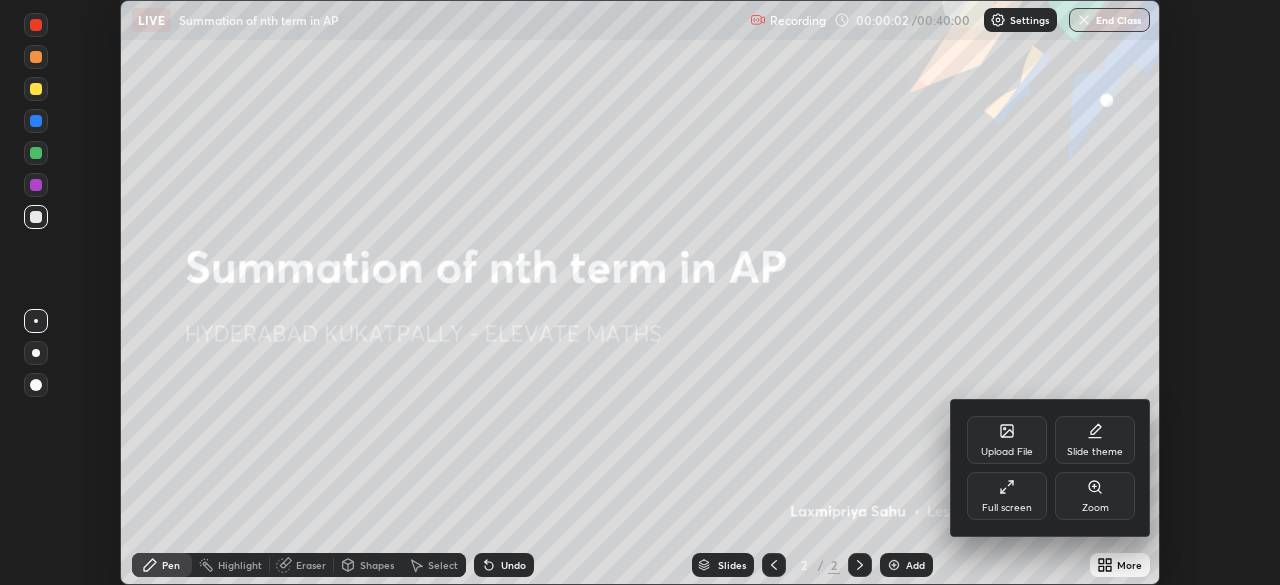 click on "Full screen" at bounding box center (1007, 496) 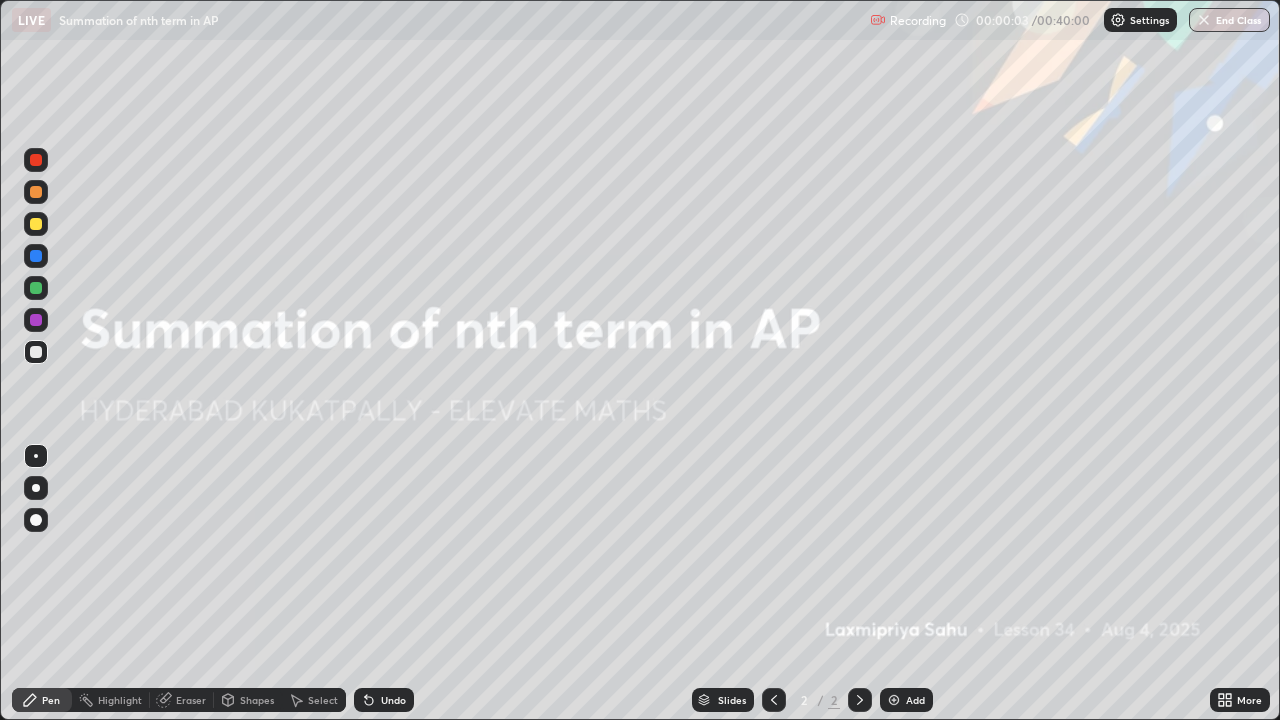 scroll, scrollTop: 99280, scrollLeft: 98720, axis: both 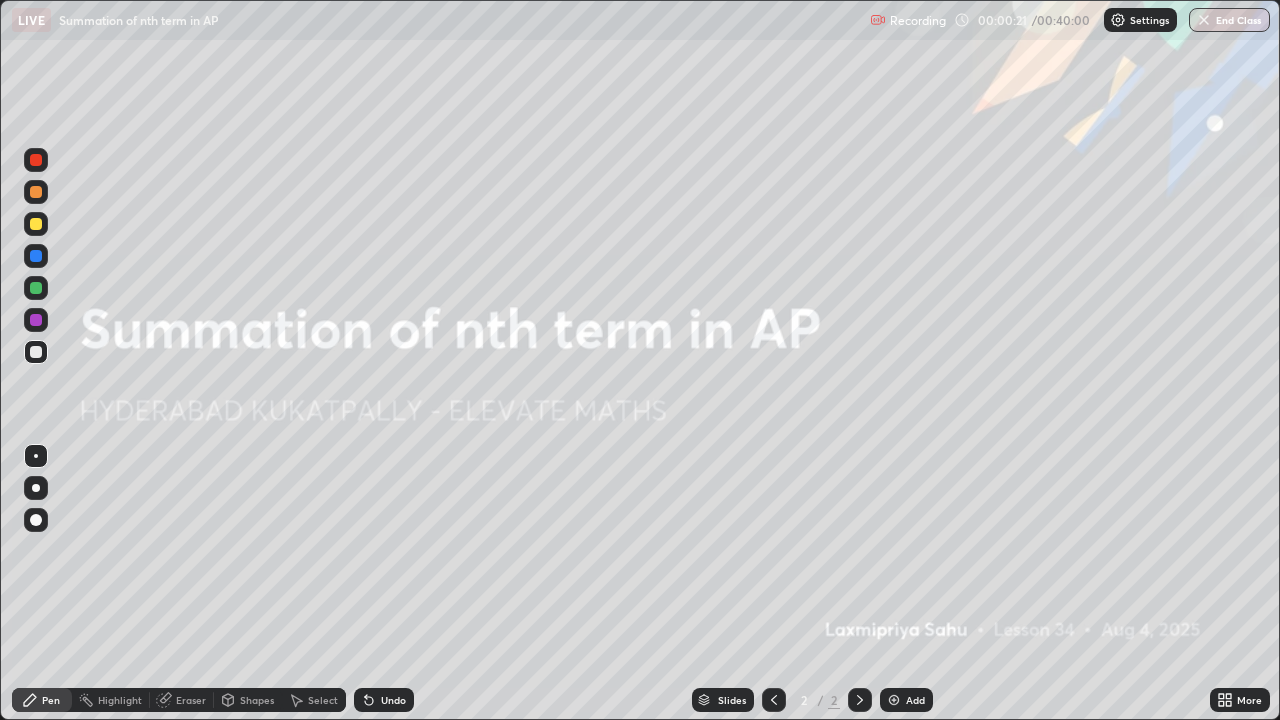 click 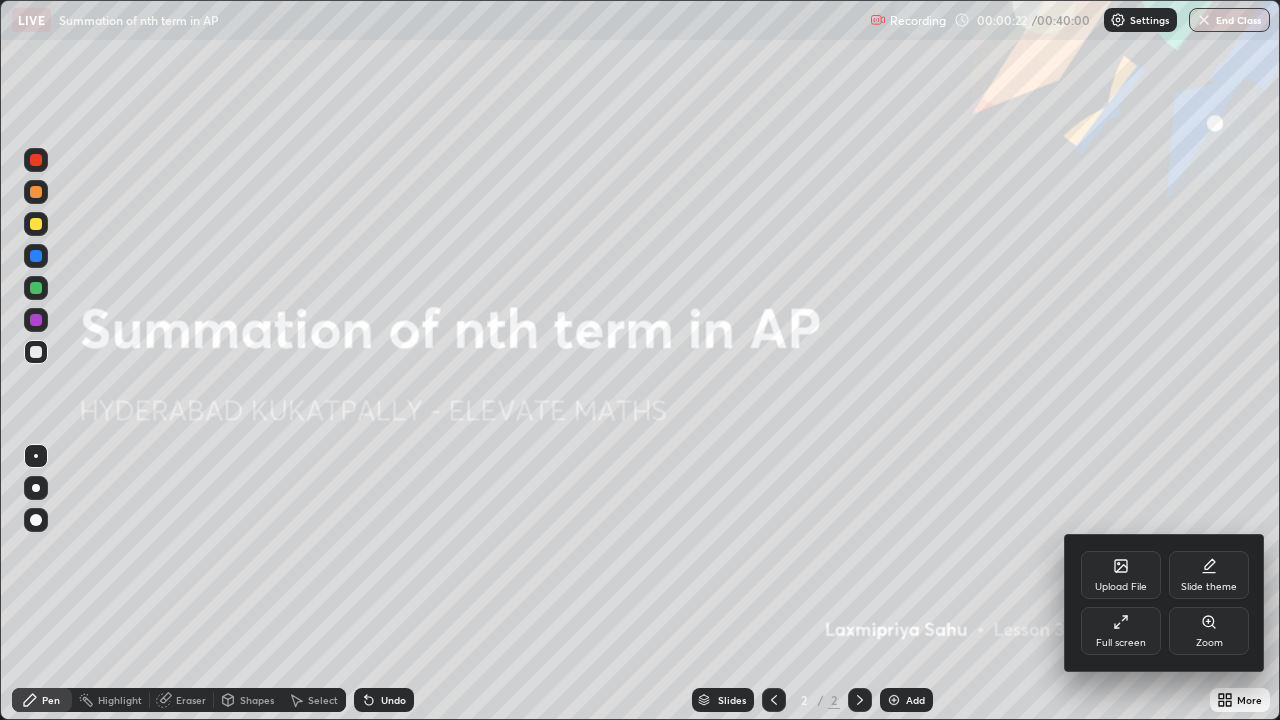 click at bounding box center (640, 360) 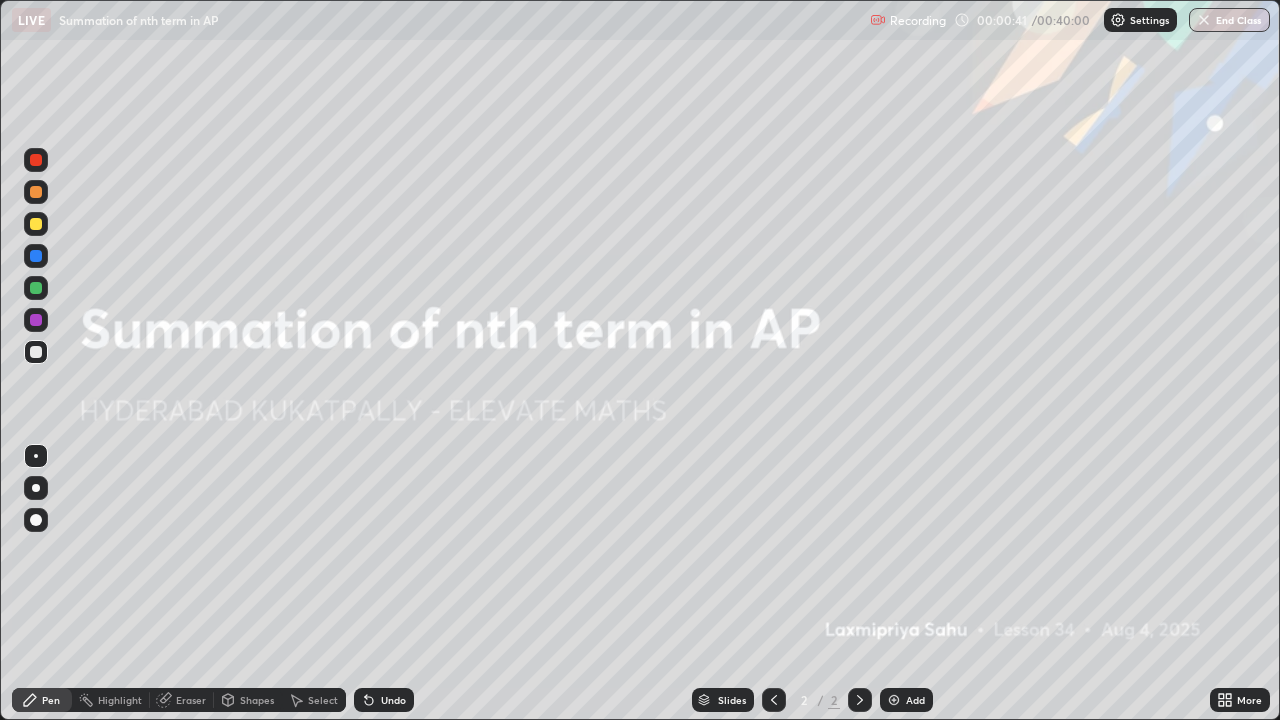 click at bounding box center (894, 700) 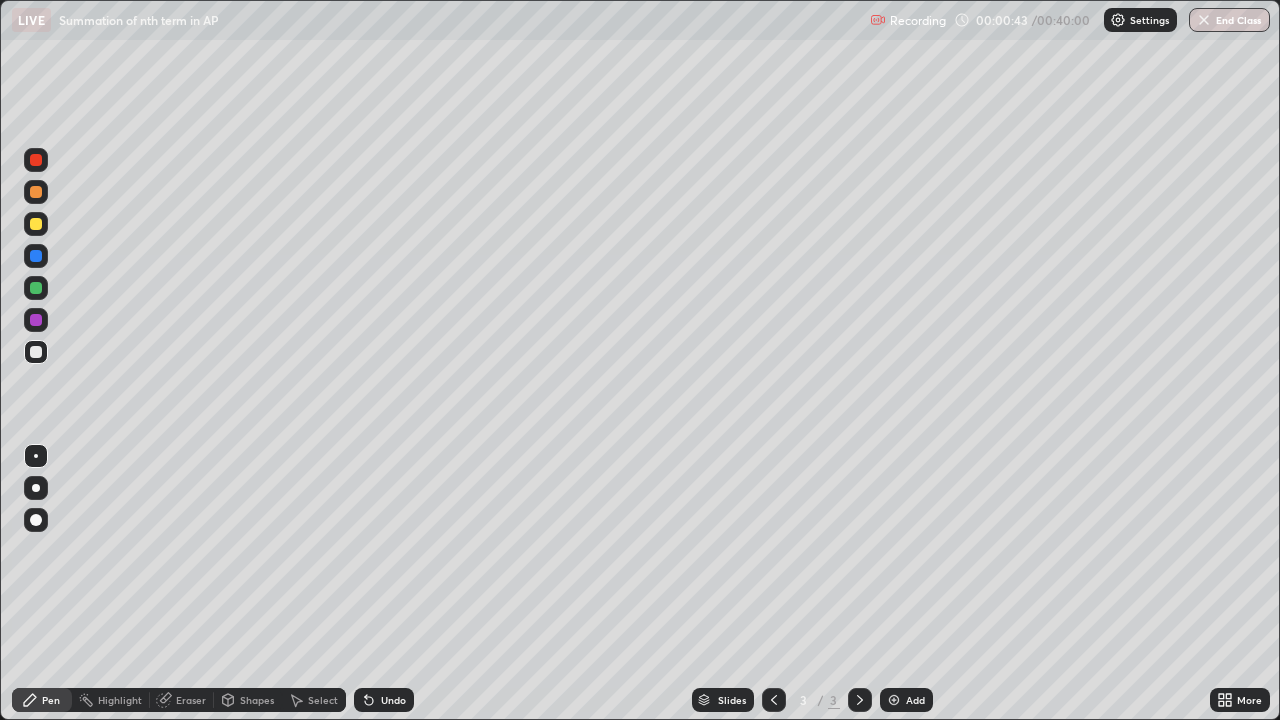 click 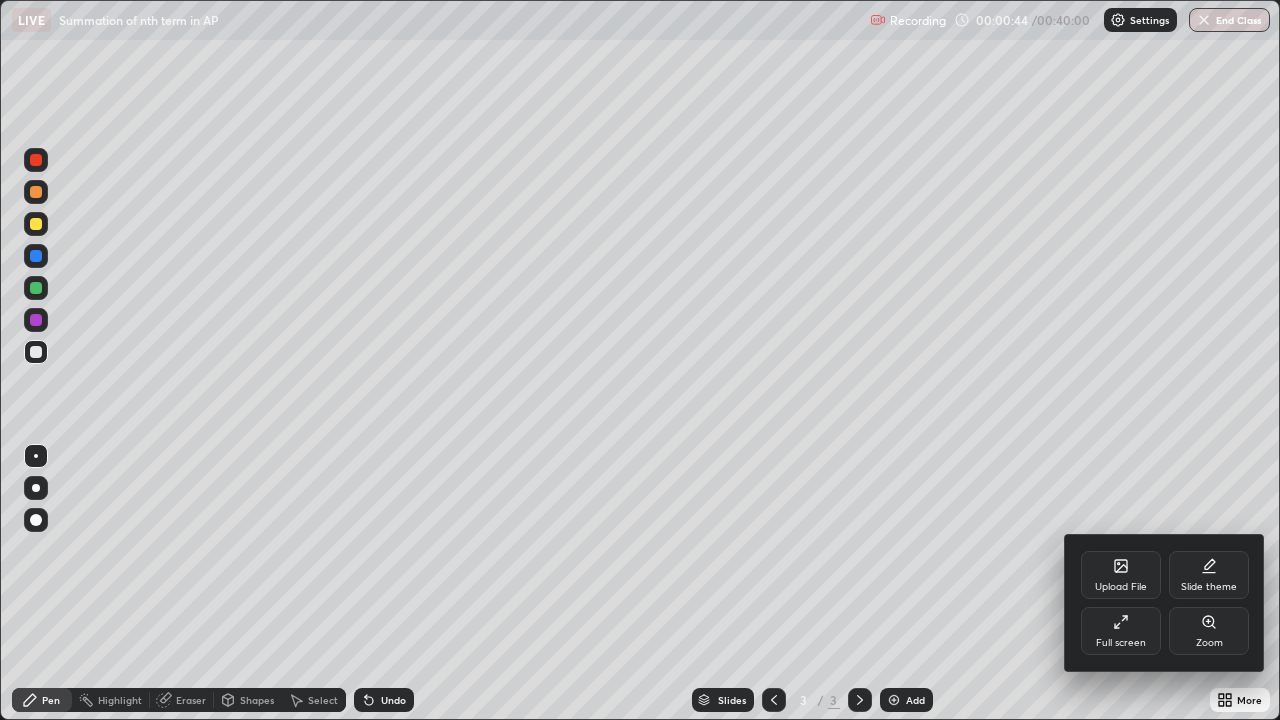 click on "Upload File" at bounding box center (1121, 575) 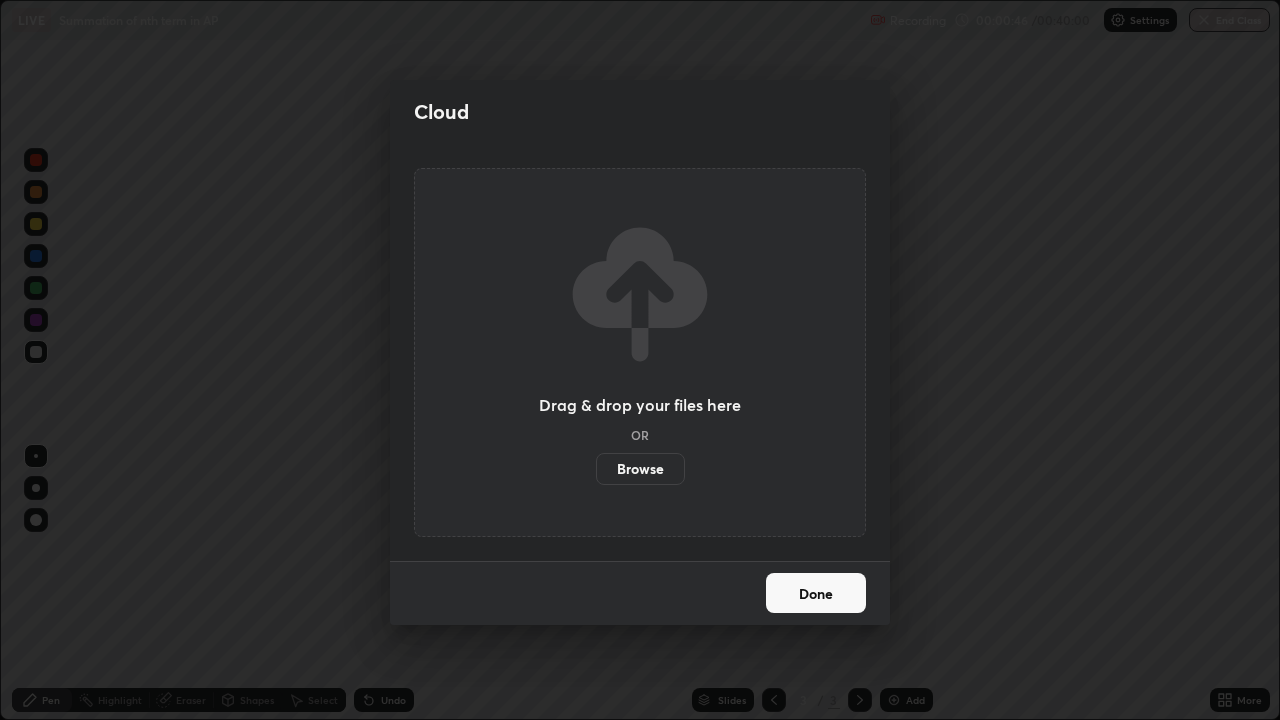 click on "Done" at bounding box center [816, 593] 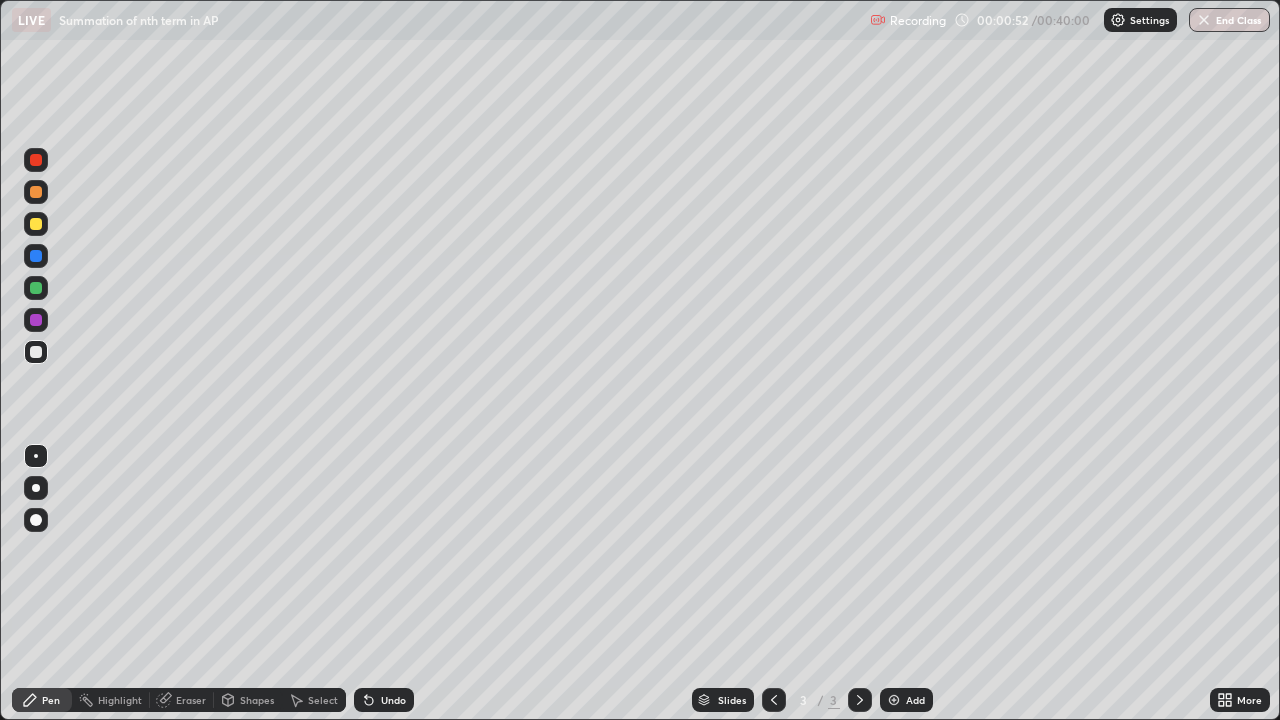 click 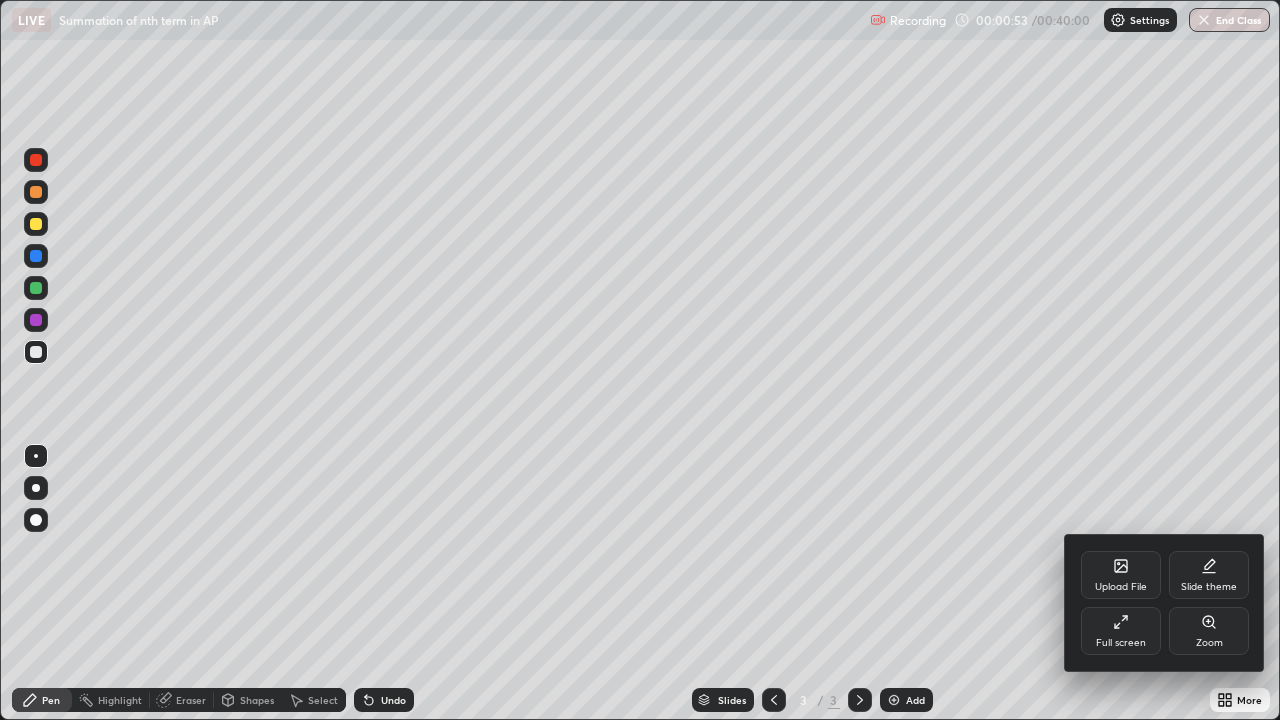 click on "Upload File" at bounding box center (1121, 575) 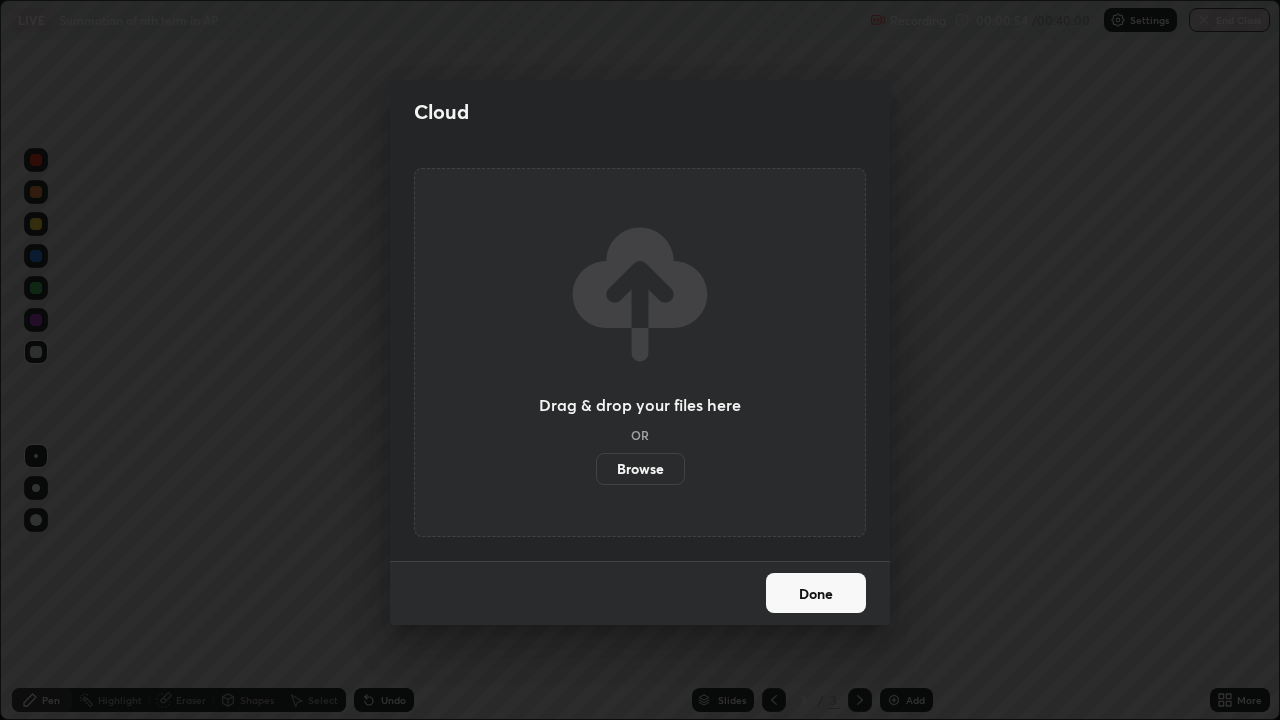 click on "Browse" at bounding box center (640, 469) 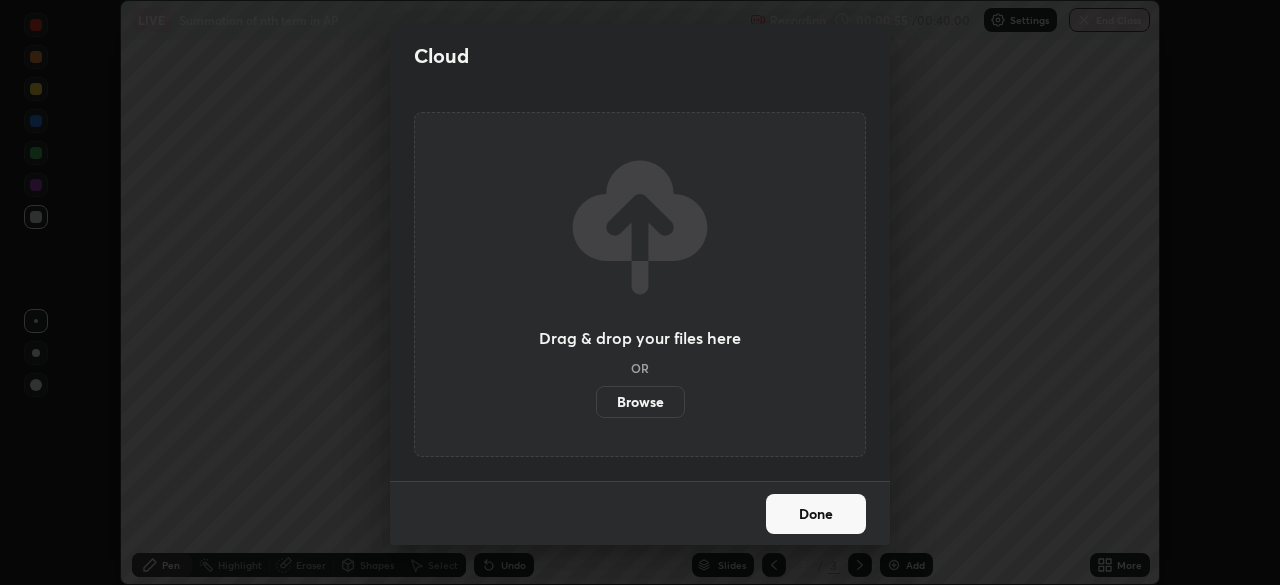 scroll, scrollTop: 585, scrollLeft: 1280, axis: both 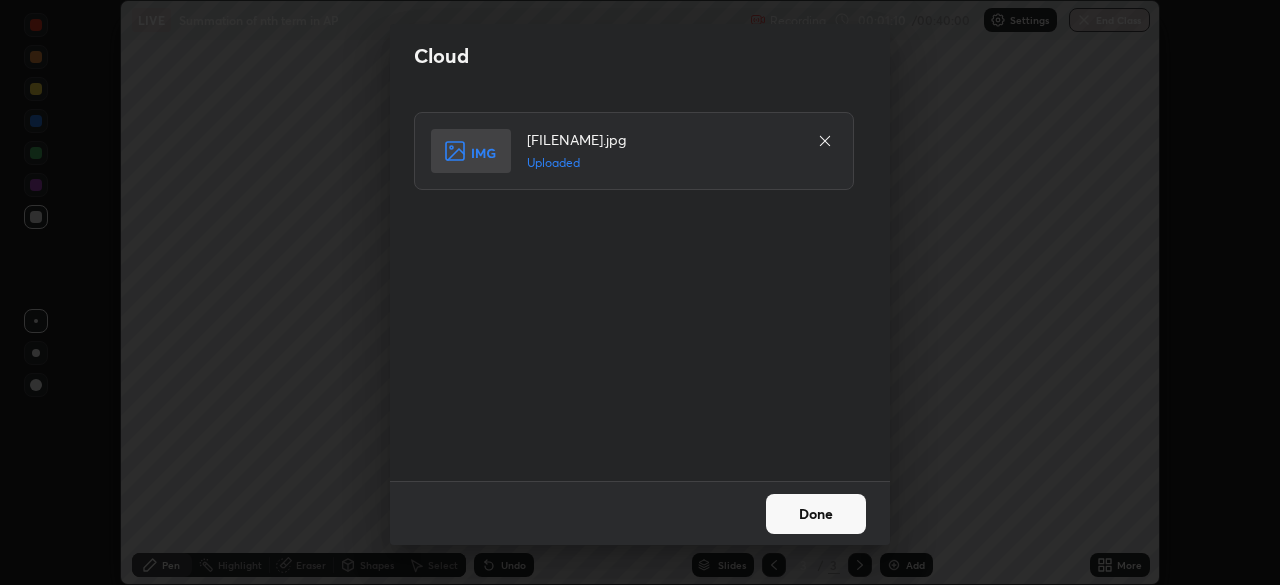 click on "Done" at bounding box center [816, 514] 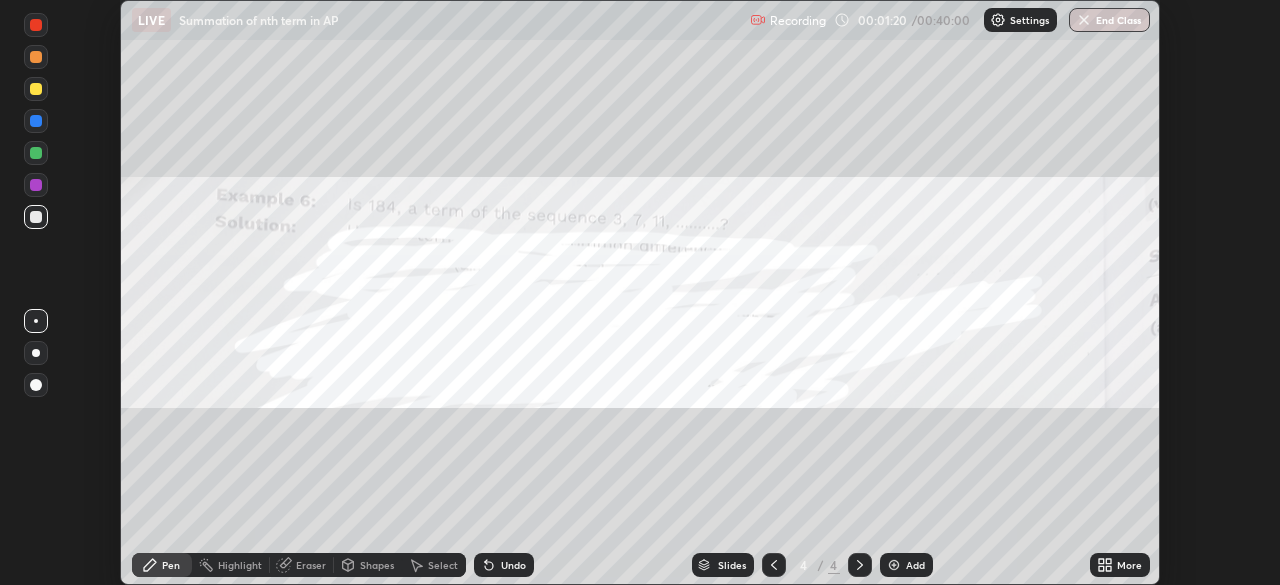click at bounding box center (894, 565) 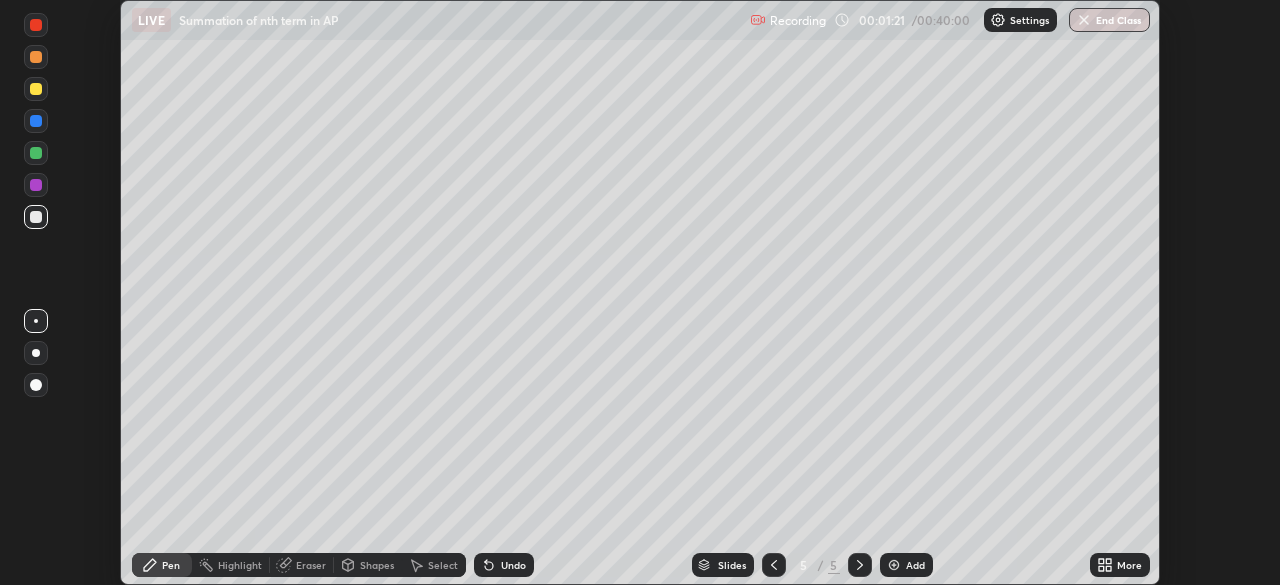 click 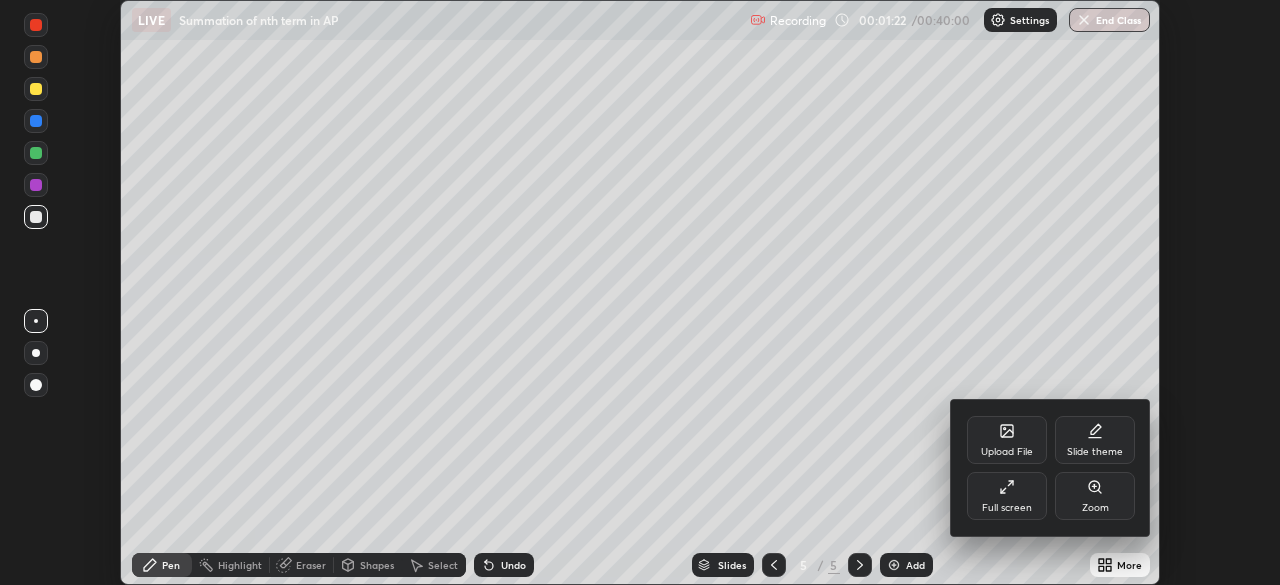click 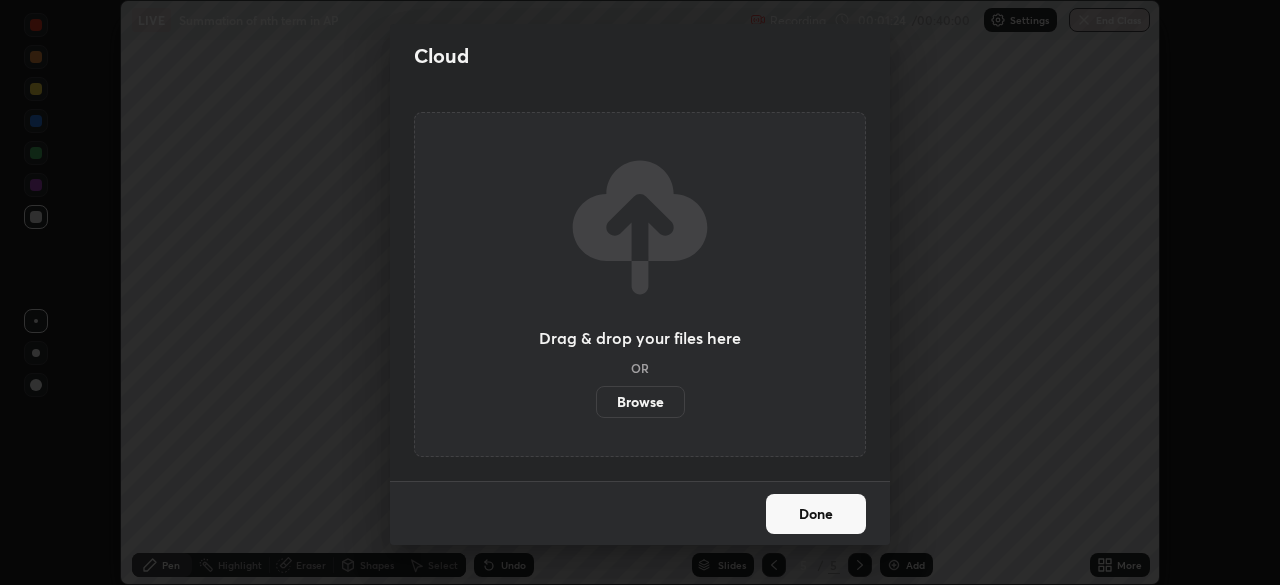 click on "Browse" at bounding box center (640, 402) 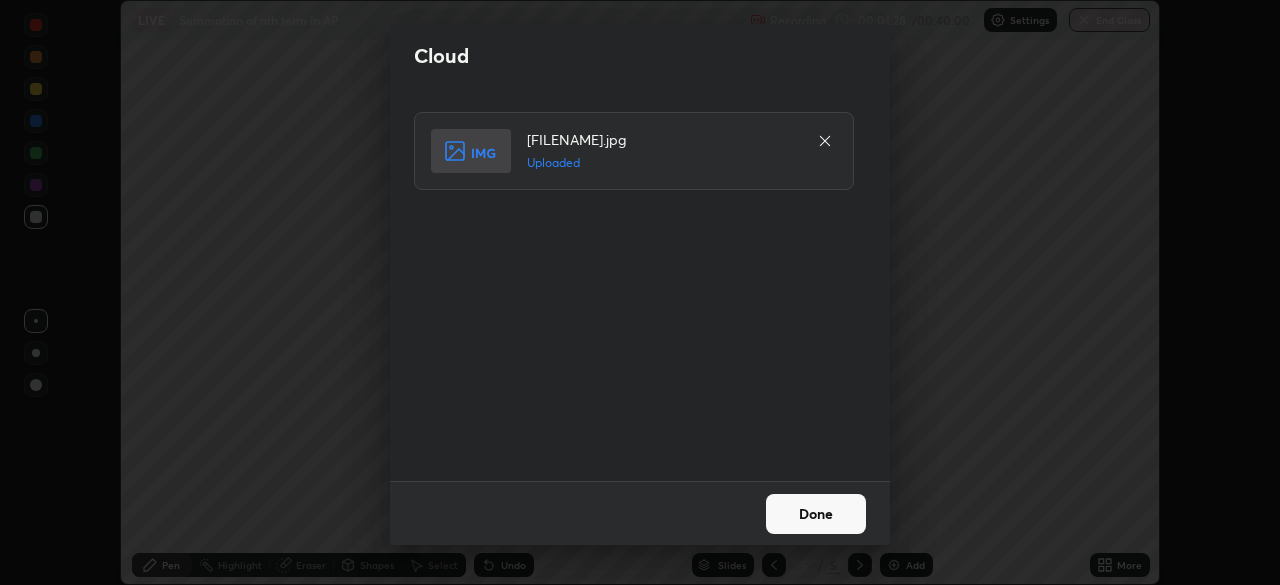 click on "Done" at bounding box center (816, 514) 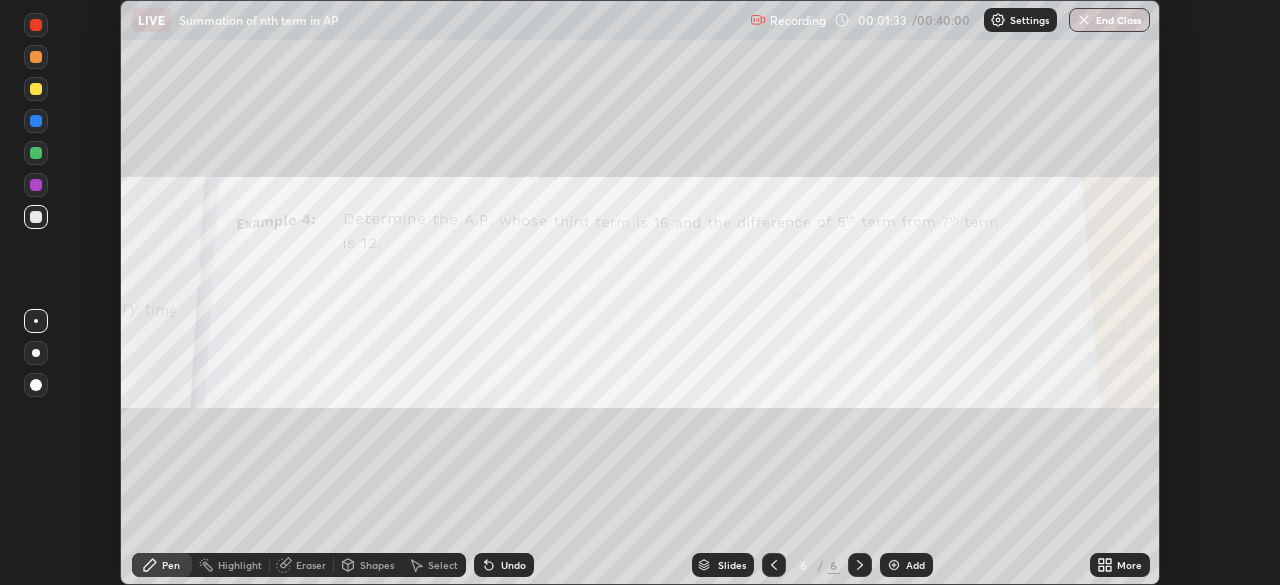 click at bounding box center [894, 565] 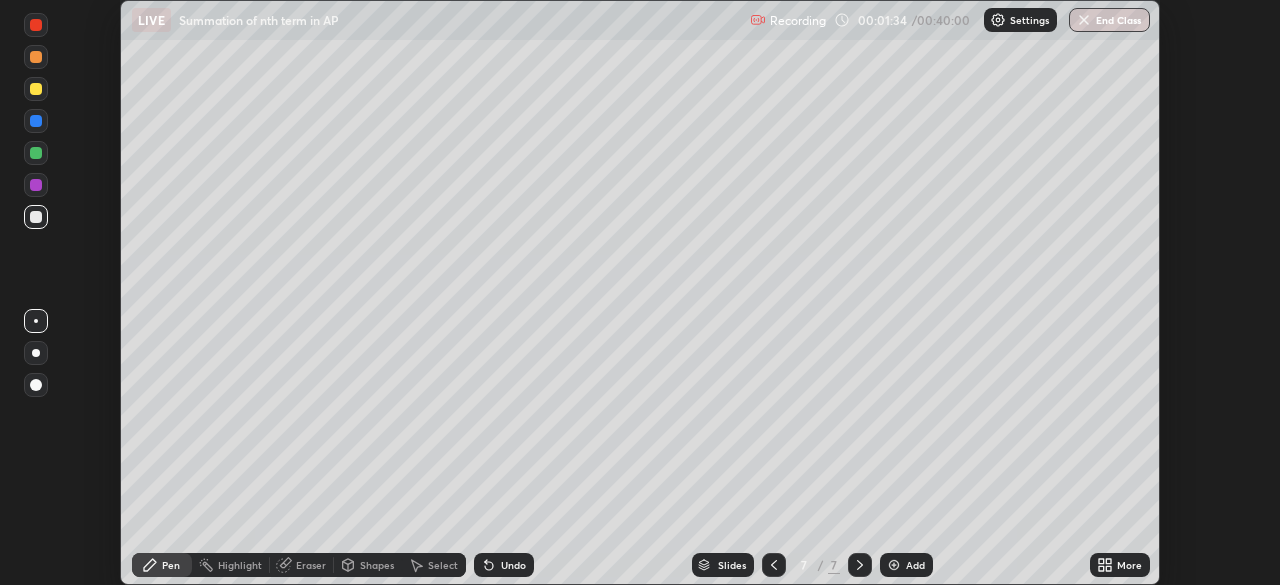 click 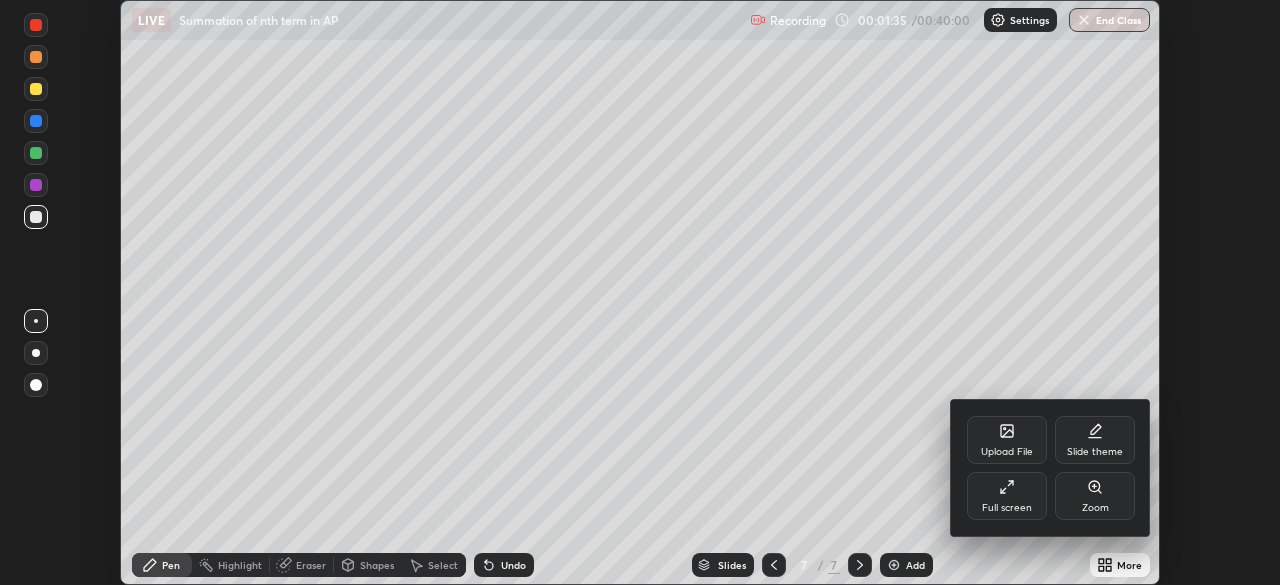 click 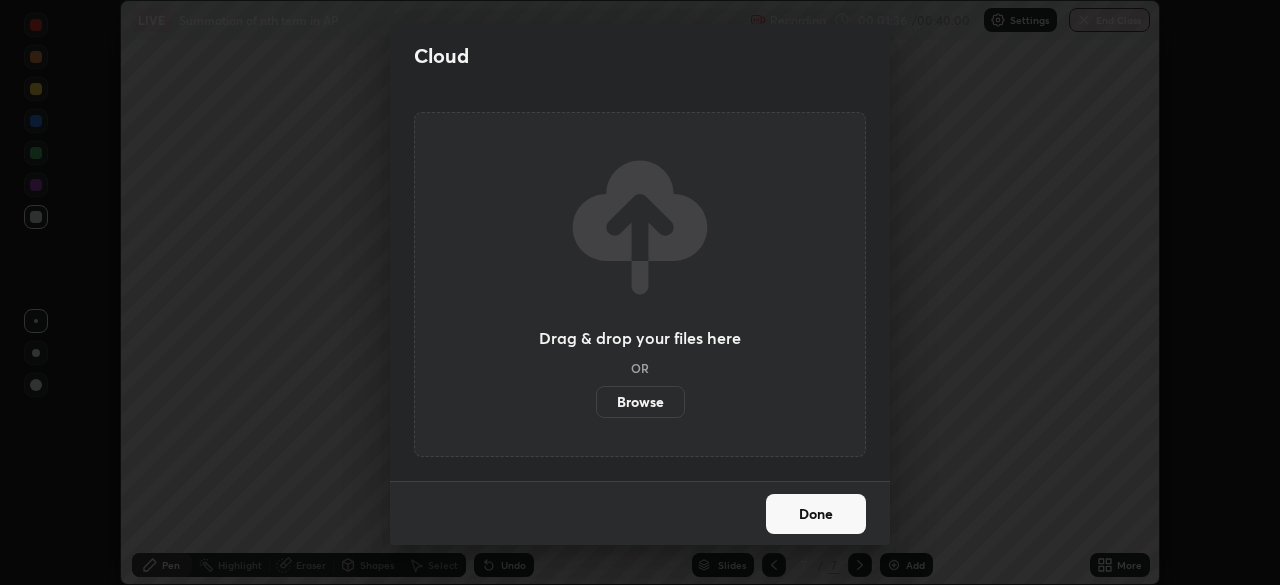 click on "Browse" at bounding box center (640, 402) 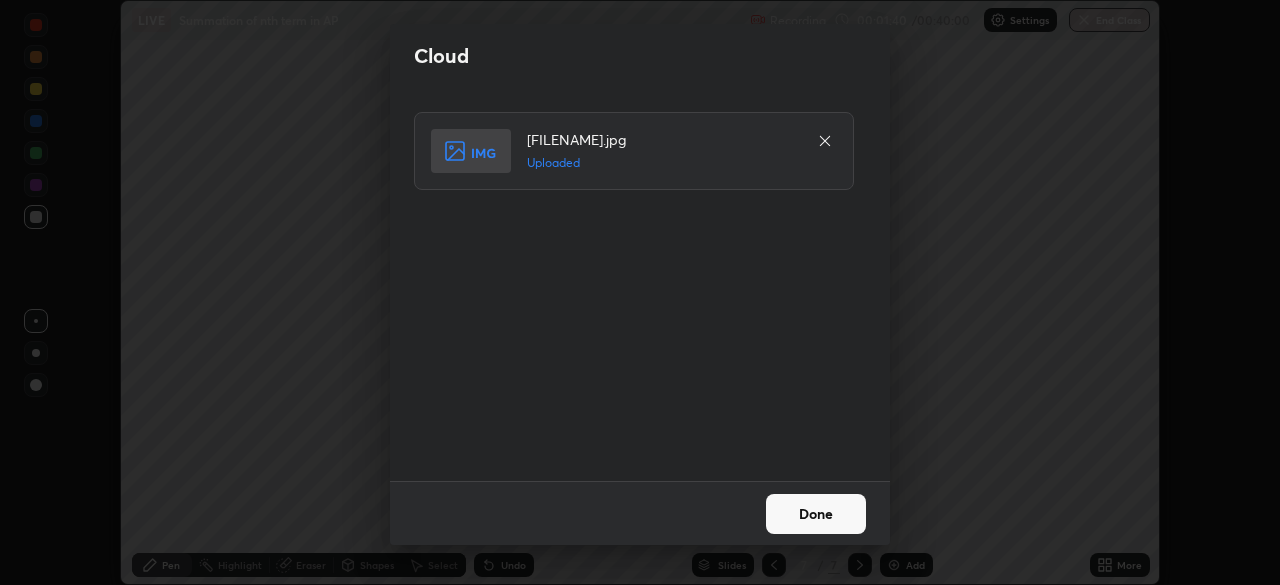 click on "Done" at bounding box center (816, 514) 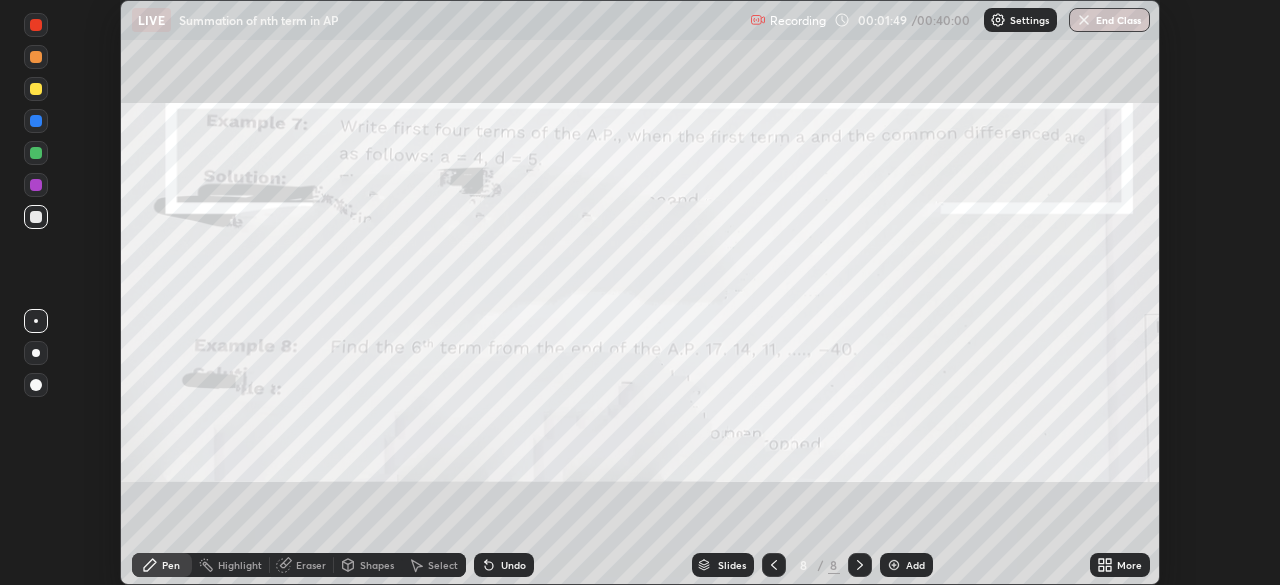 click on "Add" at bounding box center [906, 565] 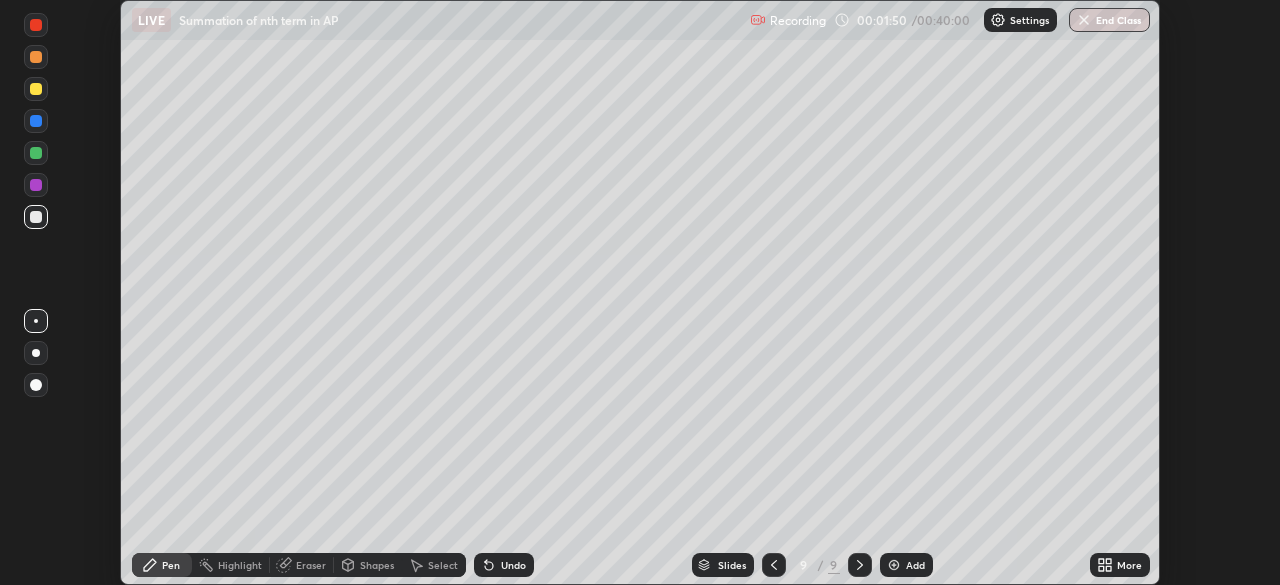 click 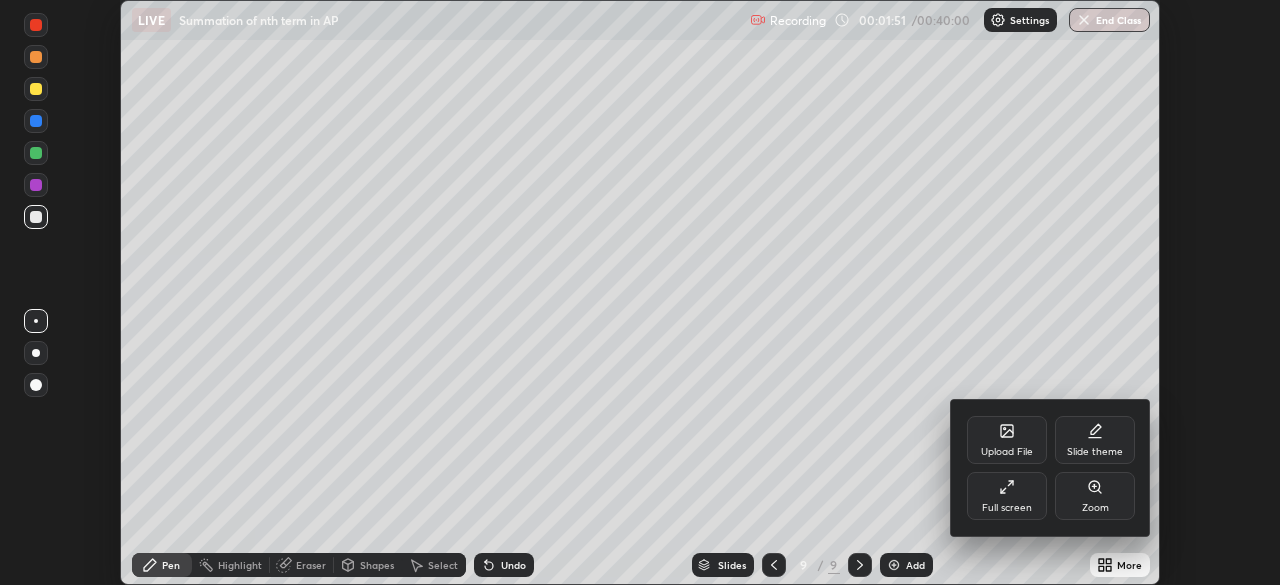 click on "Upload File" at bounding box center [1007, 440] 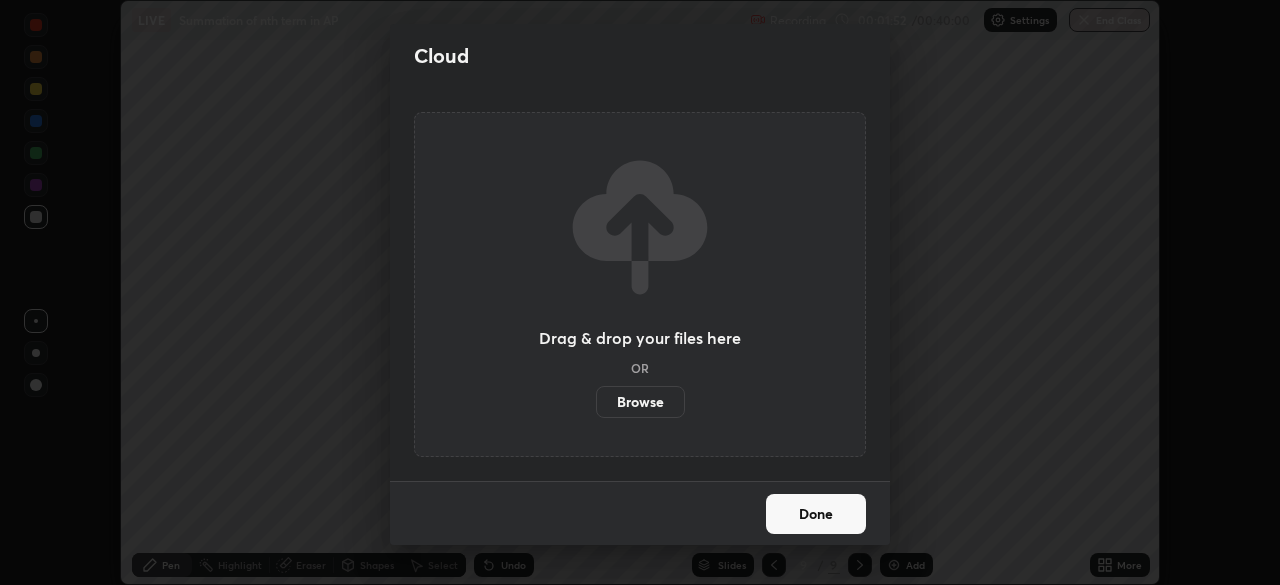 click on "Browse" at bounding box center (640, 402) 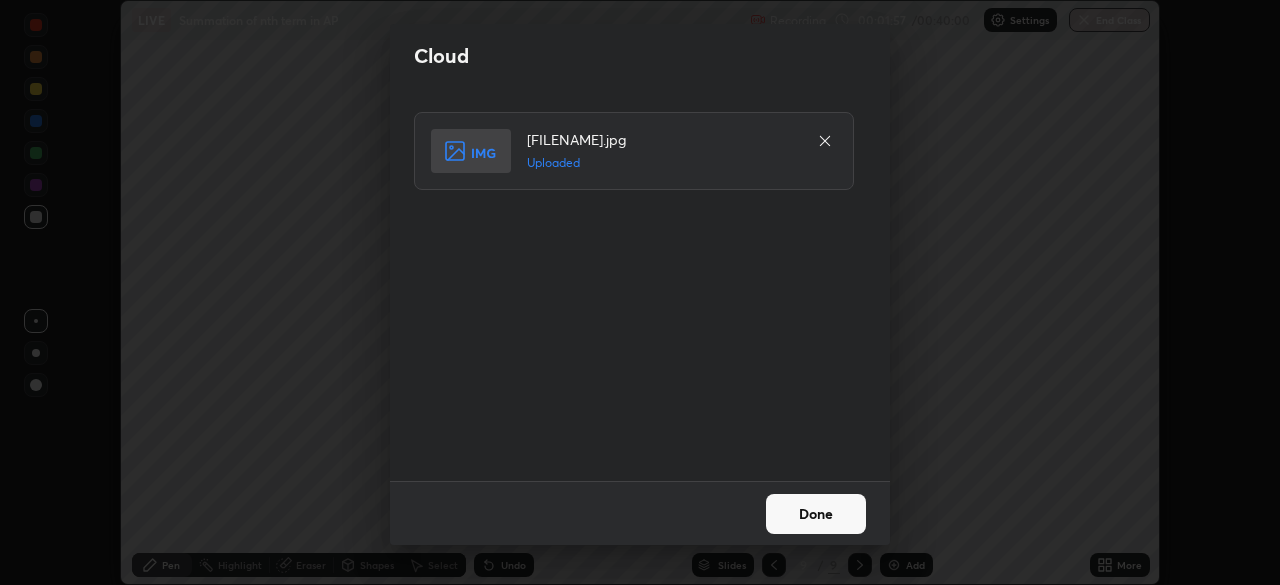 click on "Done" at bounding box center (816, 514) 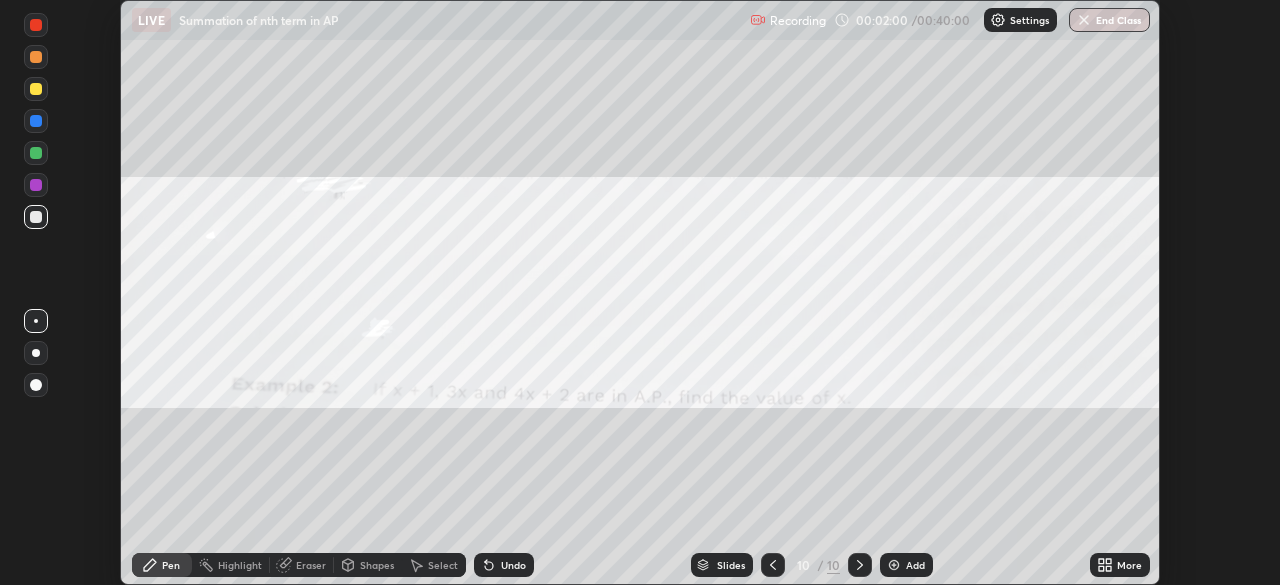 click on "Add" at bounding box center (906, 565) 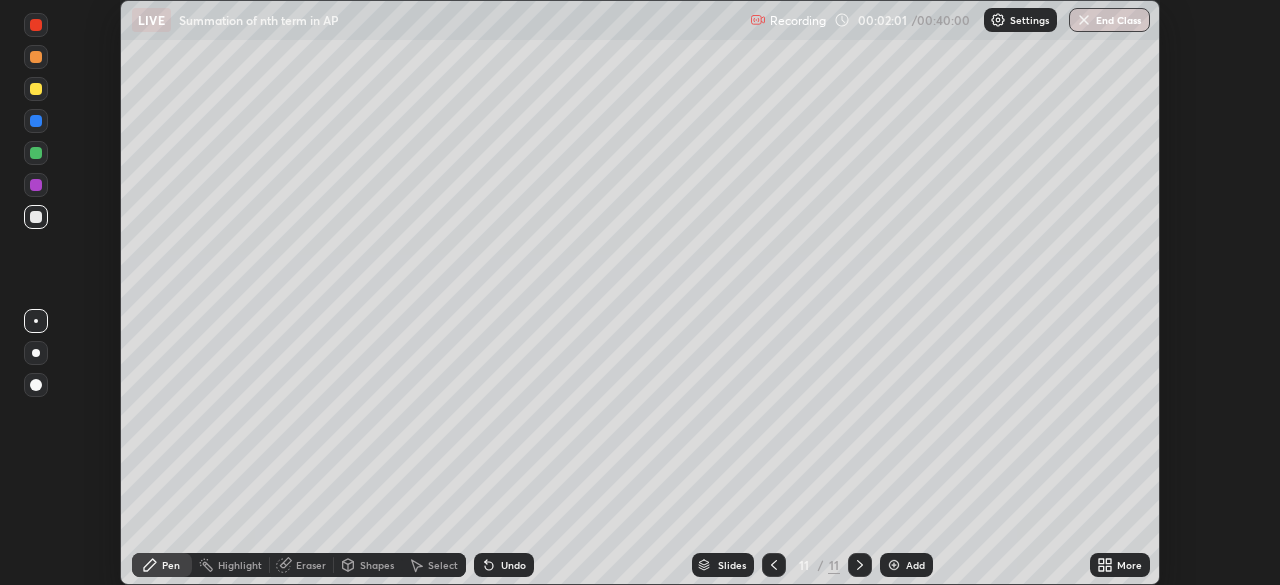 click 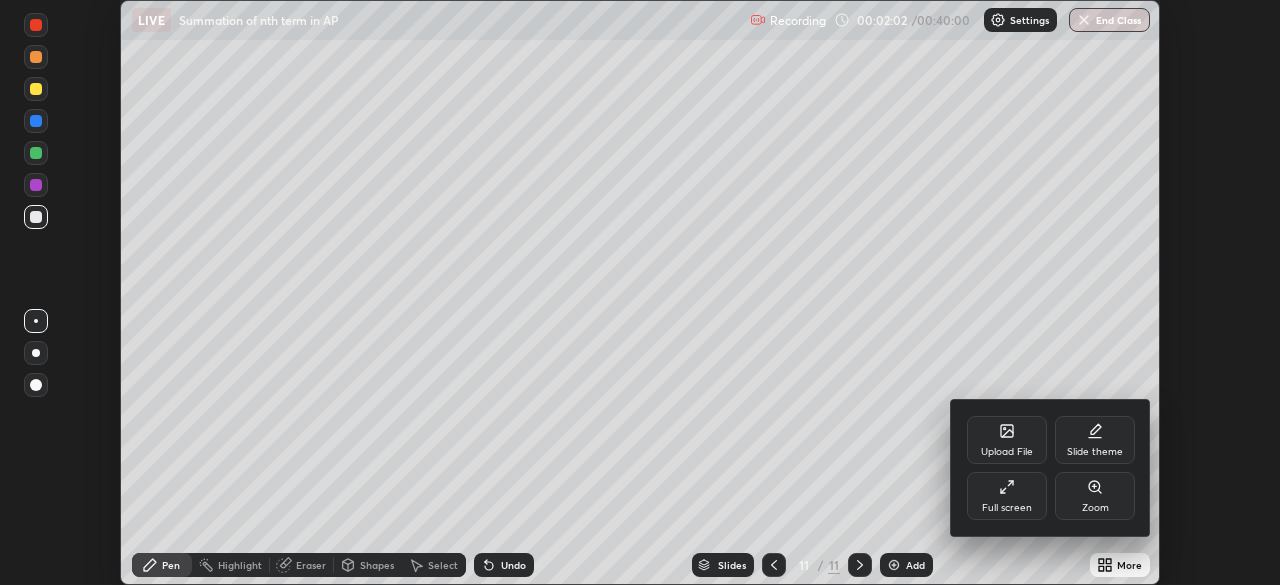 click on "Upload File" at bounding box center [1007, 440] 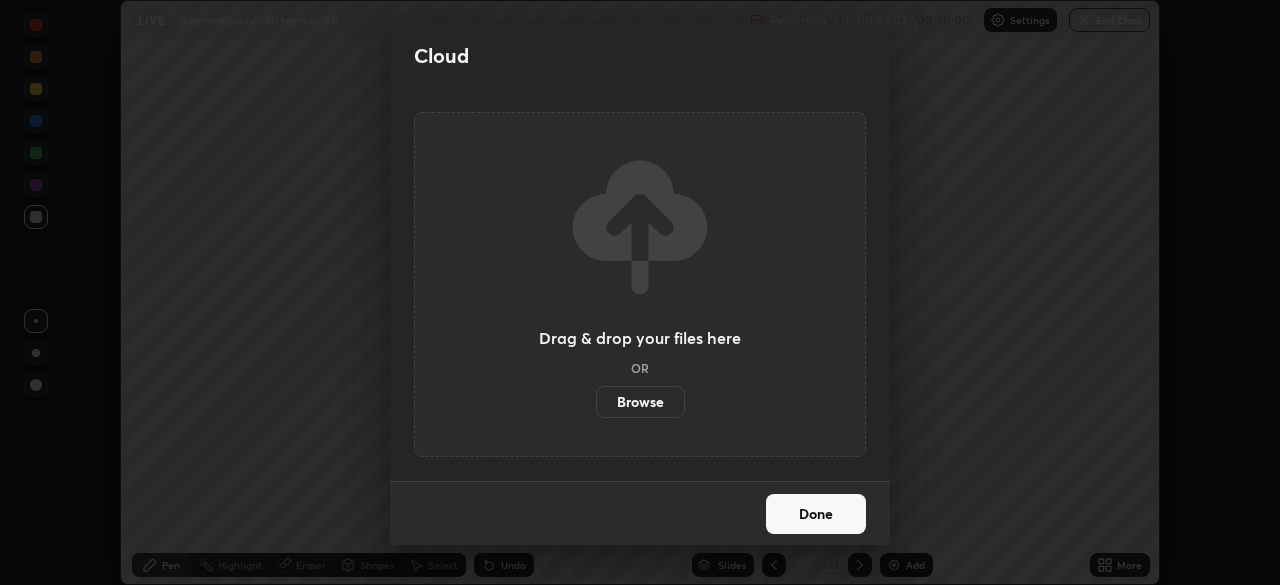 click on "Browse" at bounding box center [640, 402] 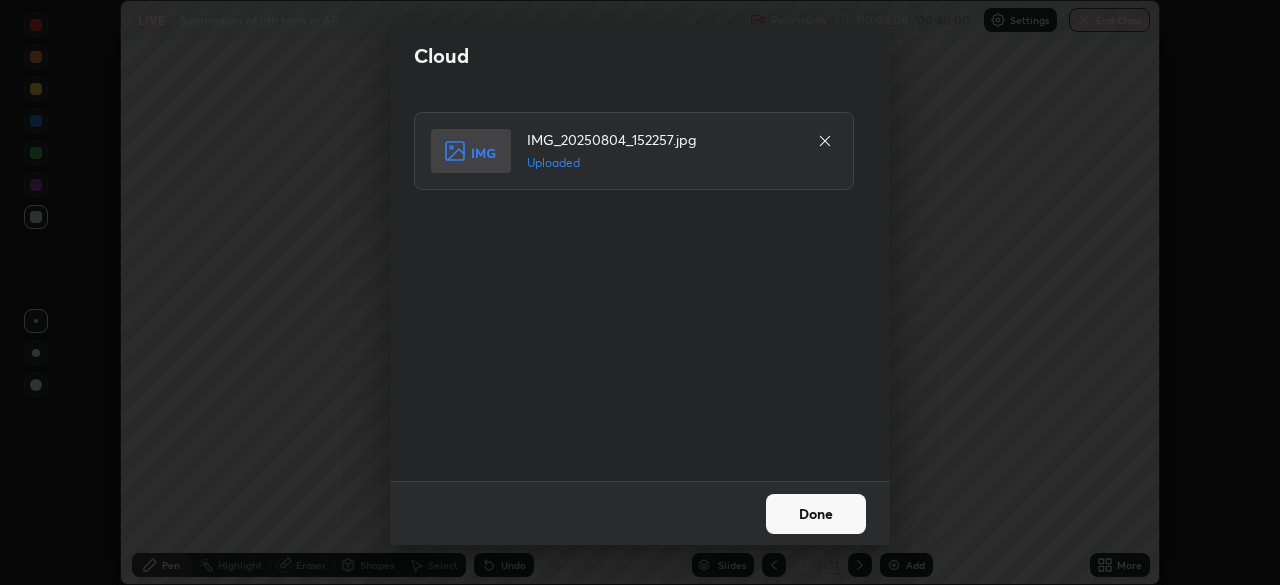 click on "Done" at bounding box center [816, 514] 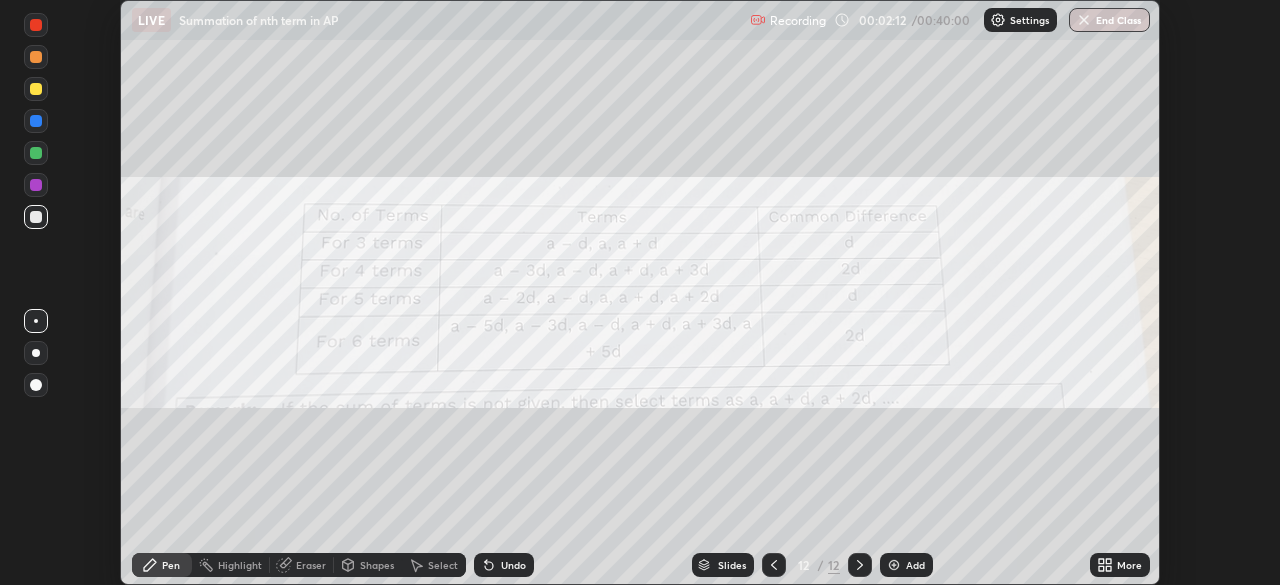 click at bounding box center (894, 565) 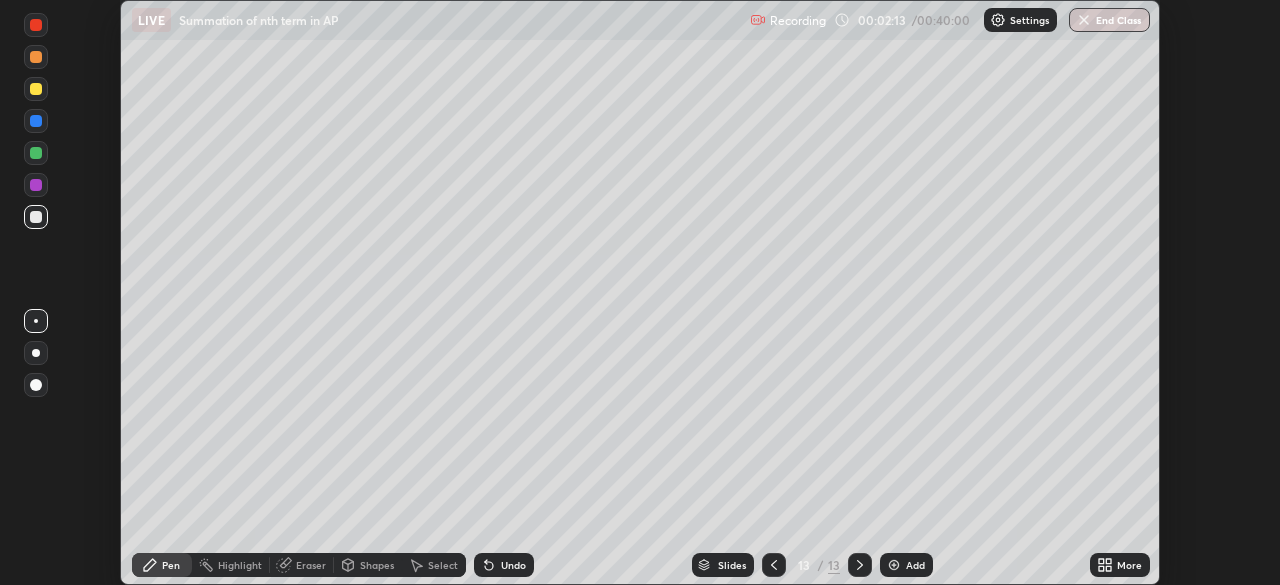 click 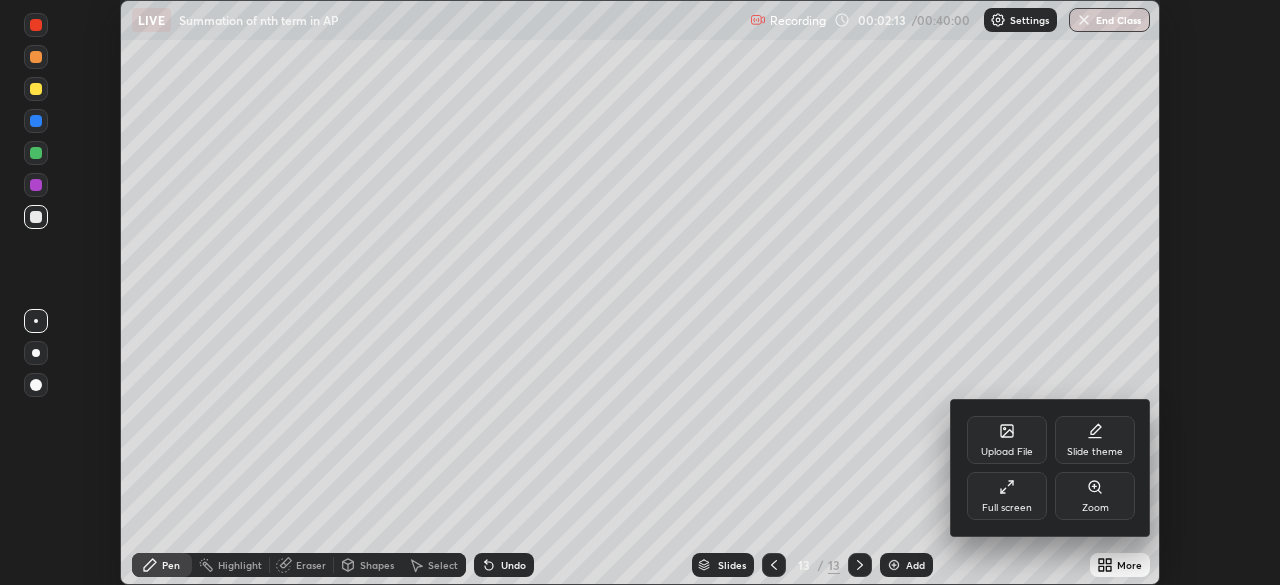 click 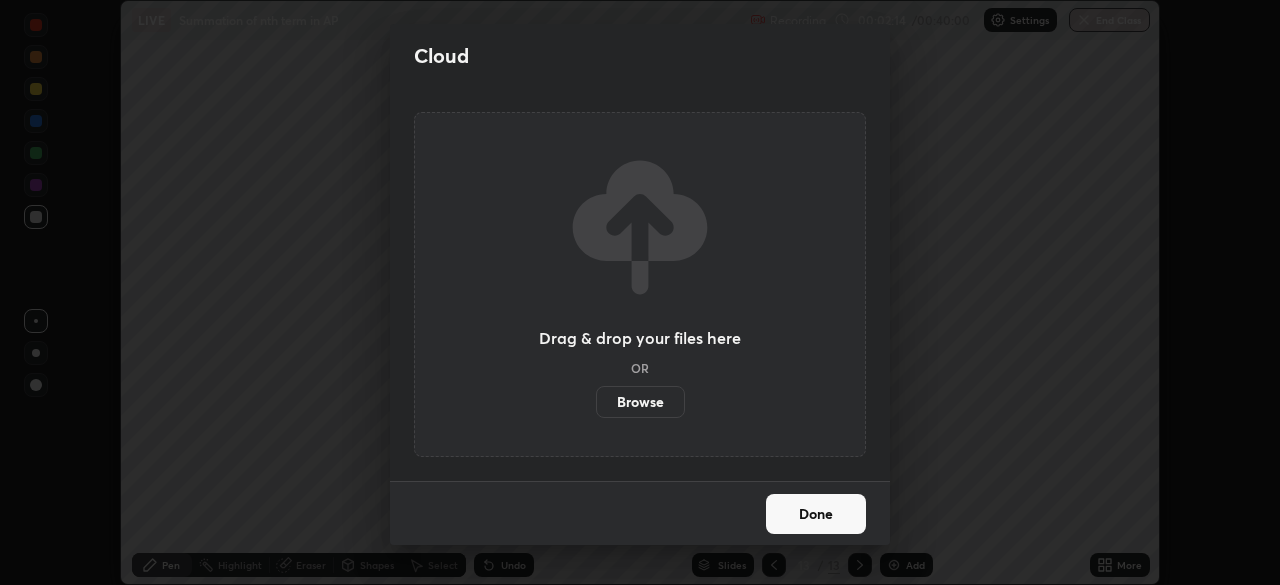click on "Browse" at bounding box center (640, 402) 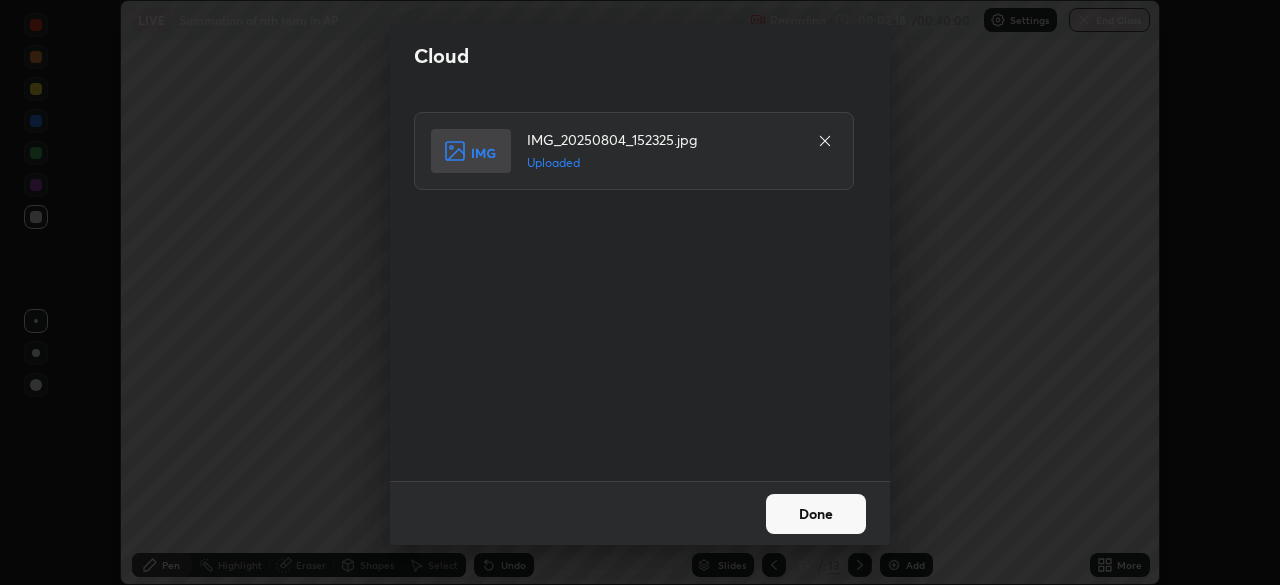 click on "Done" at bounding box center (816, 514) 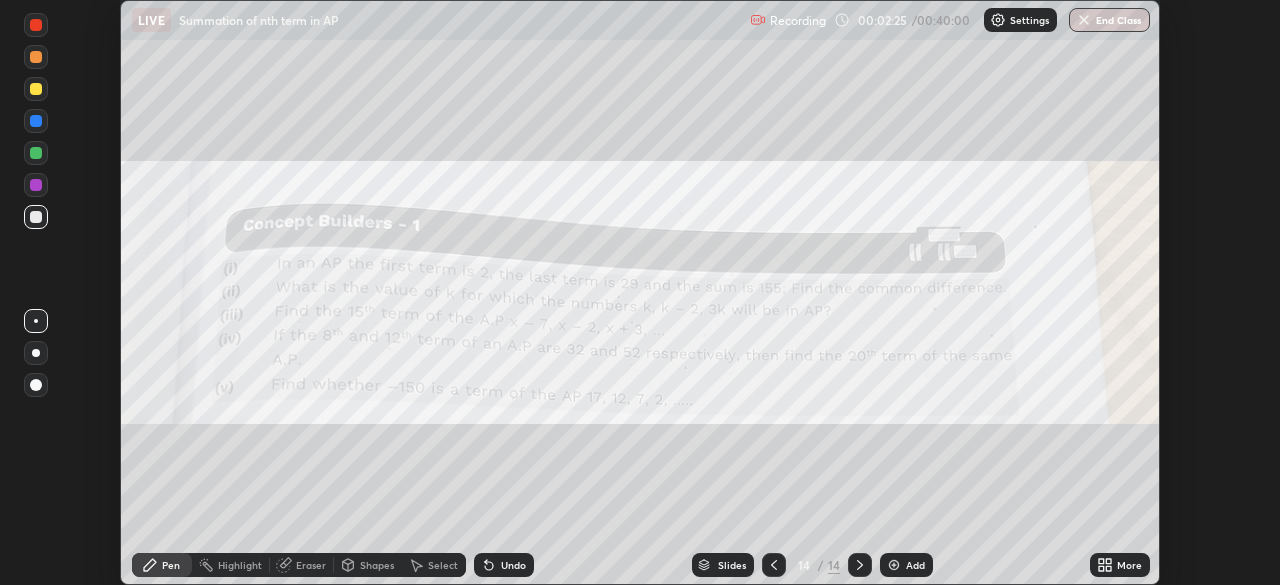 click at bounding box center [894, 565] 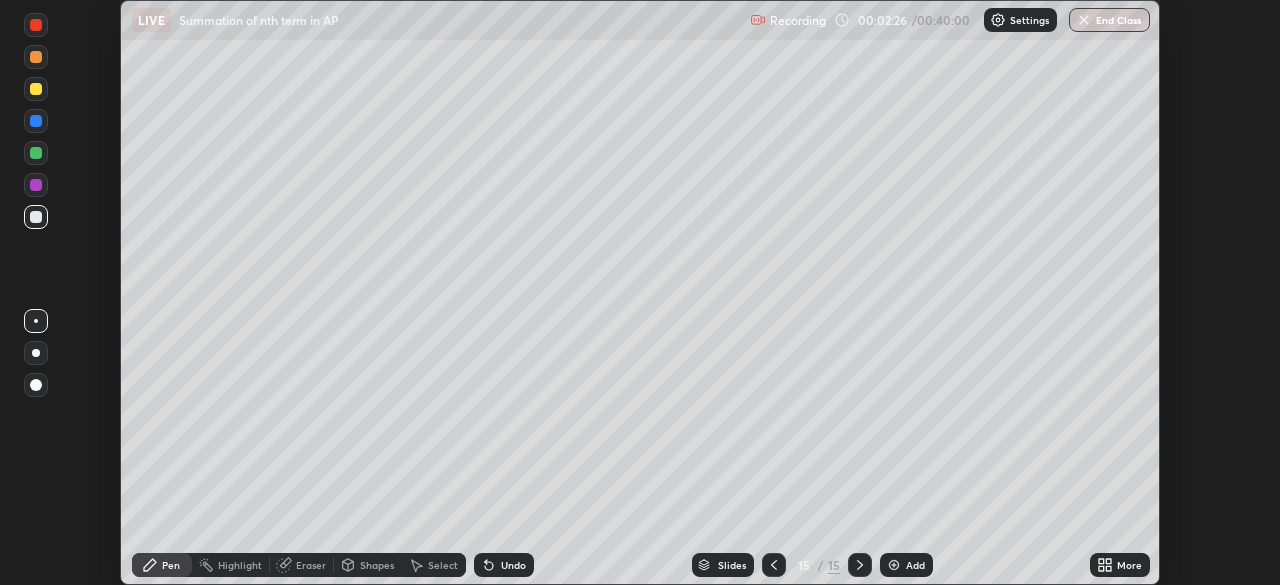 click 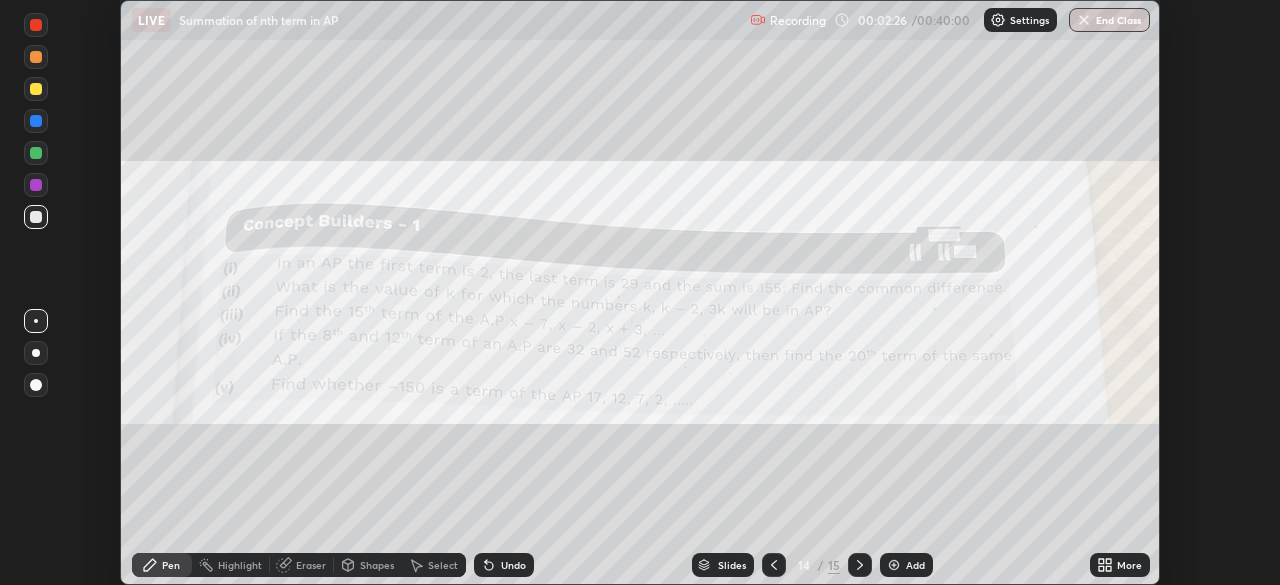 click 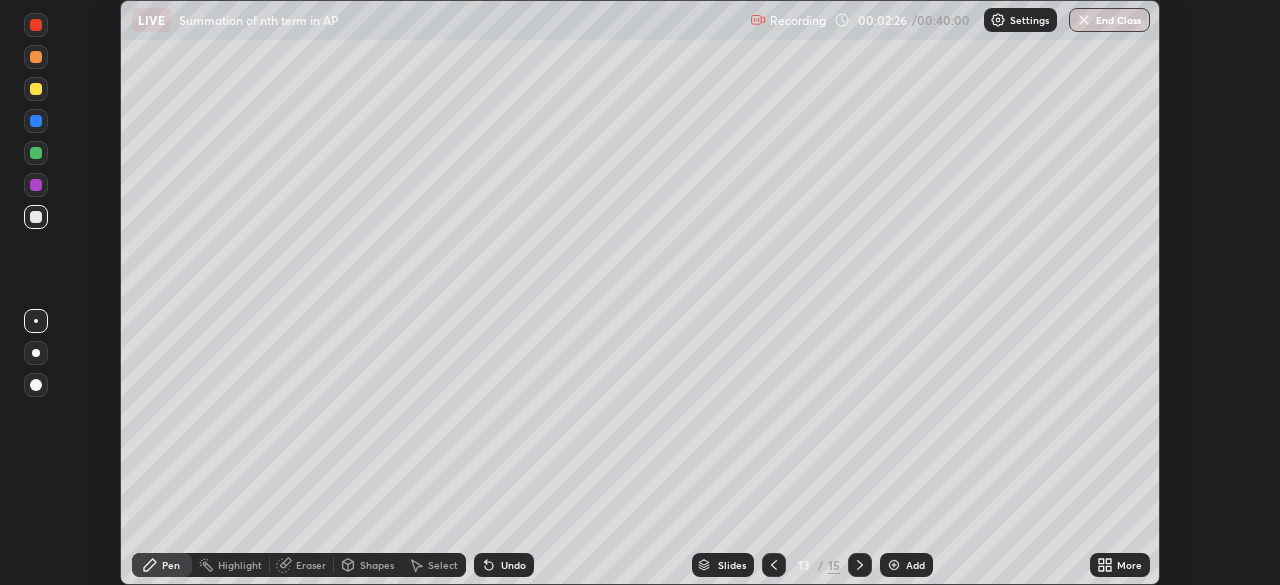 click 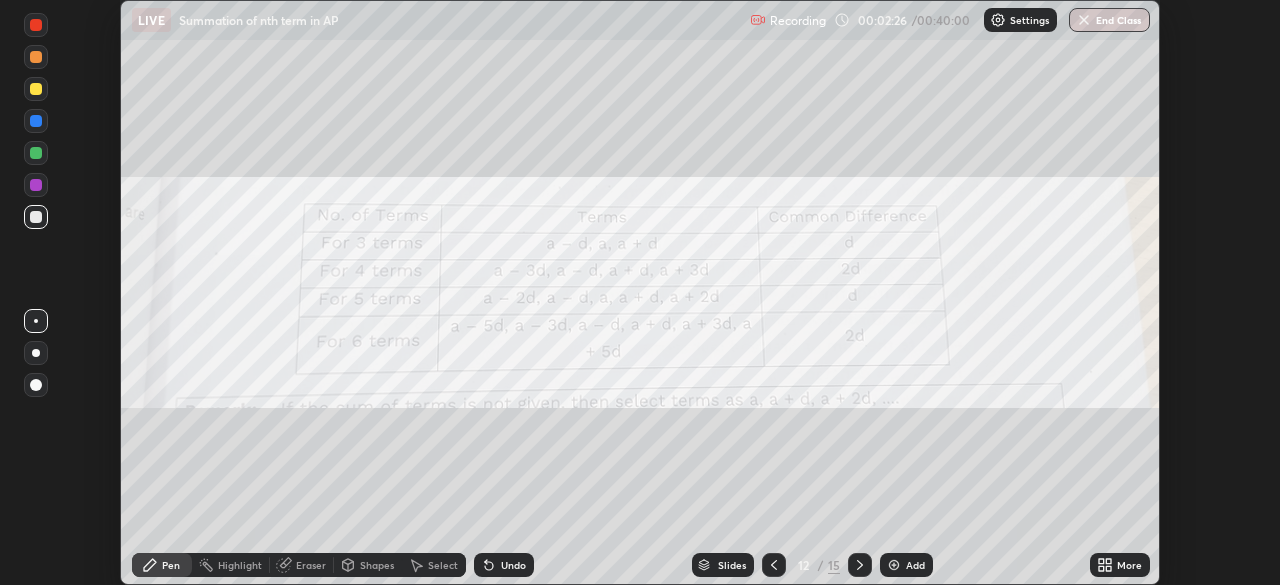 click 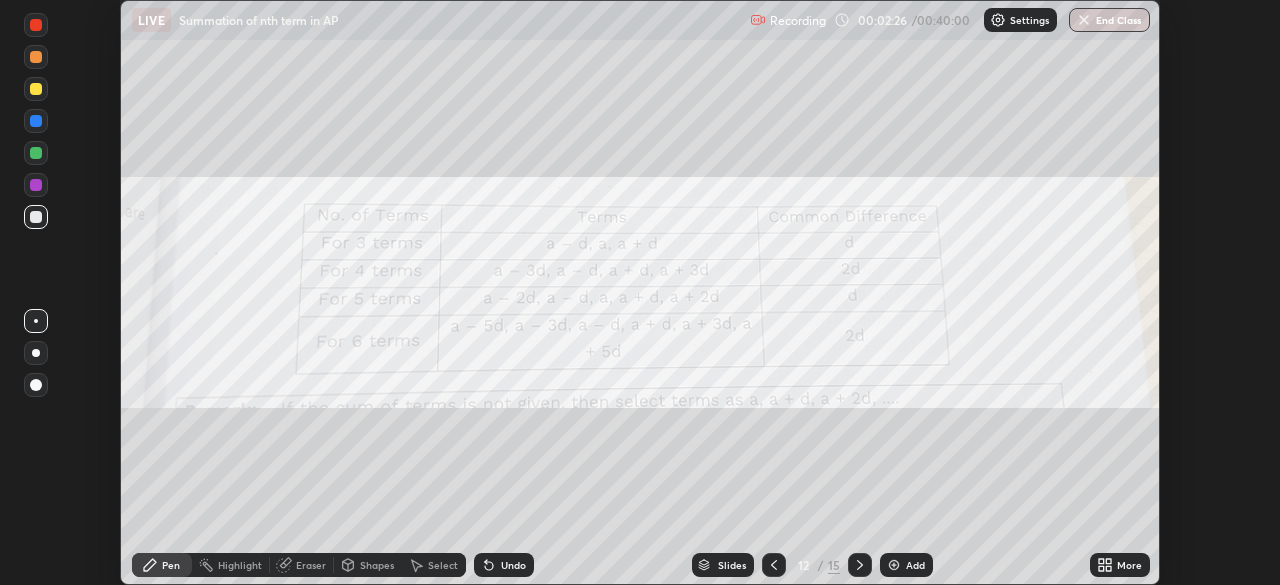 click 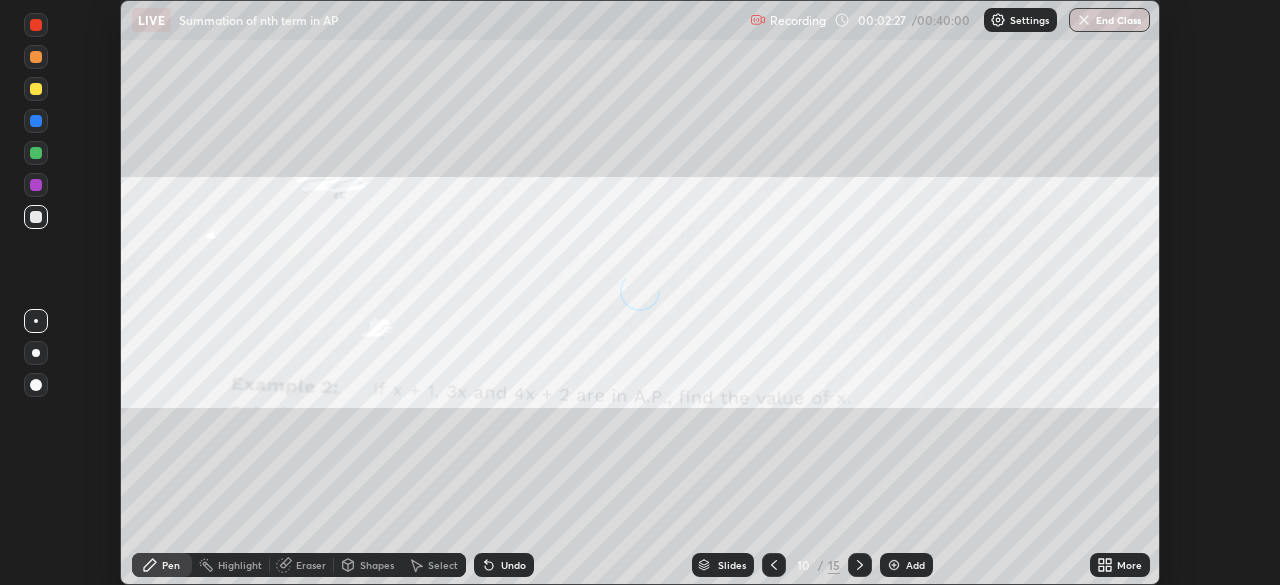 click 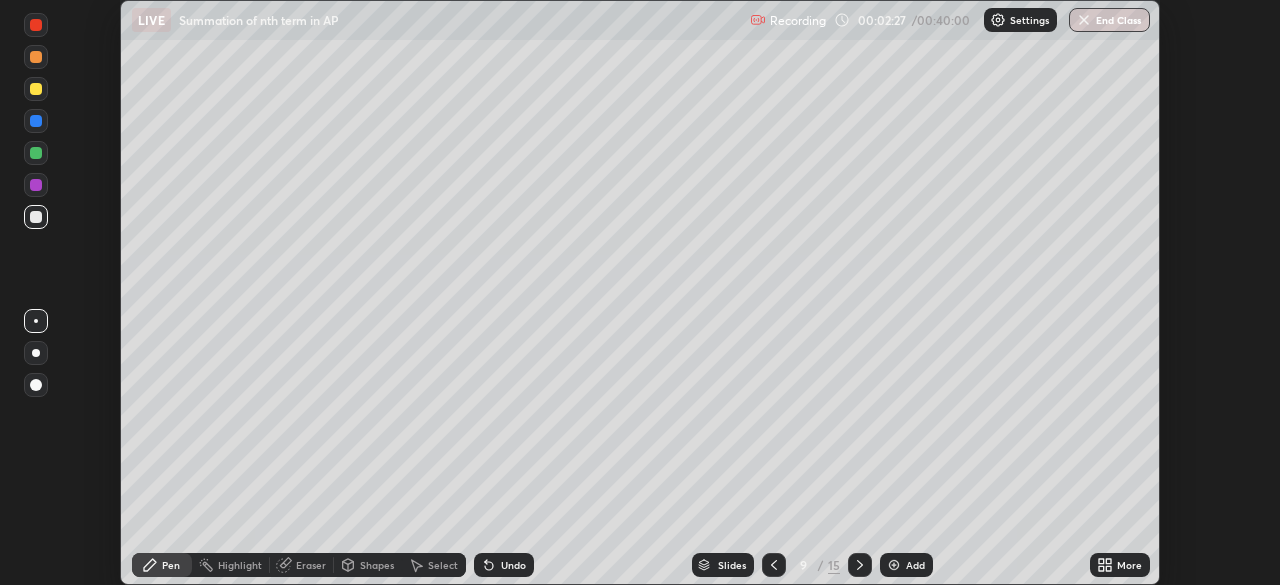 click 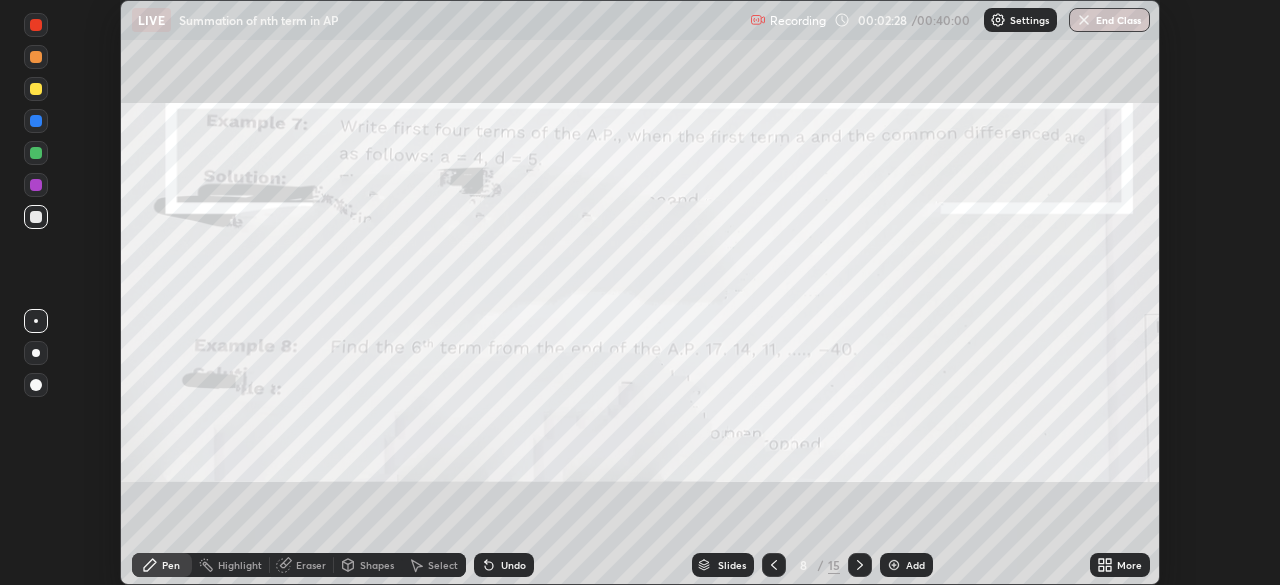 click 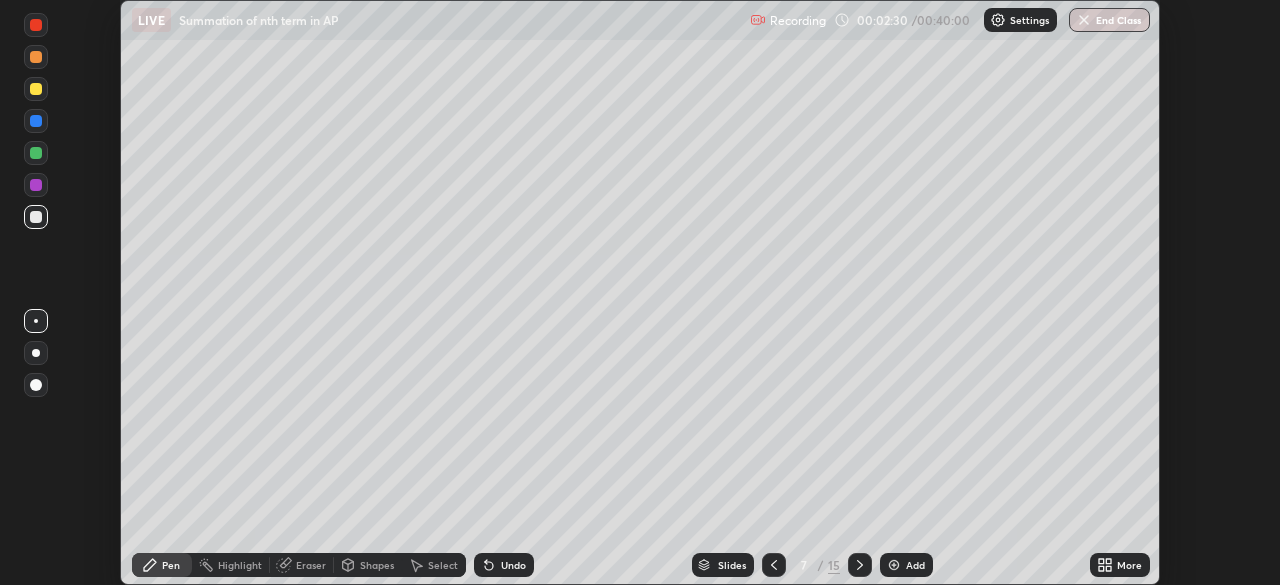 click 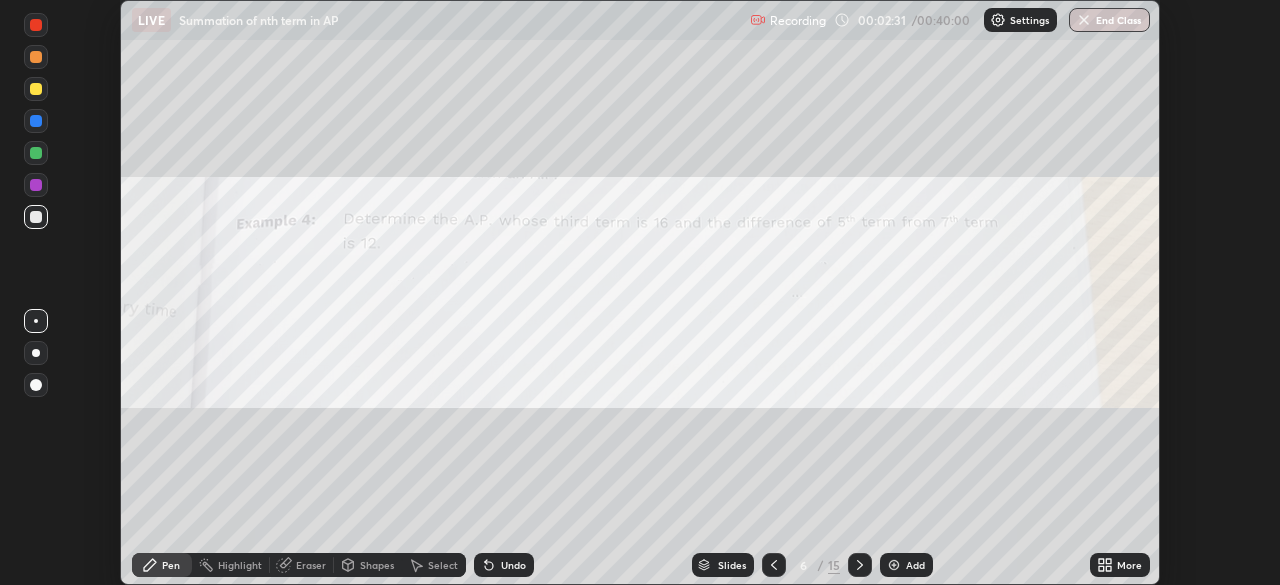 click 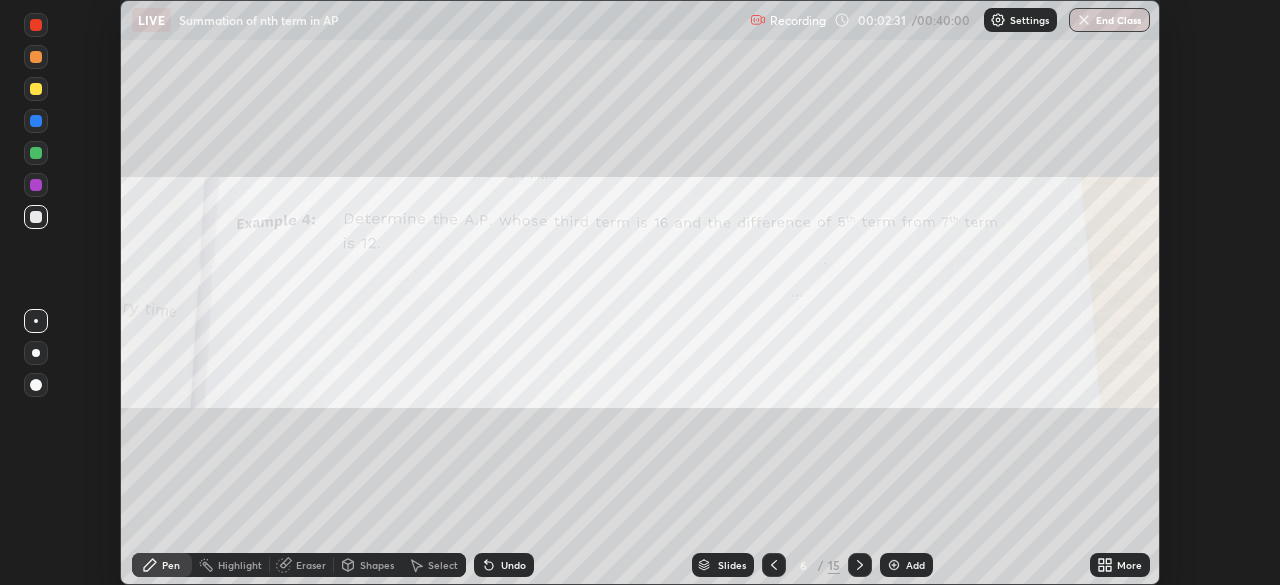 click 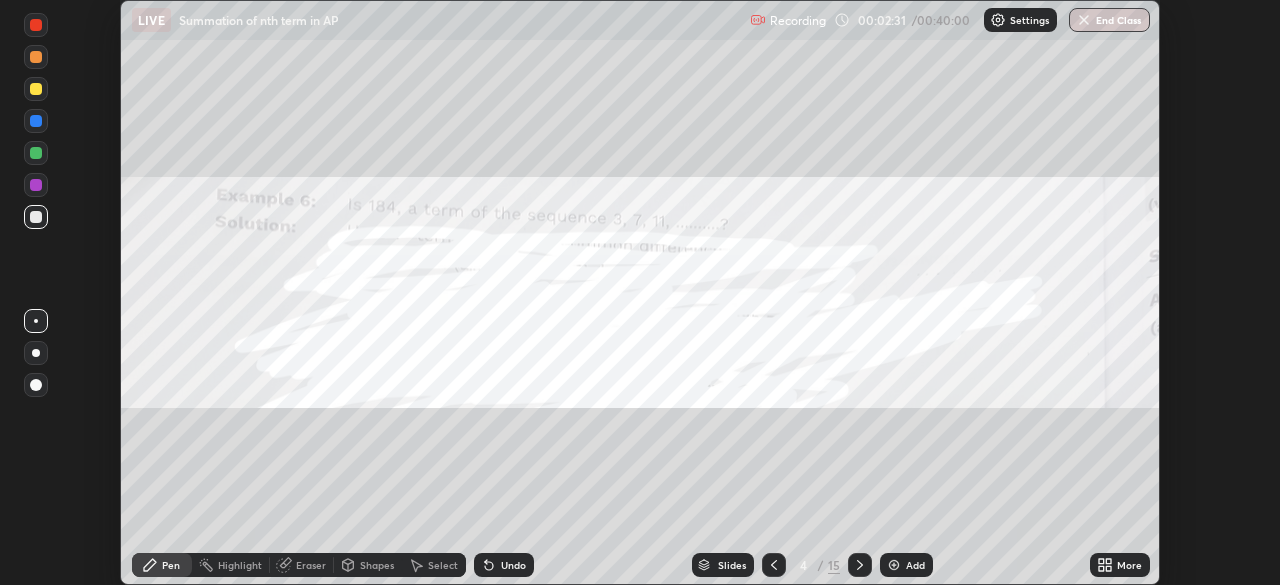 click 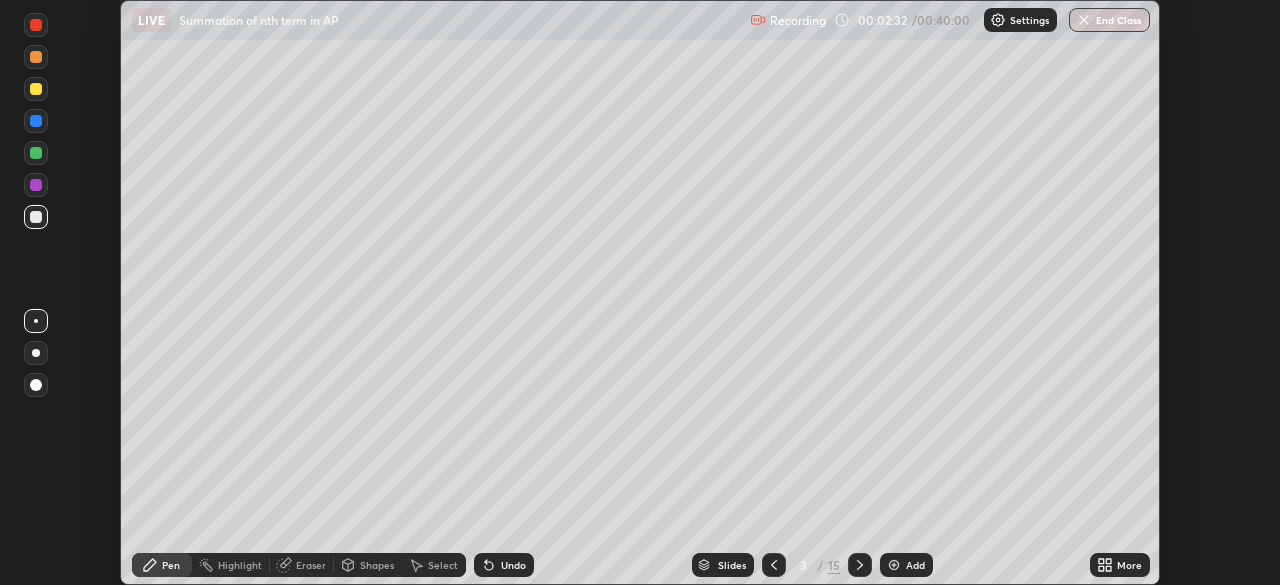 click 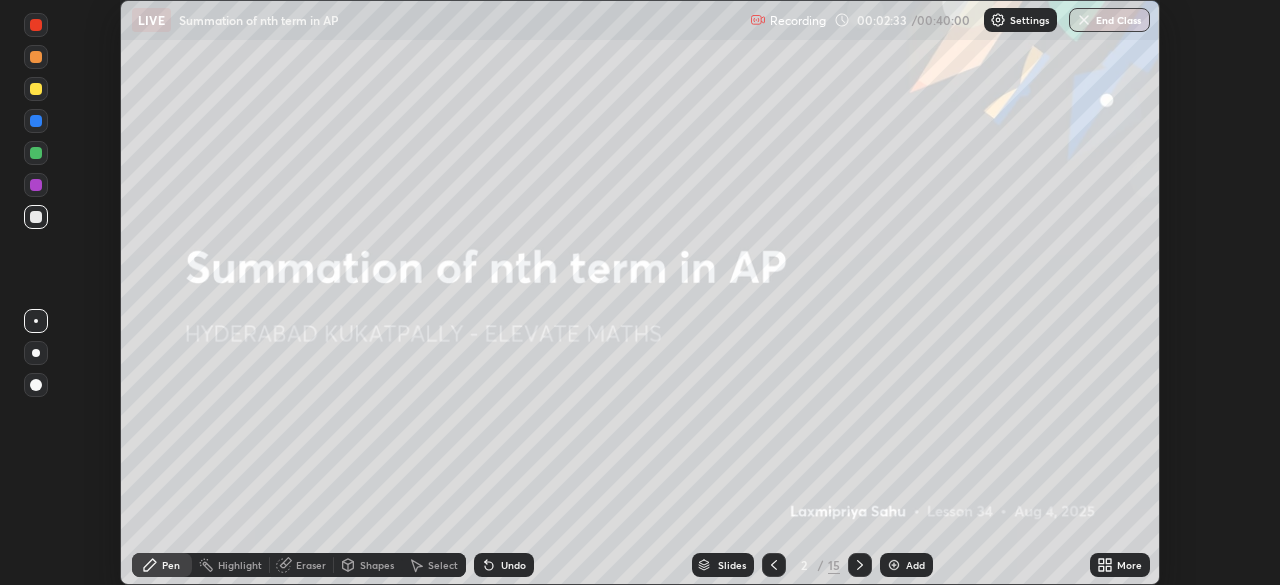 click 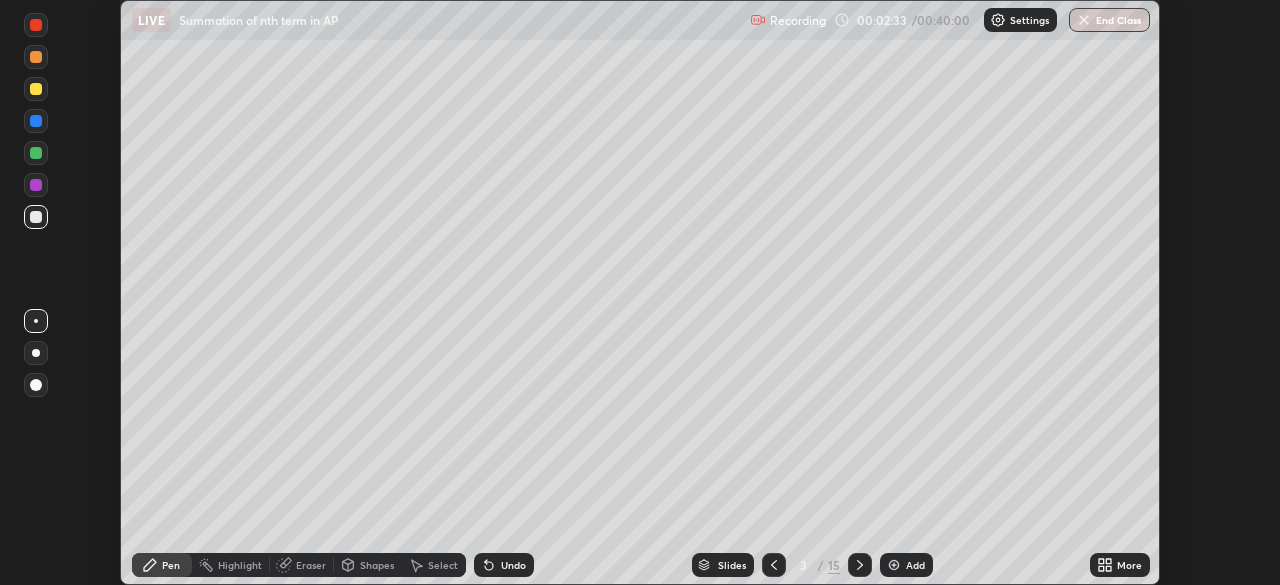 click 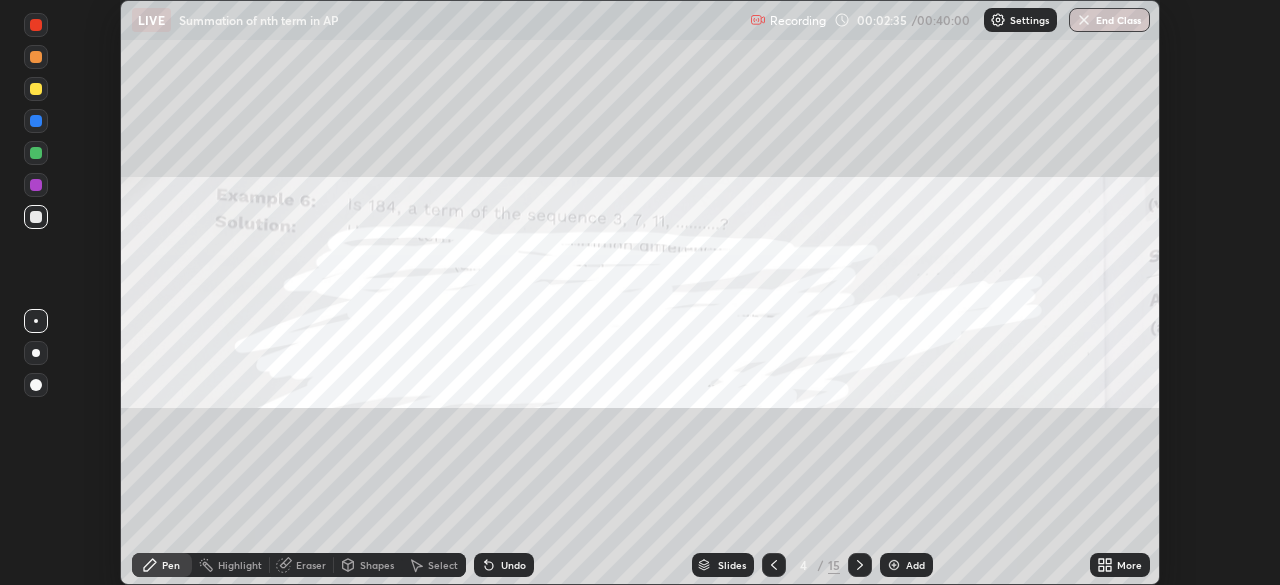 click 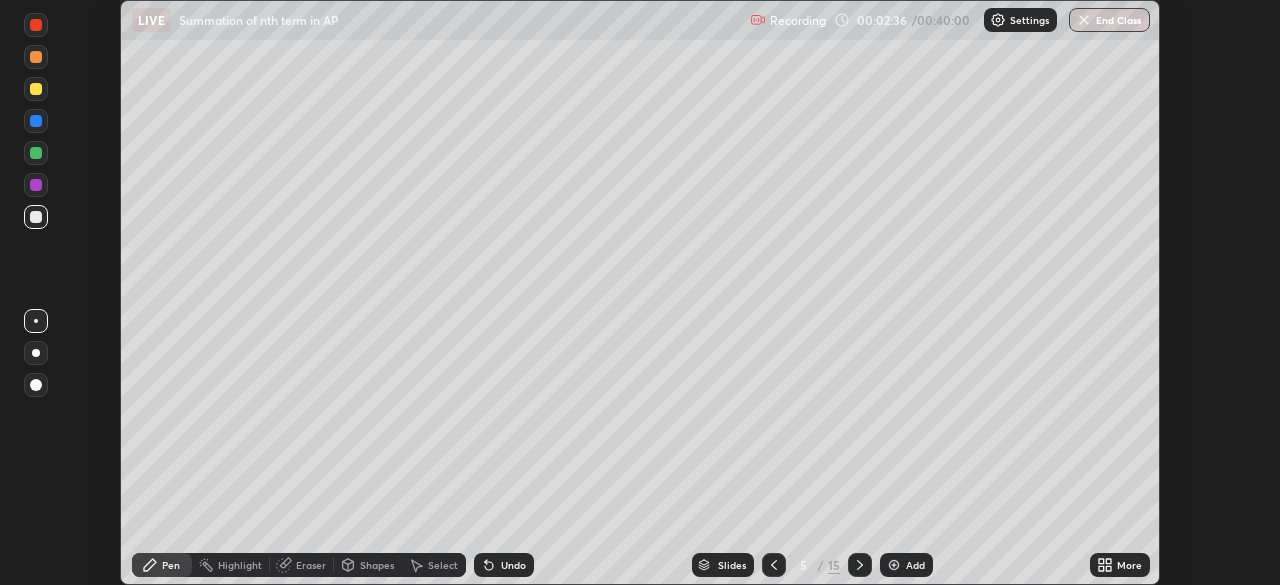 click 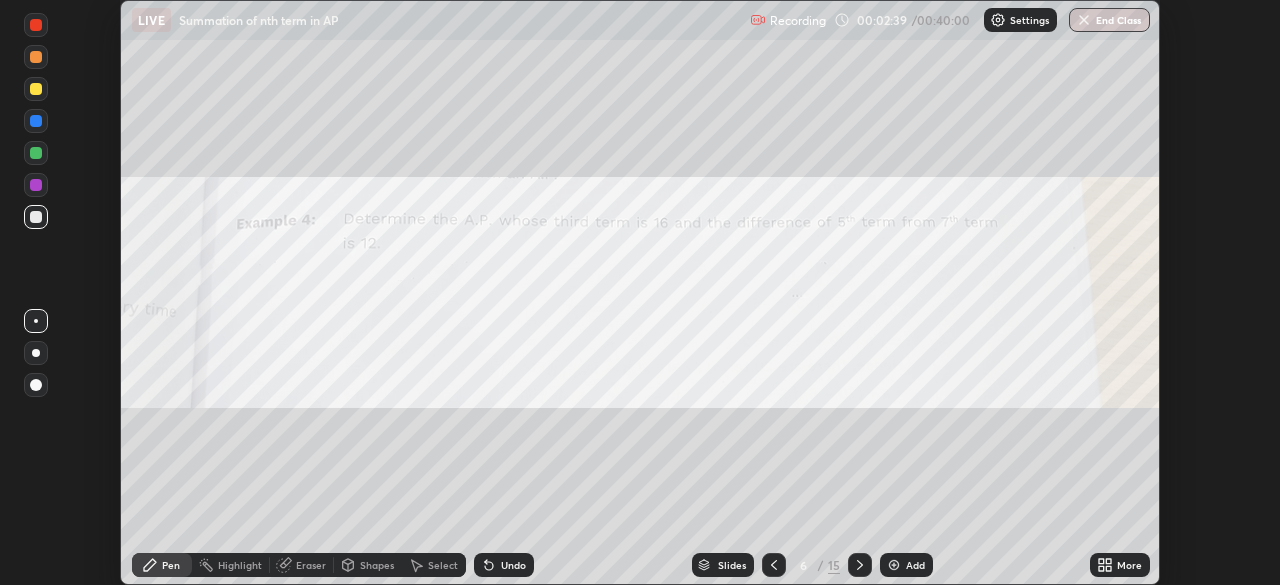 click 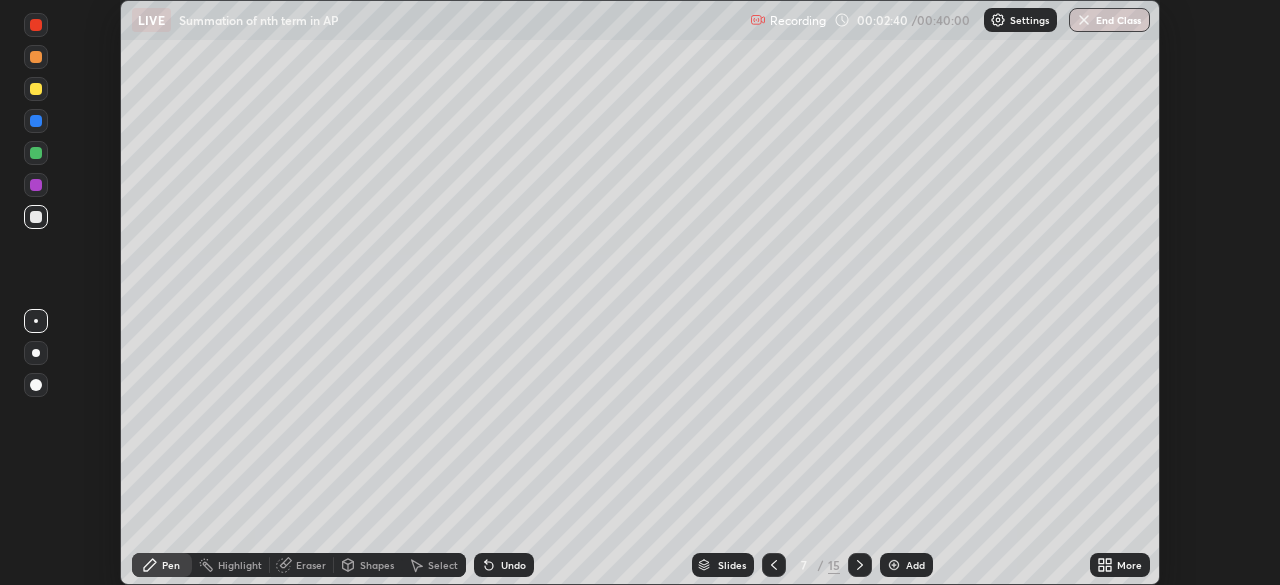 click 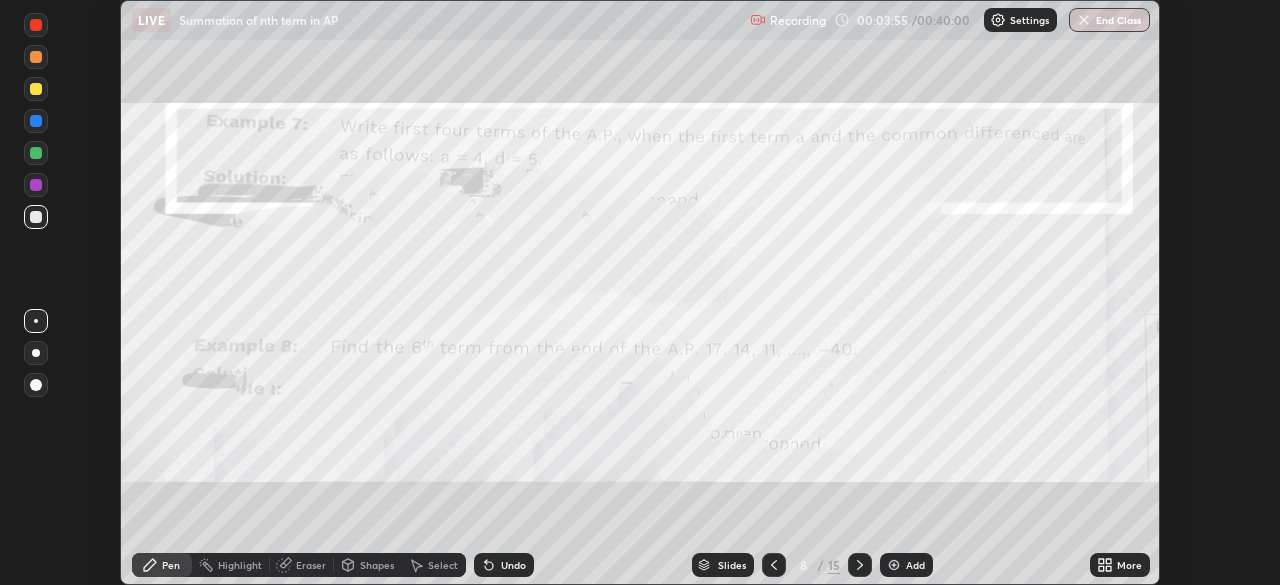click at bounding box center (36, 185) 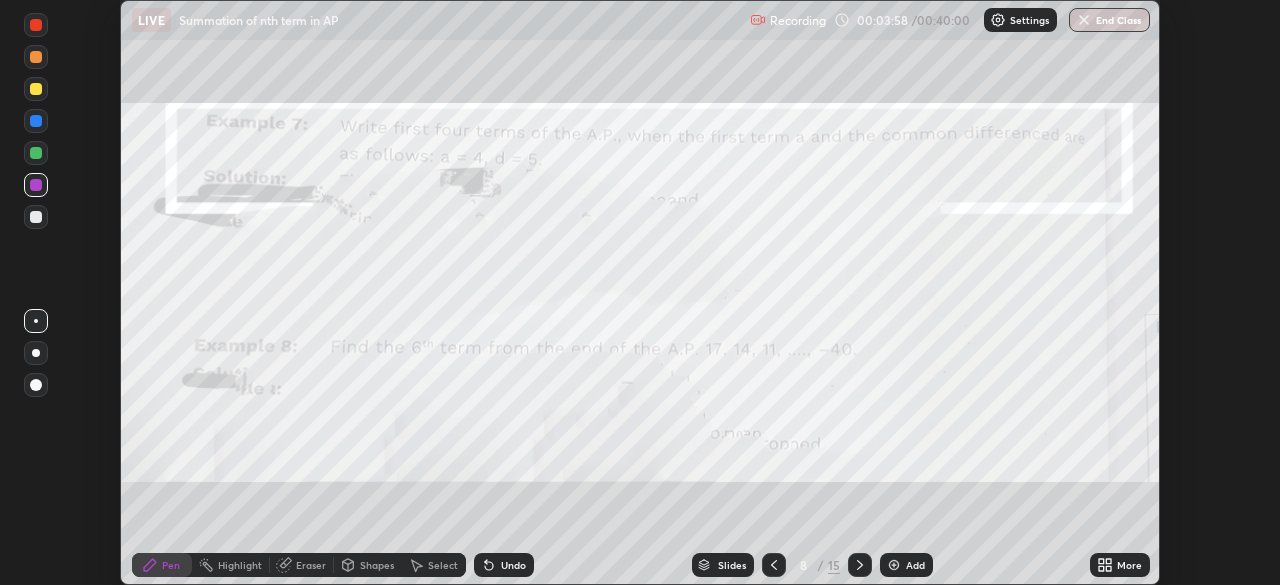 click at bounding box center [36, 353] 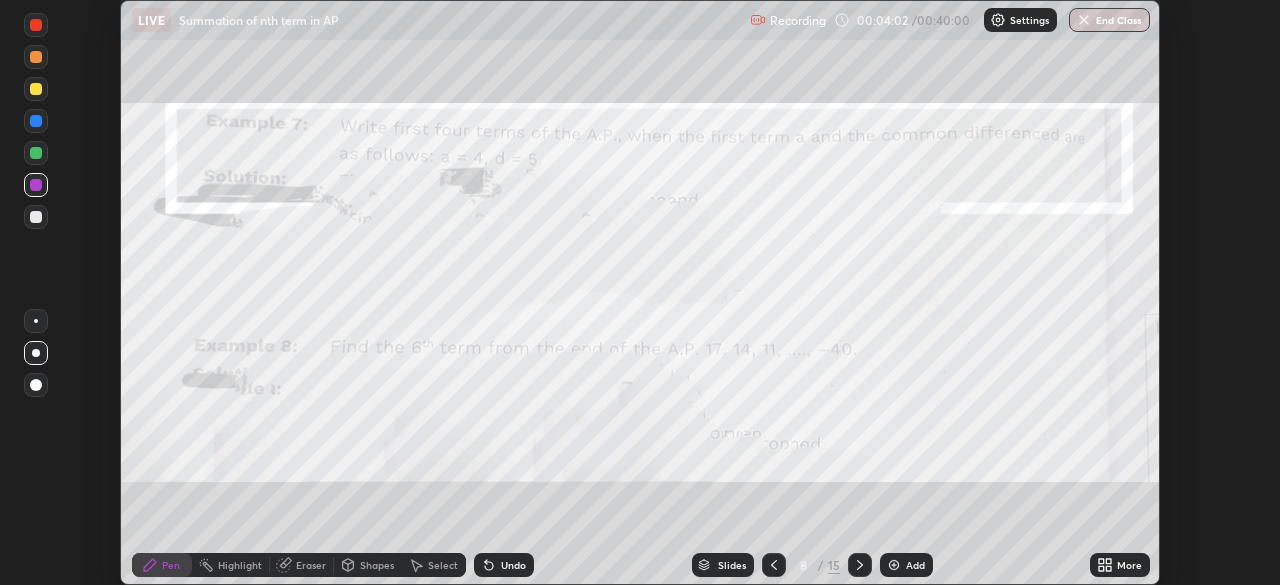click at bounding box center [36, 385] 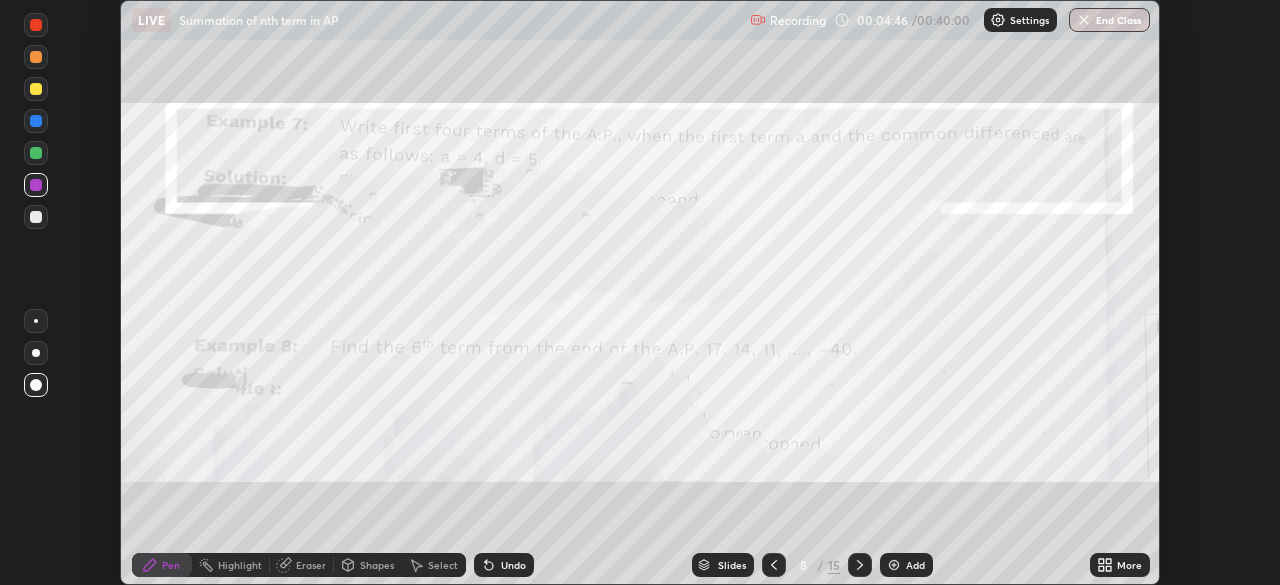 click at bounding box center (36, 217) 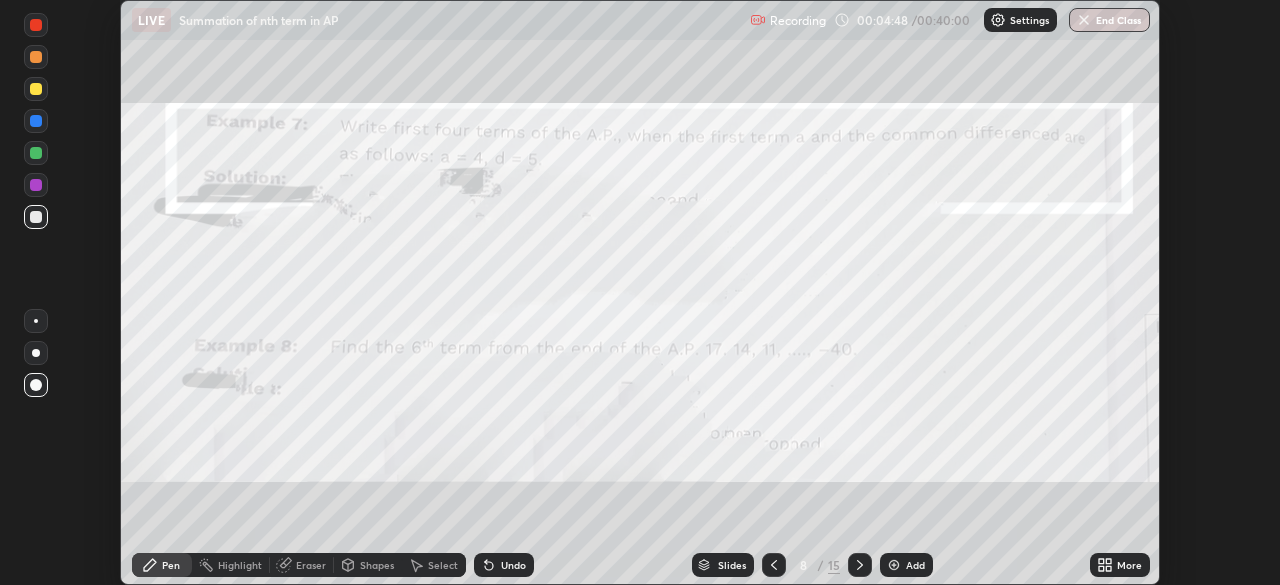 click at bounding box center [36, 89] 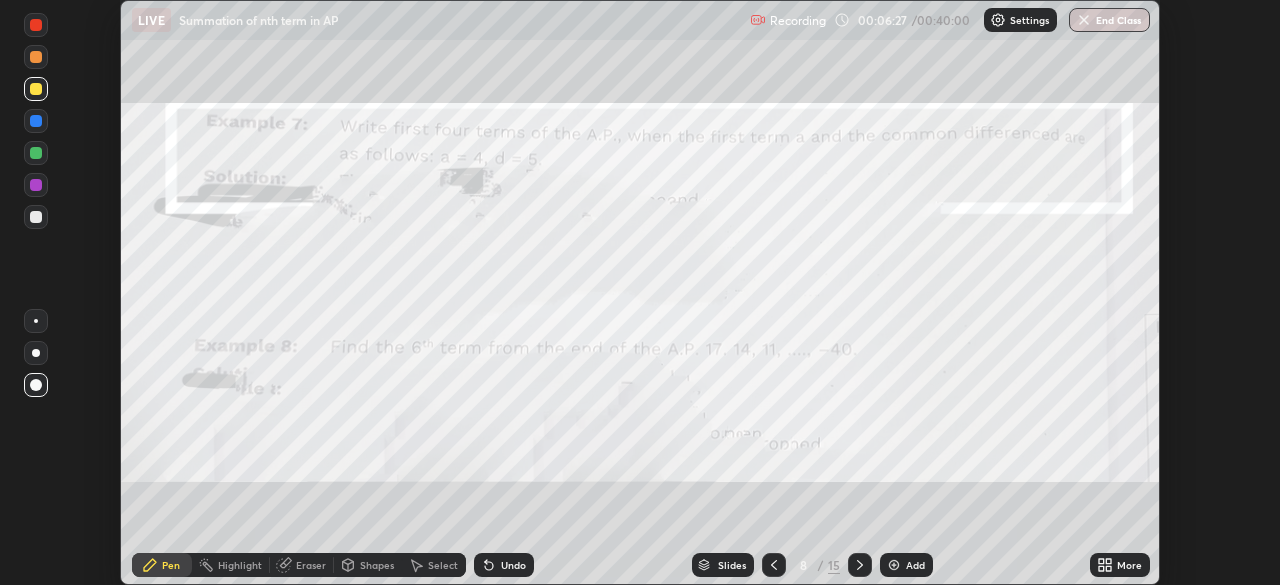 click at bounding box center (36, 153) 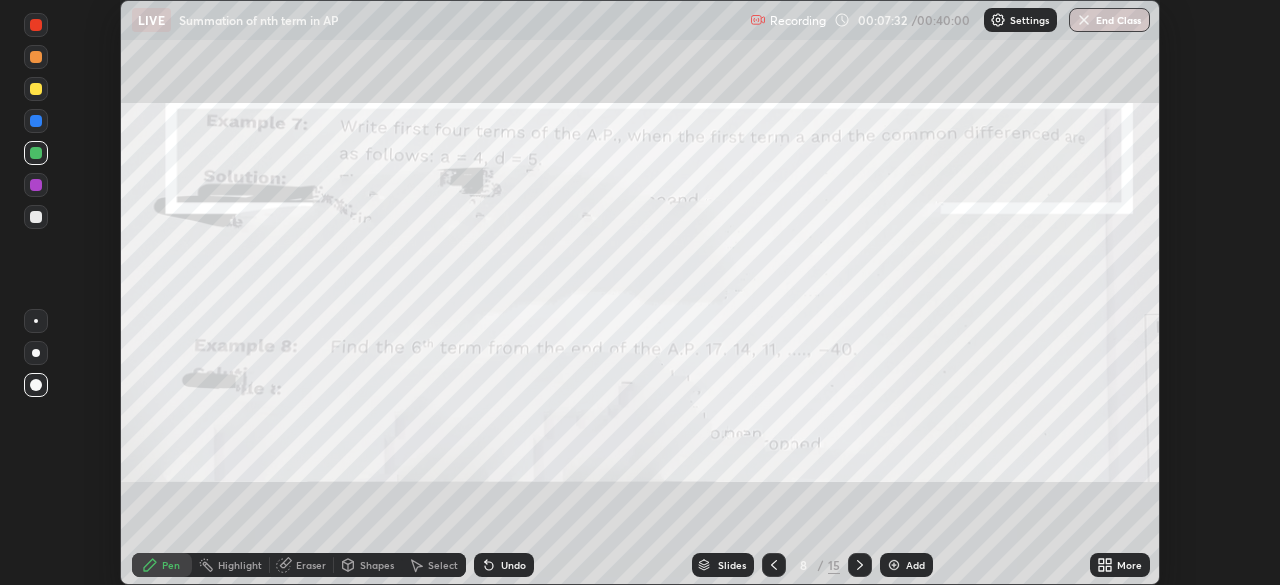 click at bounding box center (36, 185) 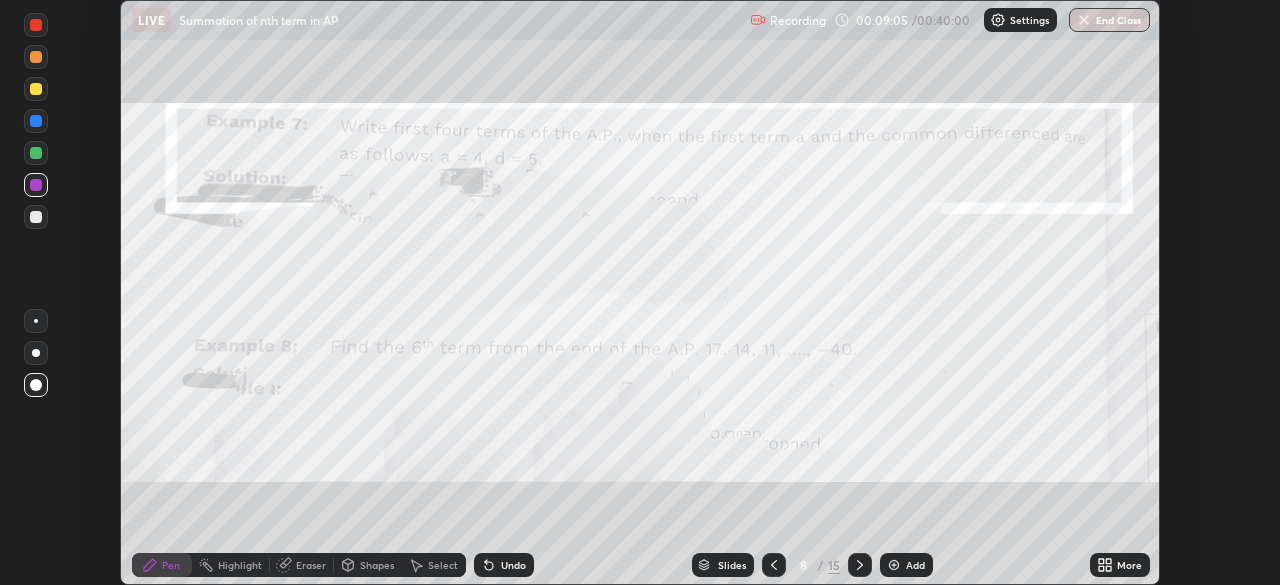 click at bounding box center (894, 565) 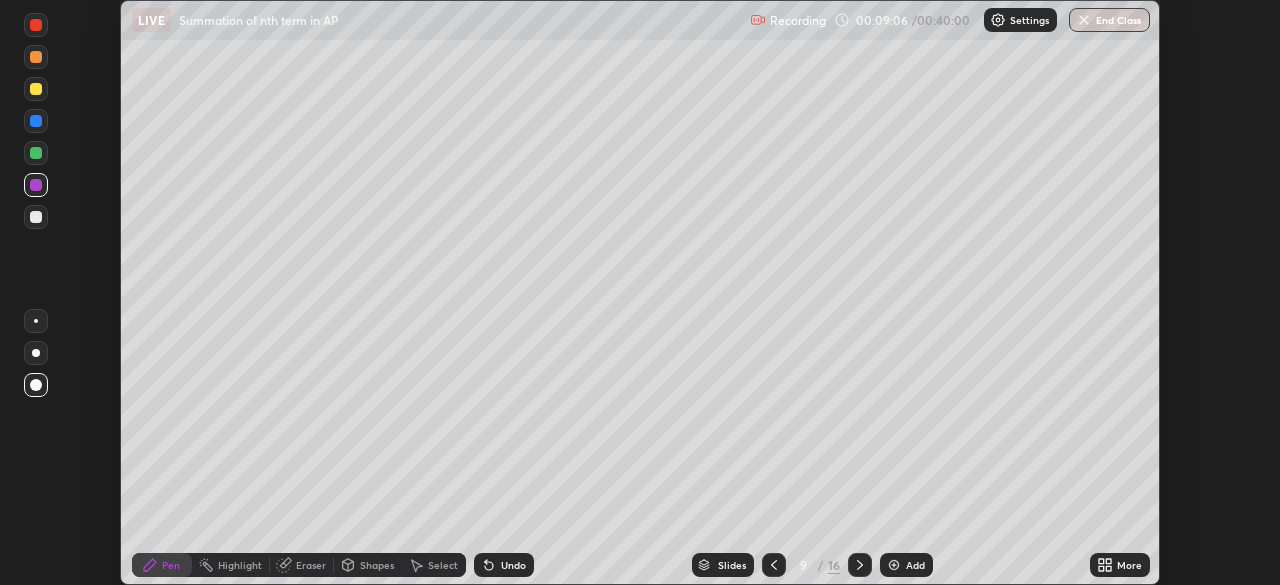 click 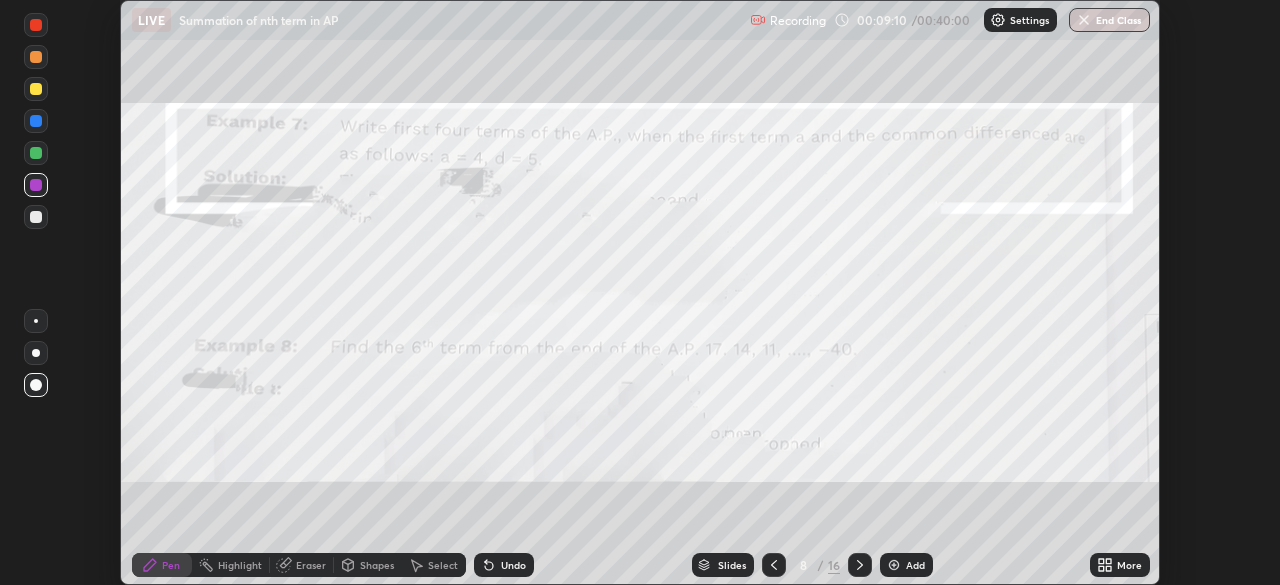 click on "Add" at bounding box center [915, 565] 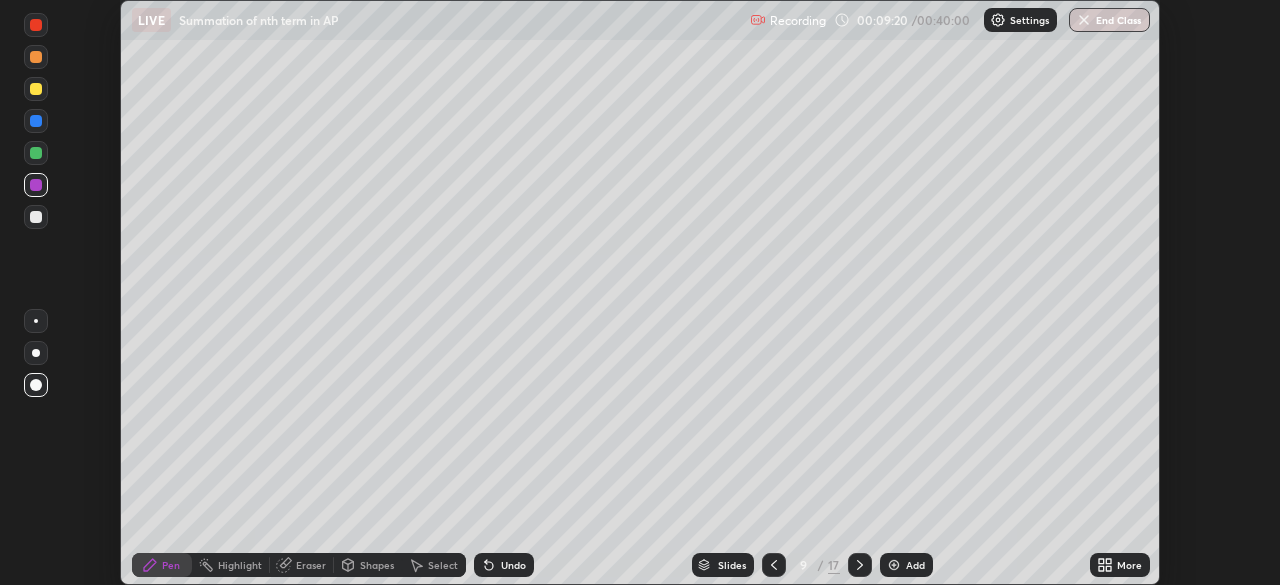 click 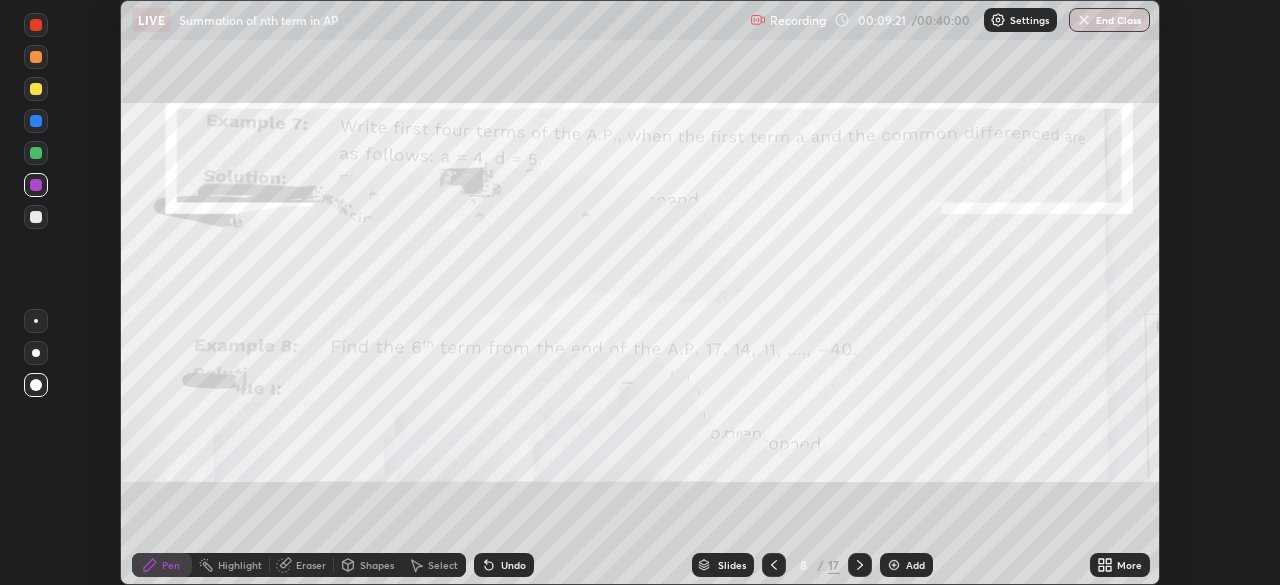 click 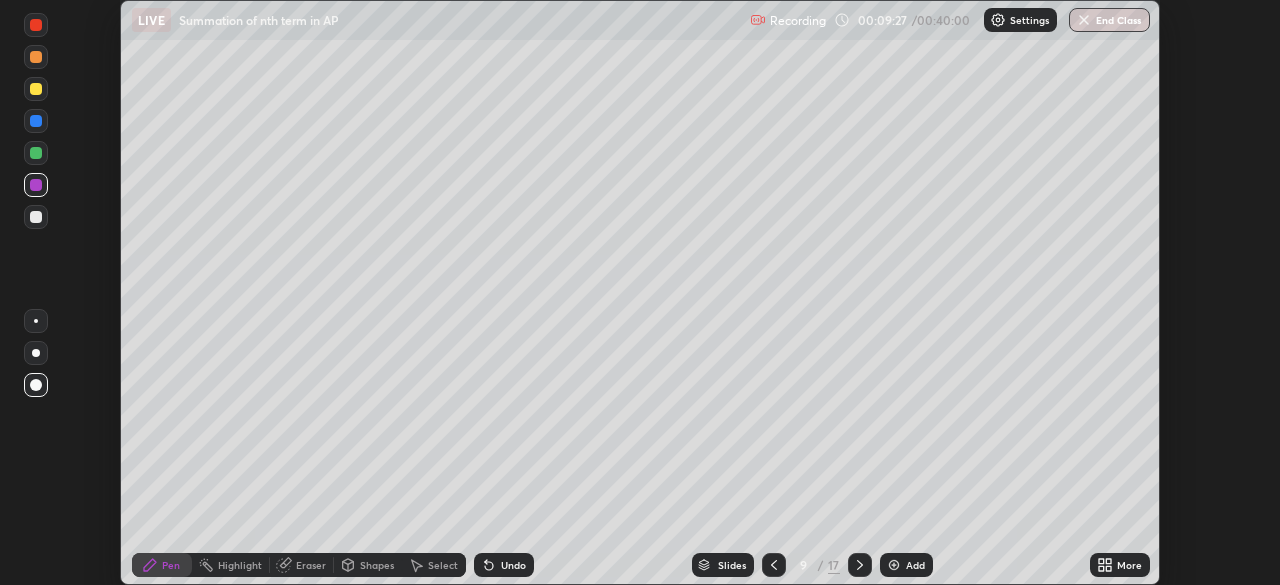 click 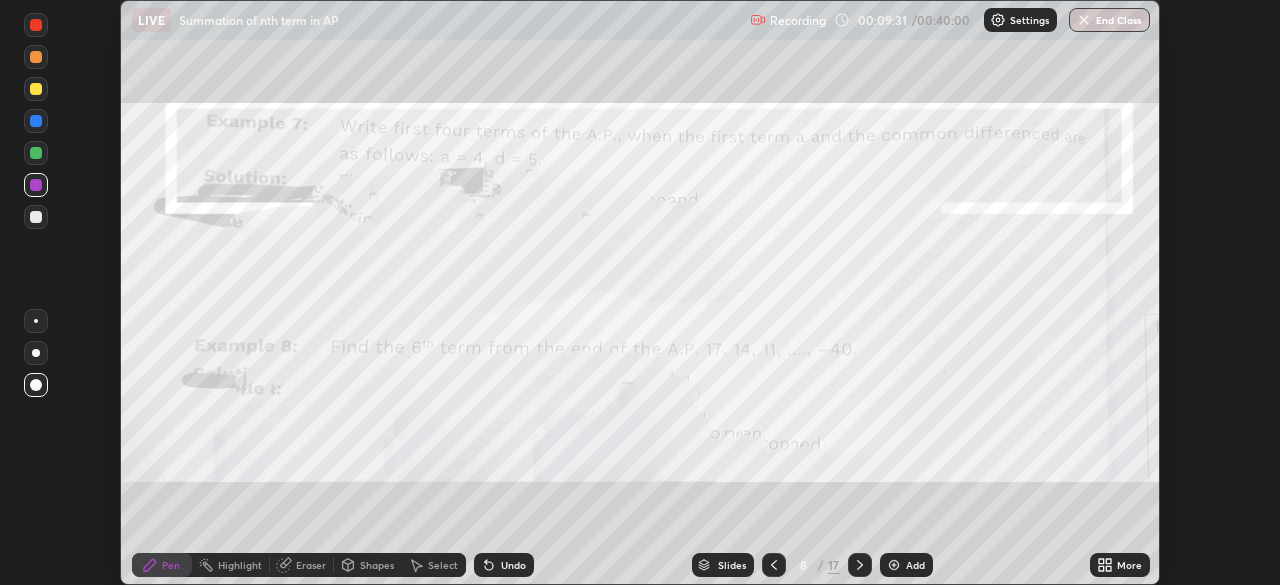 click 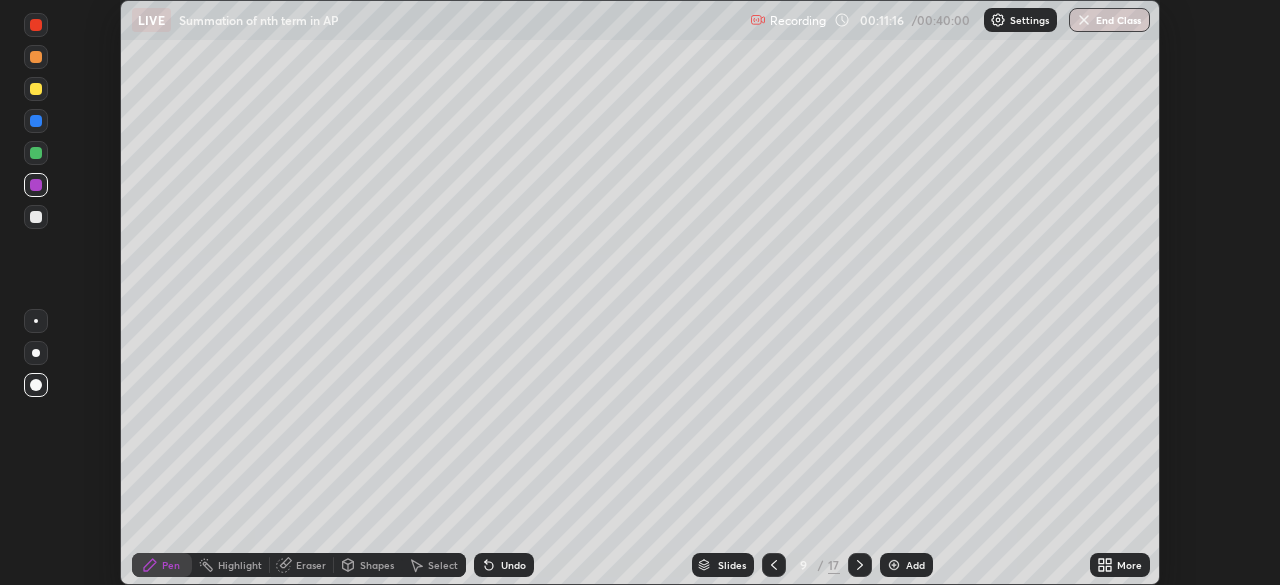 click on "Undo" at bounding box center (513, 565) 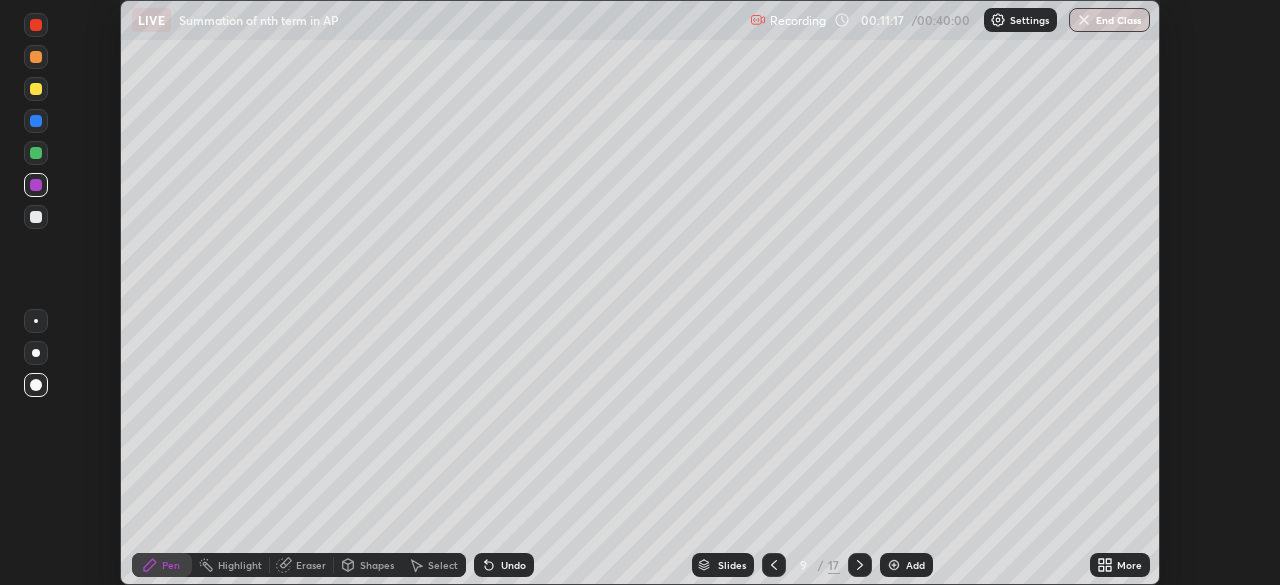 click on "Undo" at bounding box center [513, 565] 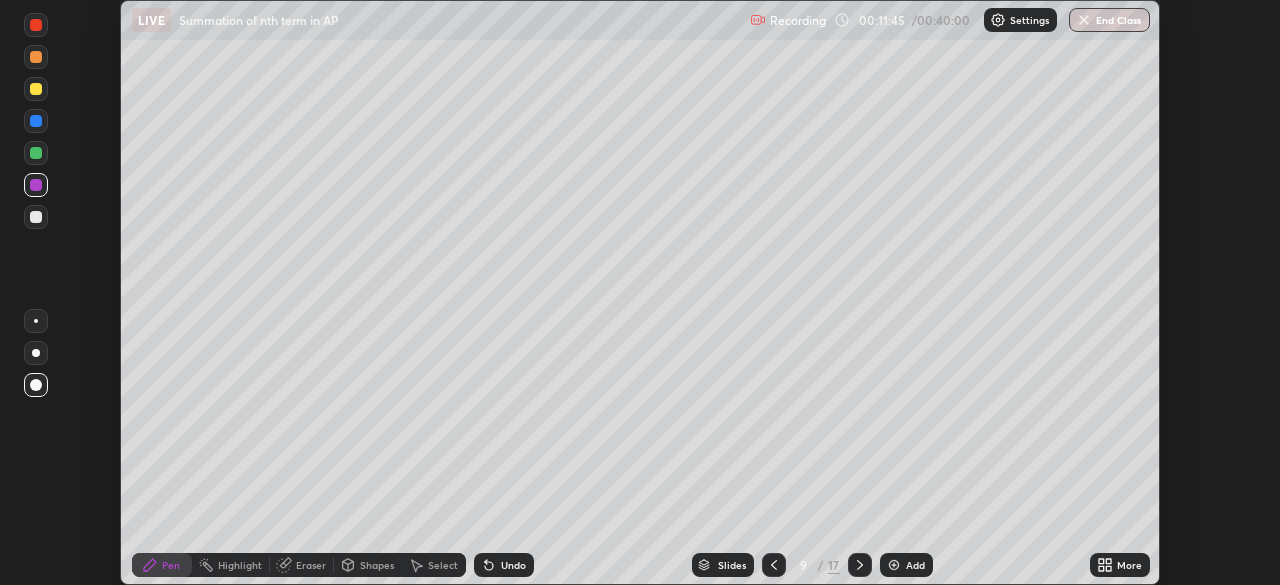 click 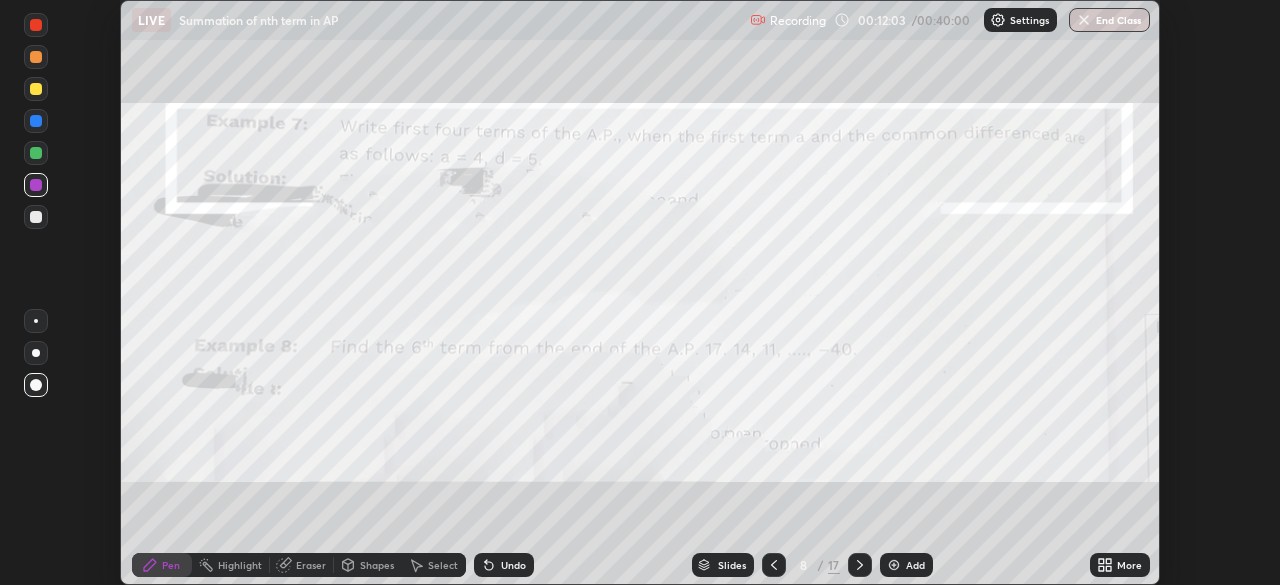 click 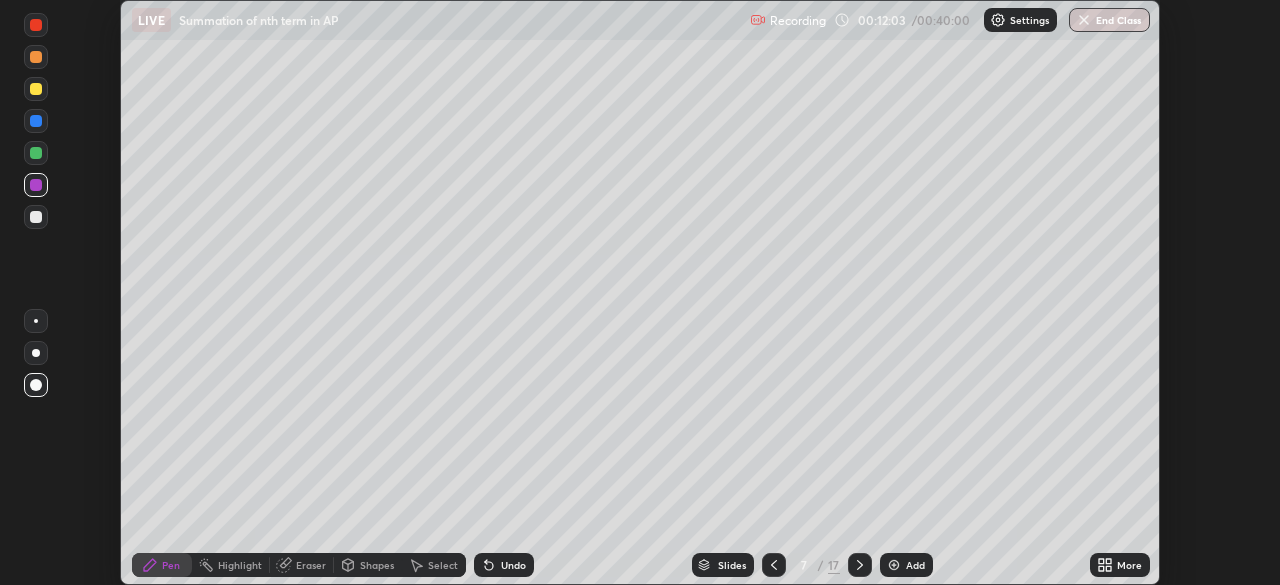 click 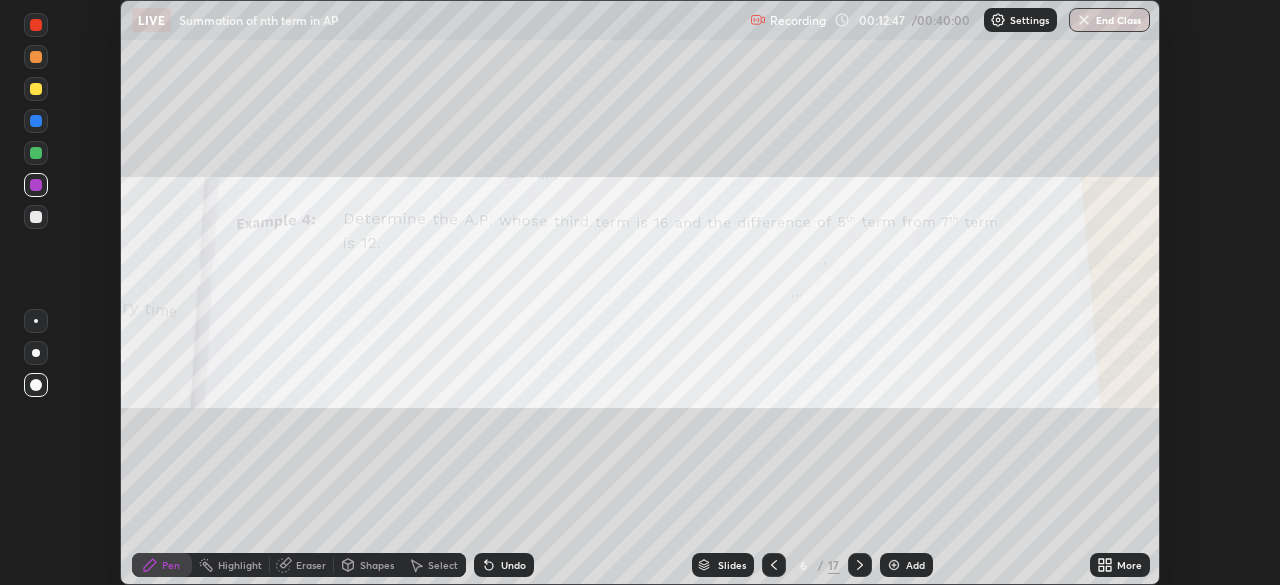 click on "Pen" at bounding box center [162, 565] 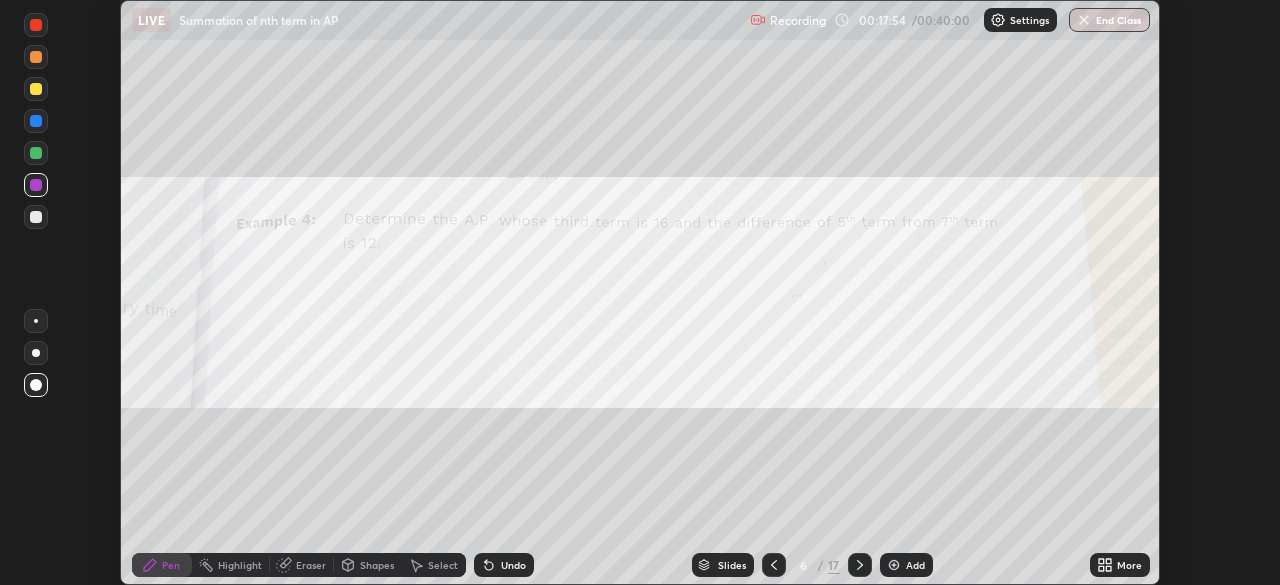 click at bounding box center (36, 89) 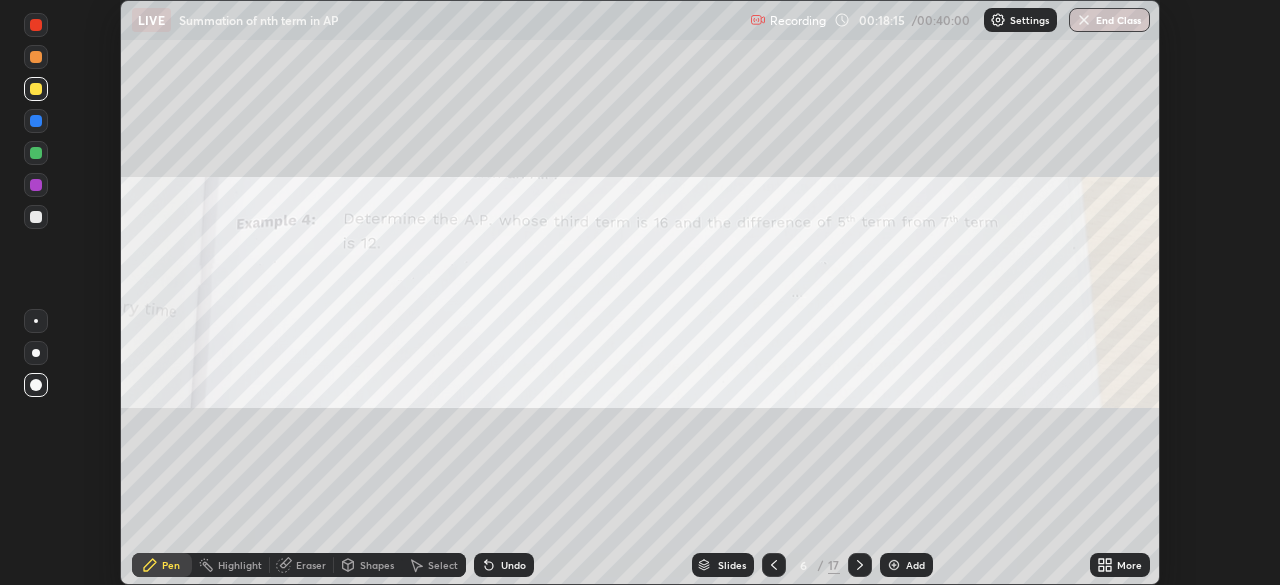 click on "Highlight" at bounding box center [240, 565] 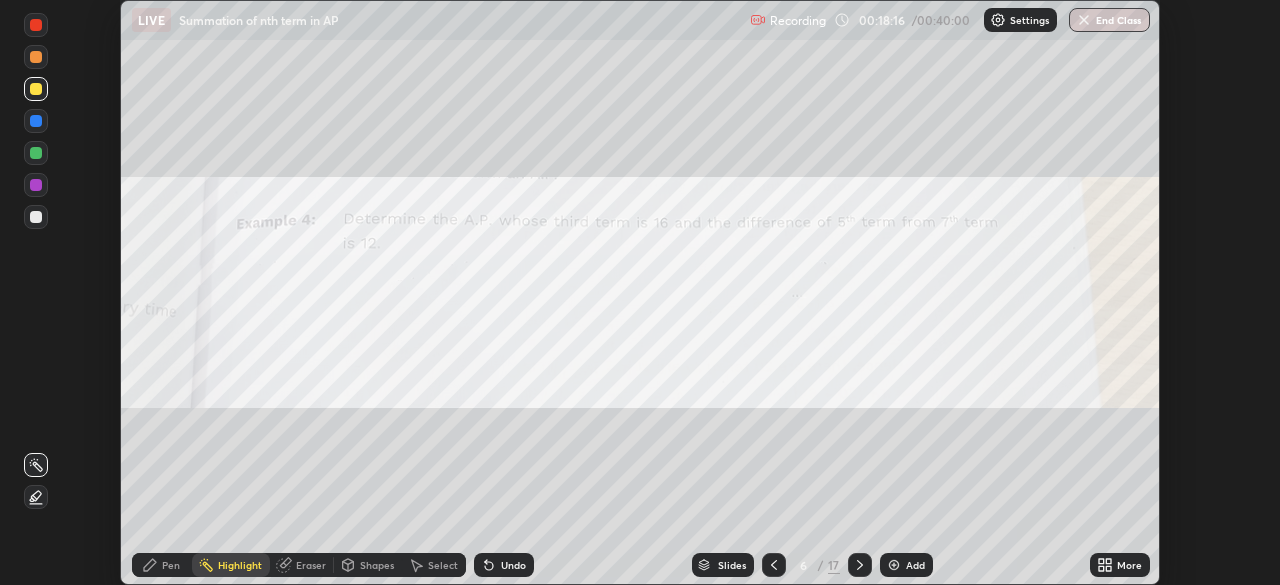 click 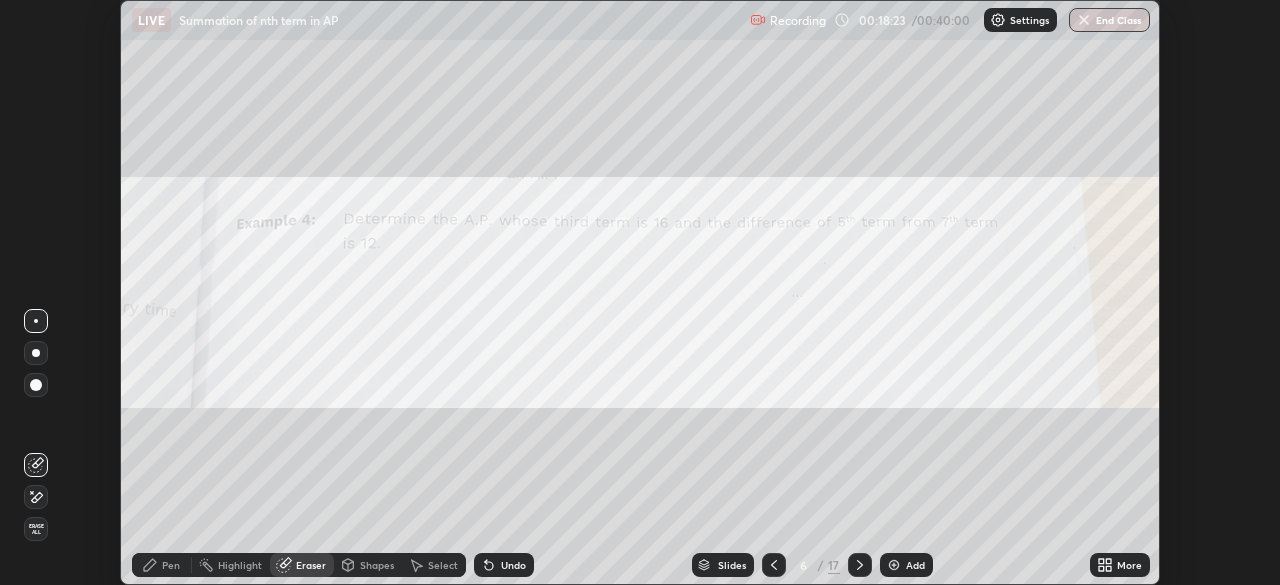 click on "Pen" at bounding box center [171, 565] 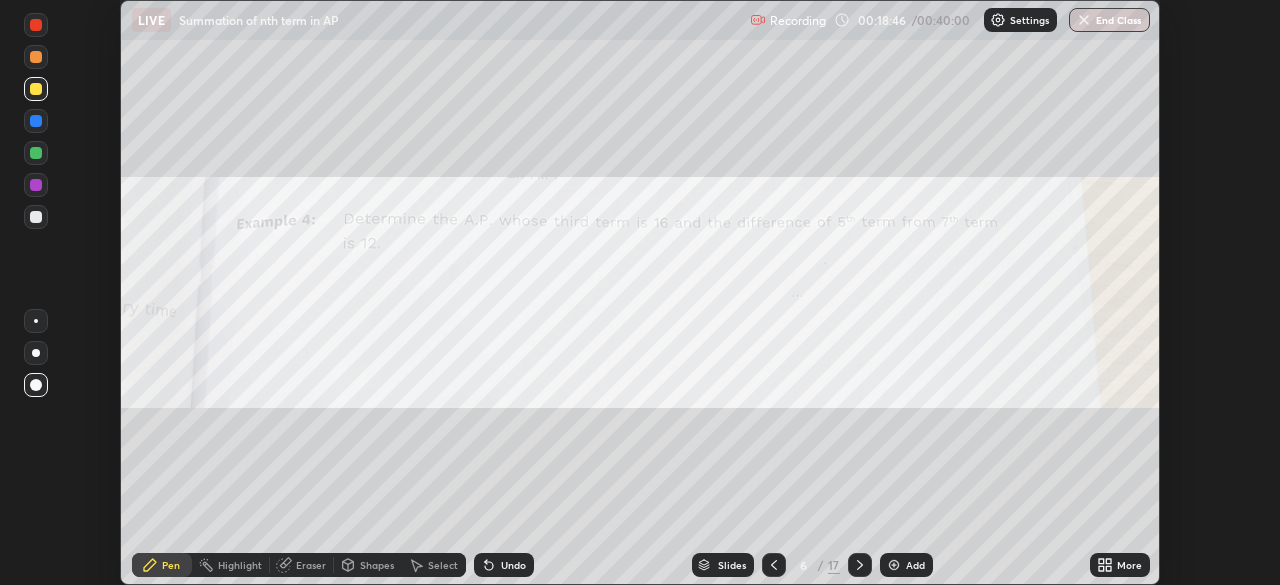 click 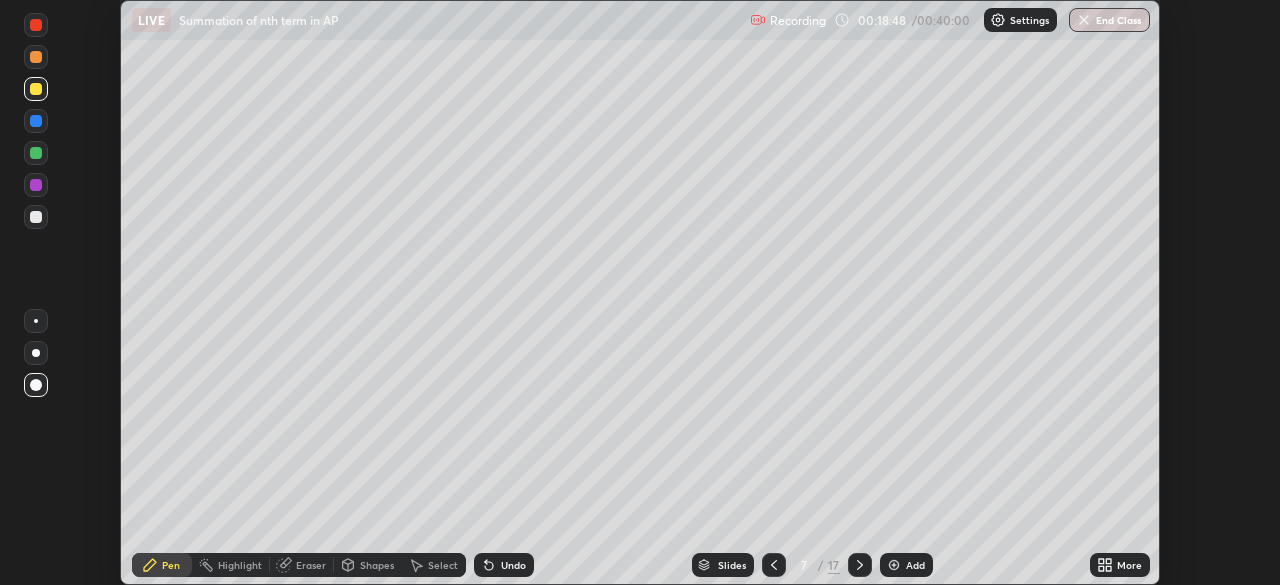 click 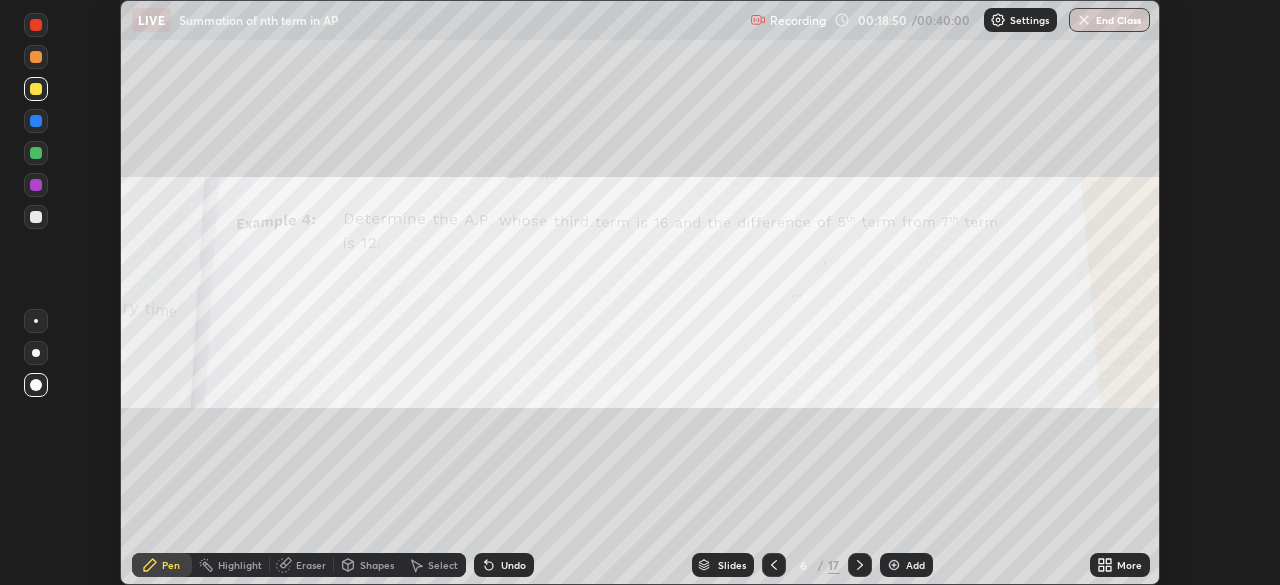 click 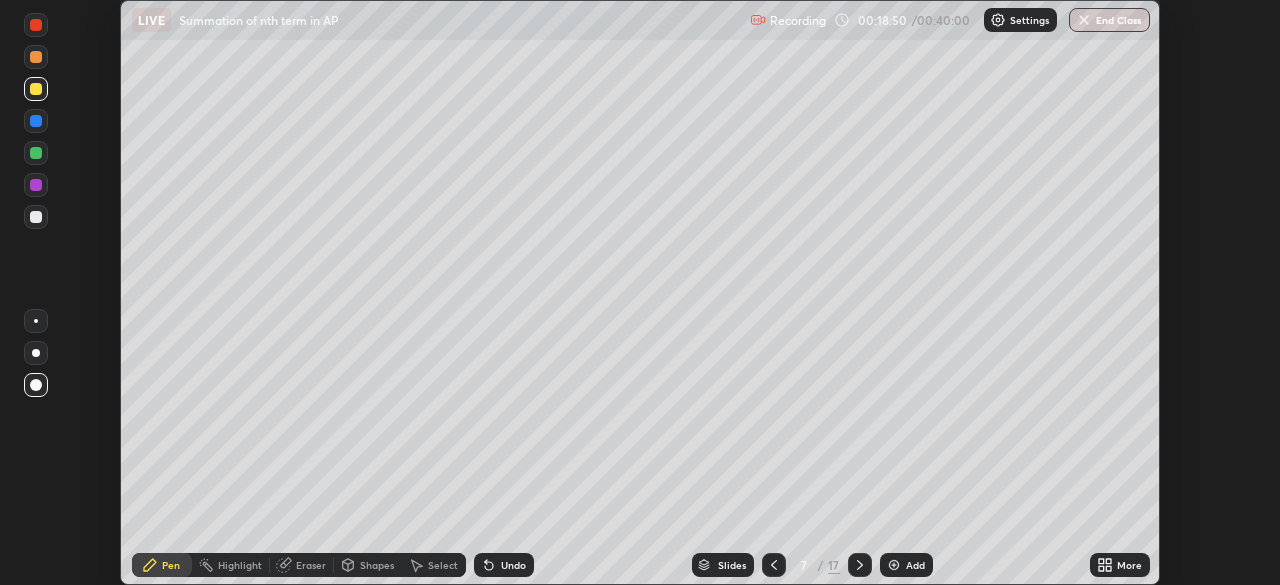 click 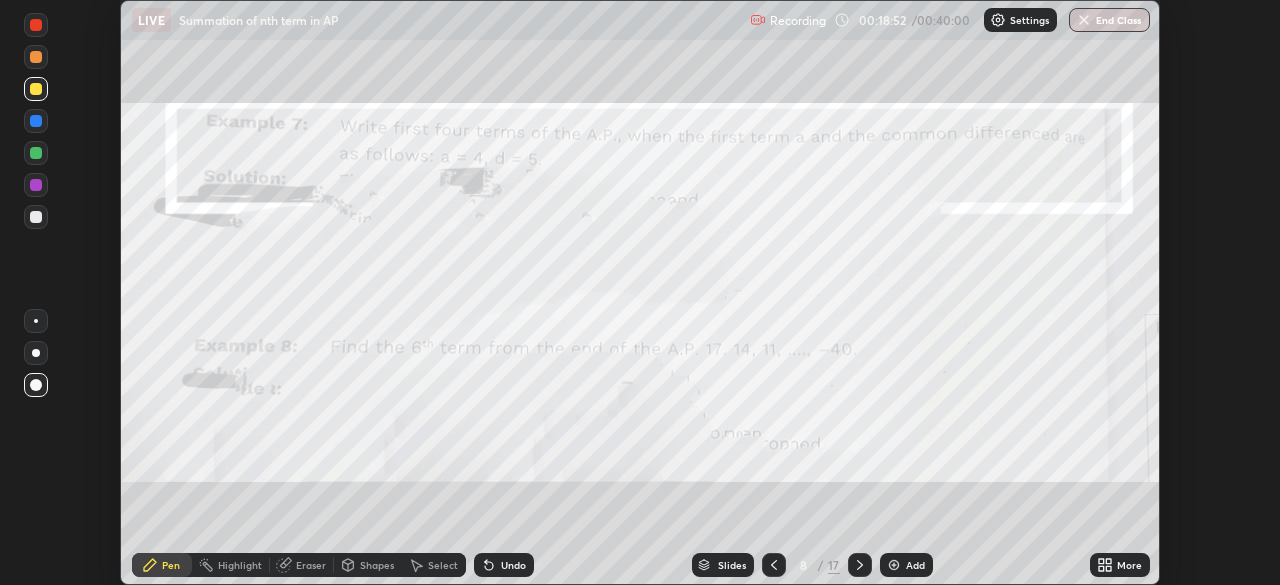 click 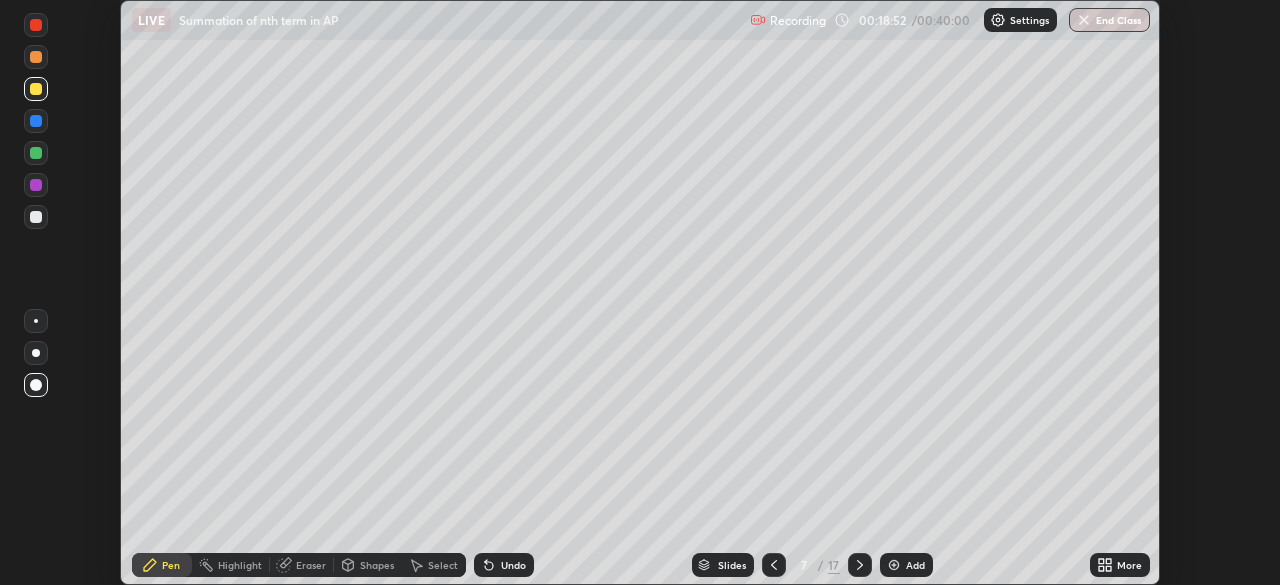 click 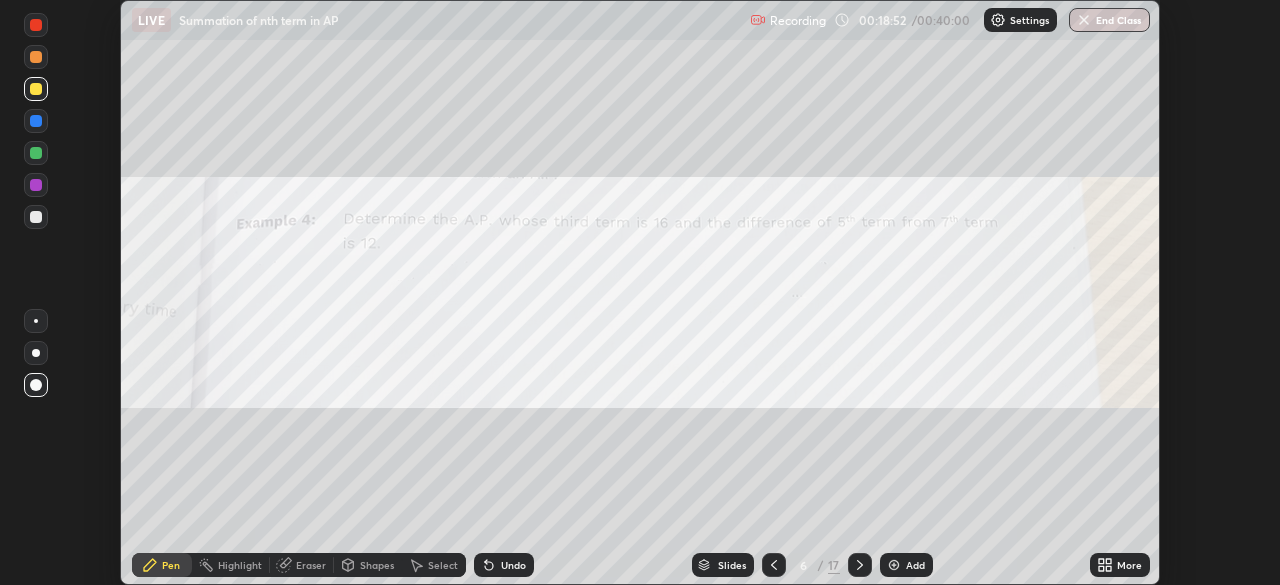 click 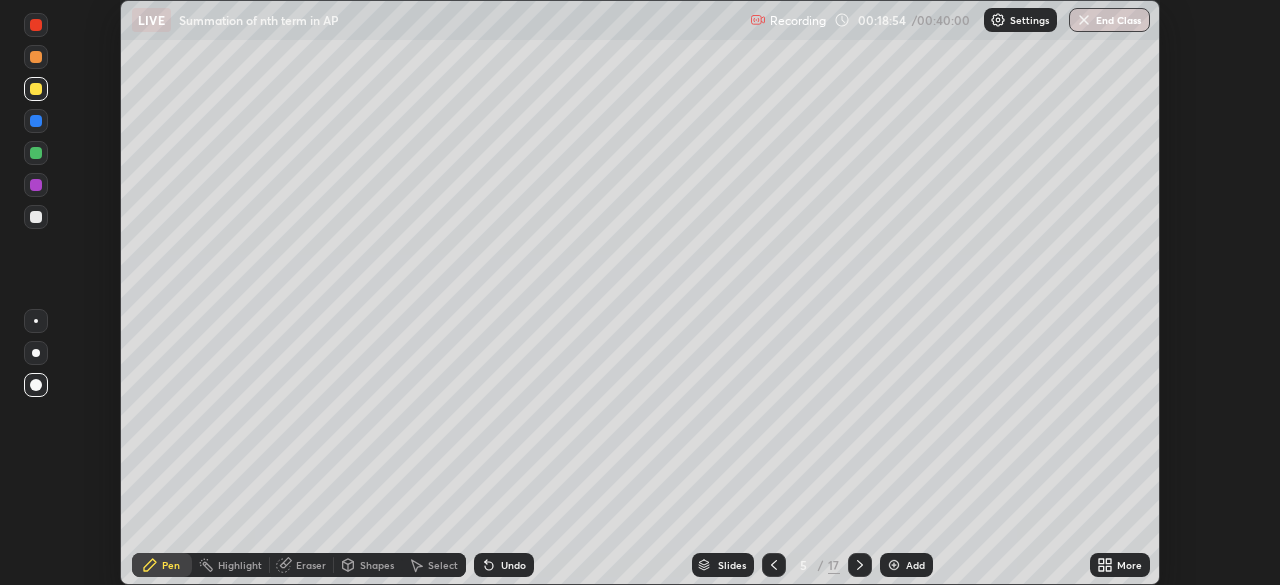 click 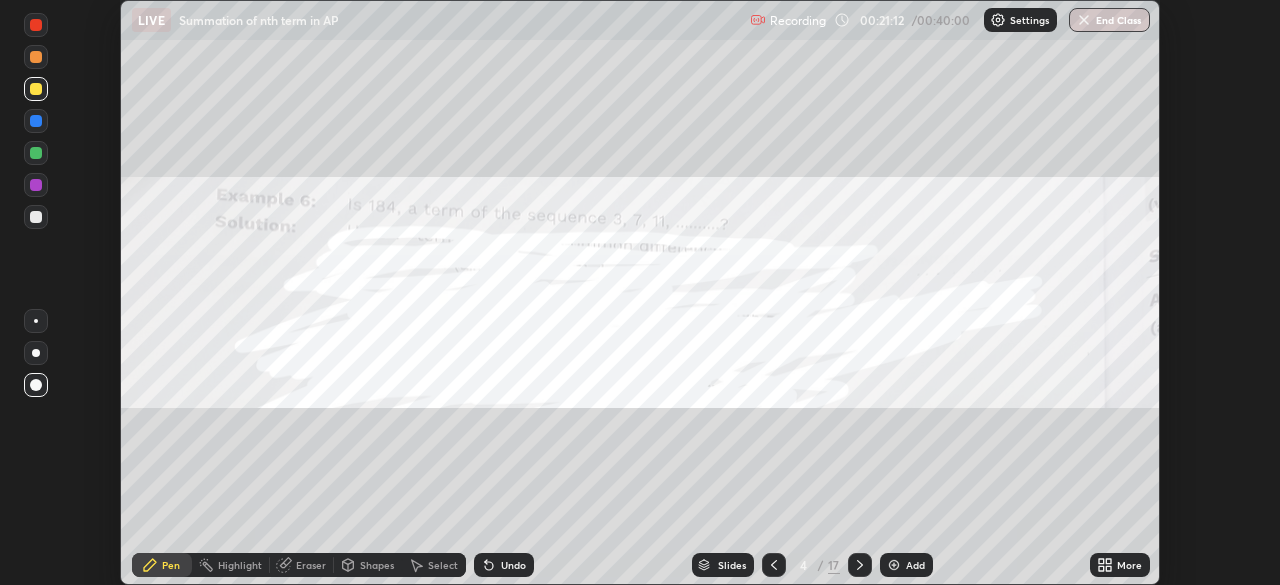 click 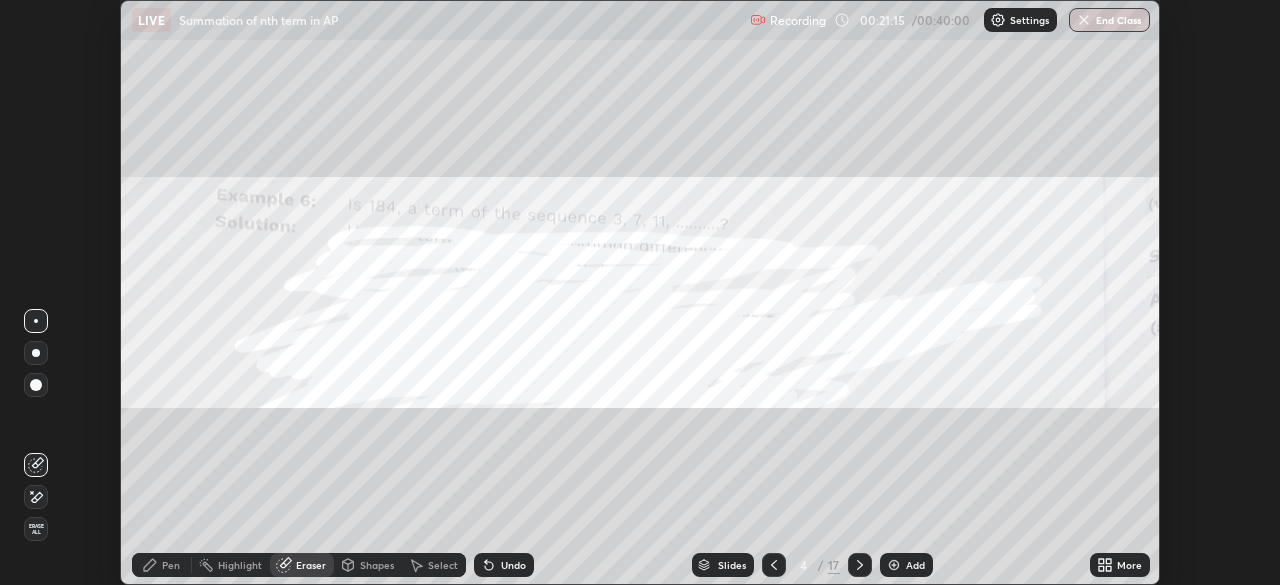 click on "Select" at bounding box center (443, 565) 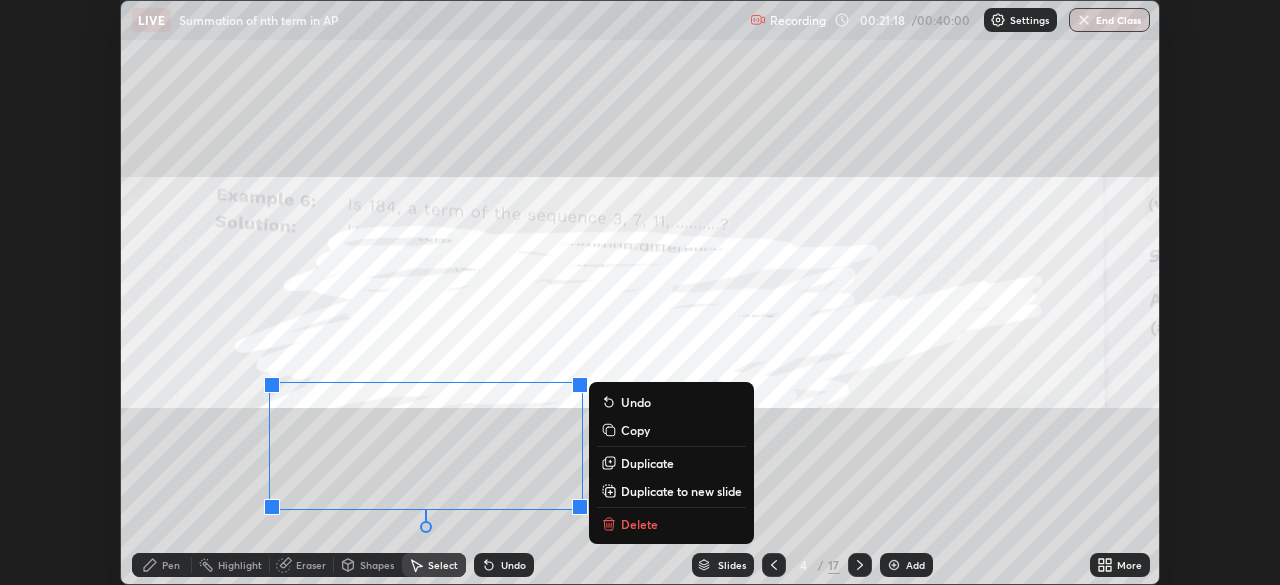 click on "Delete" at bounding box center [639, 524] 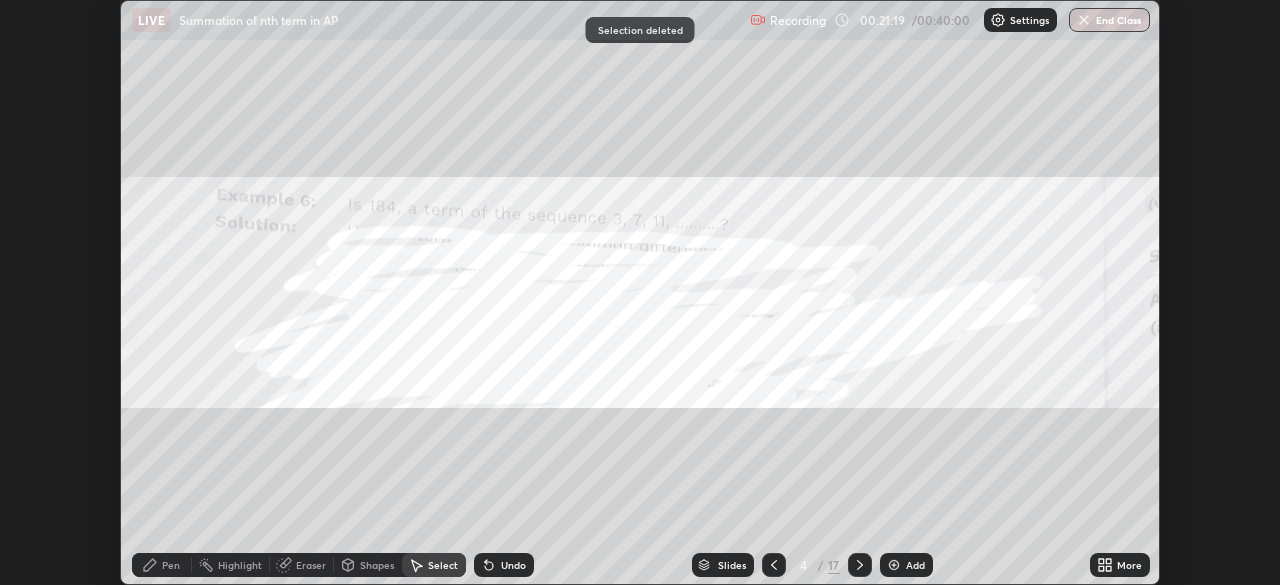 click on "Pen" at bounding box center [162, 565] 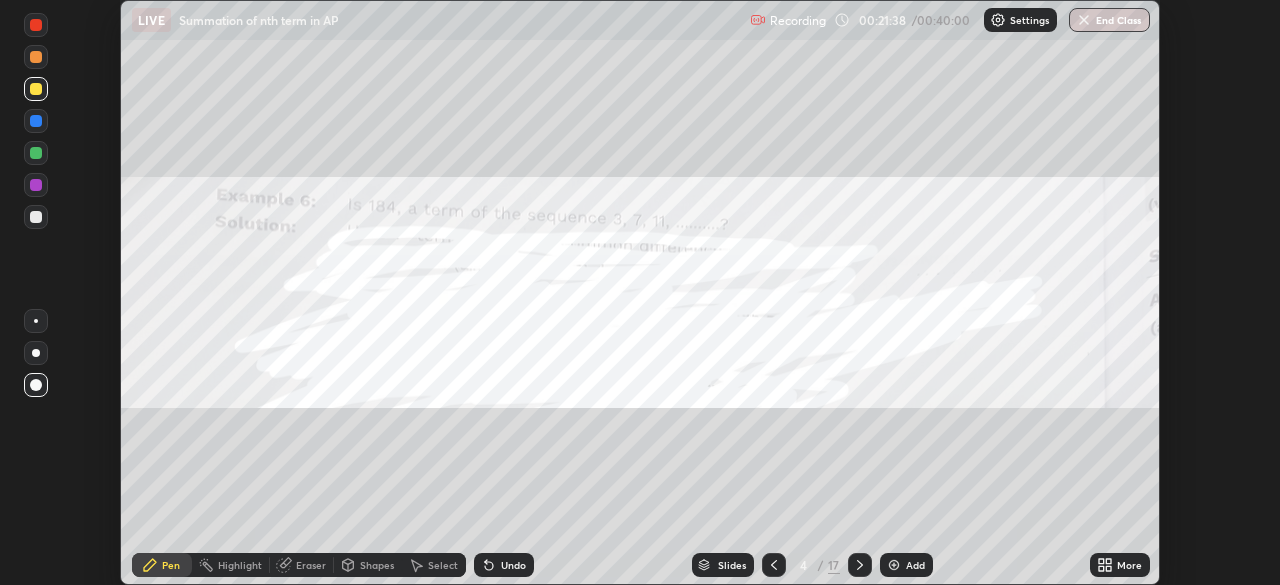 click at bounding box center (36, 121) 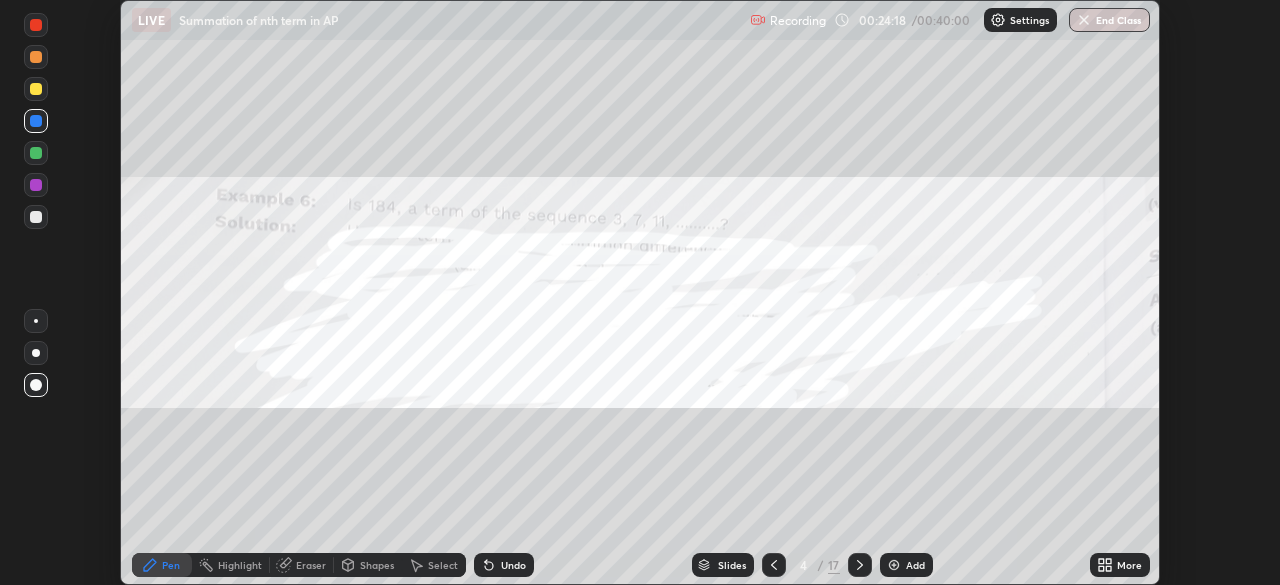 click 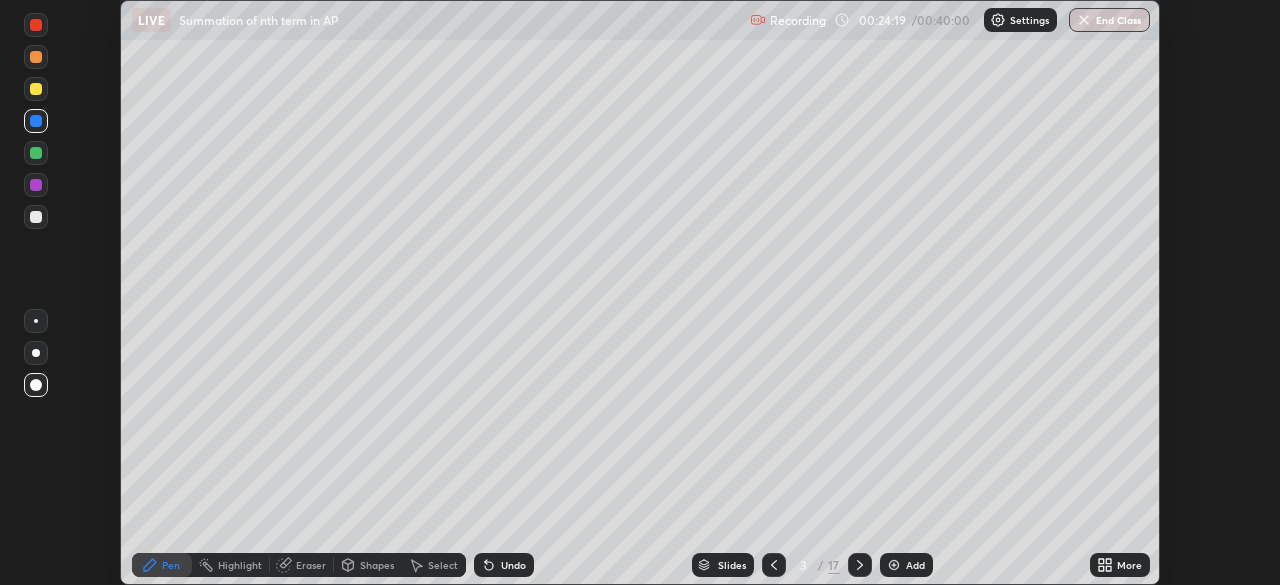 click 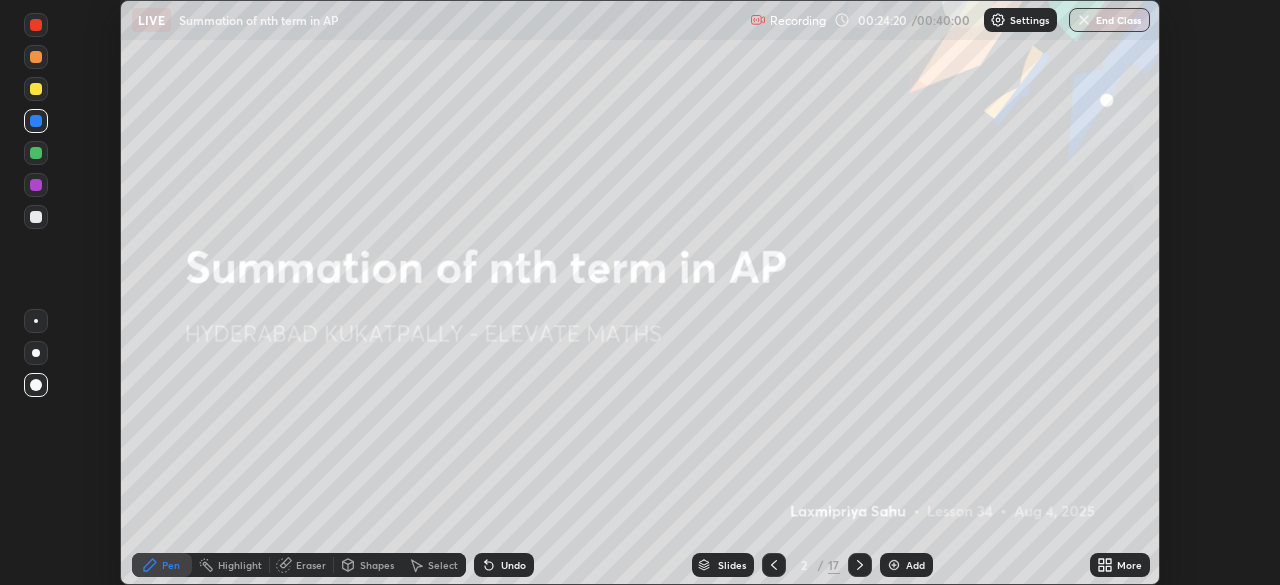 click 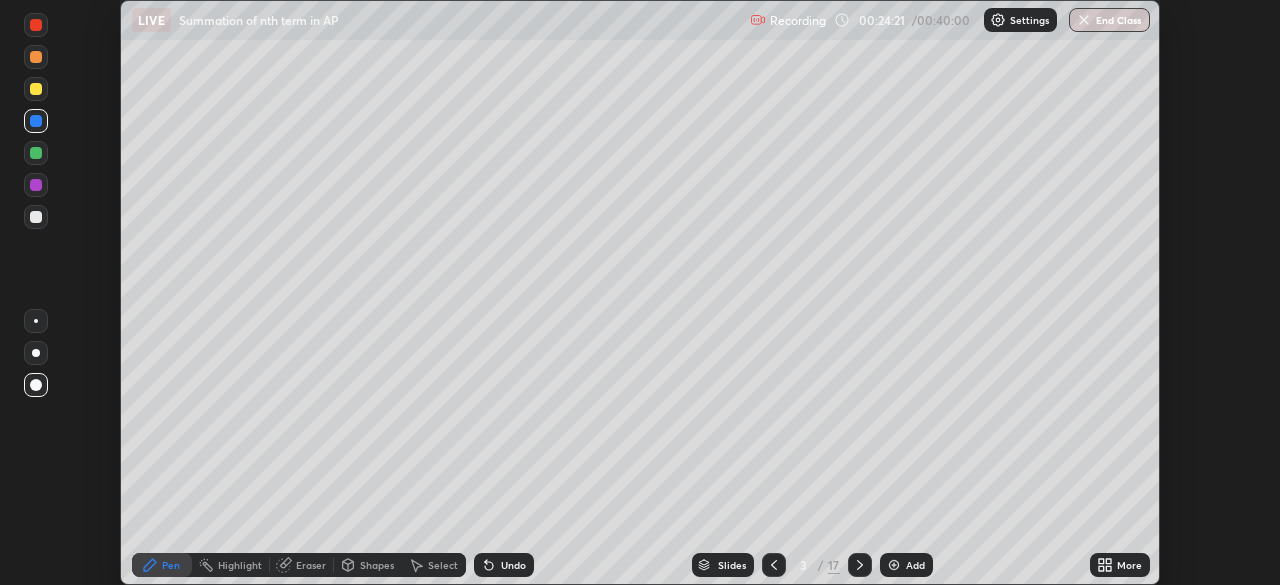 click 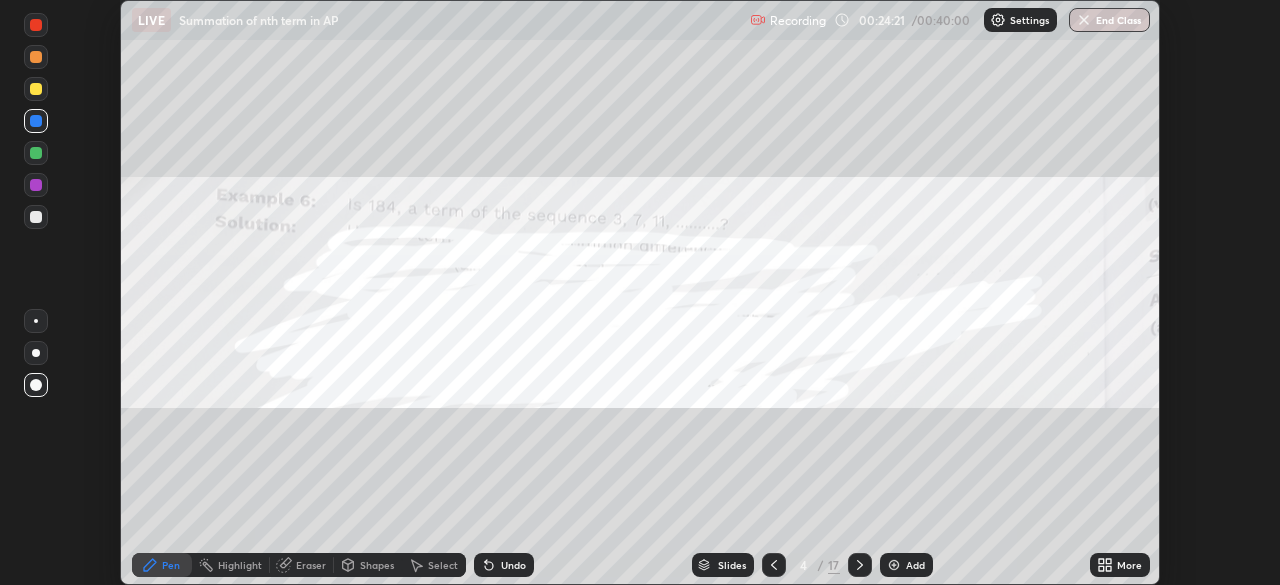 click 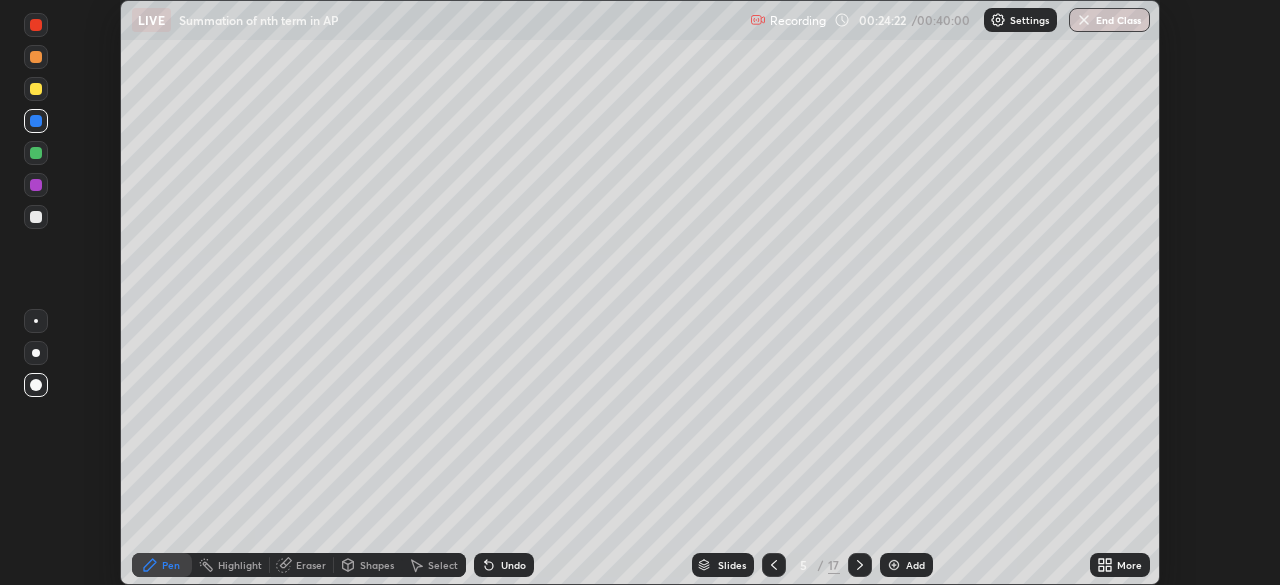 click 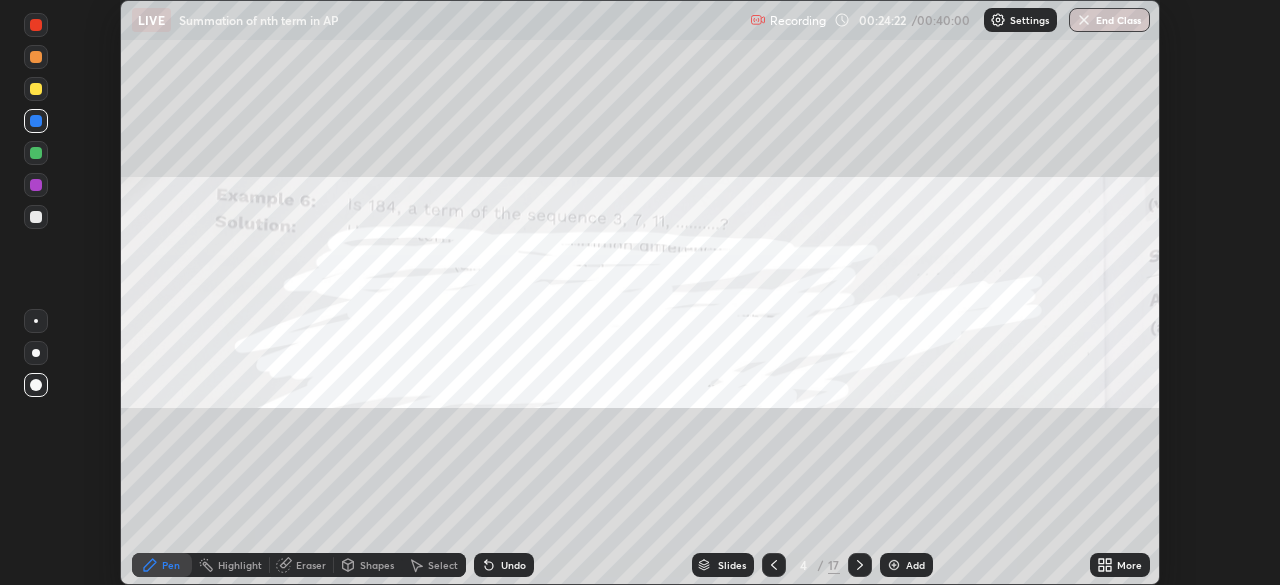 click 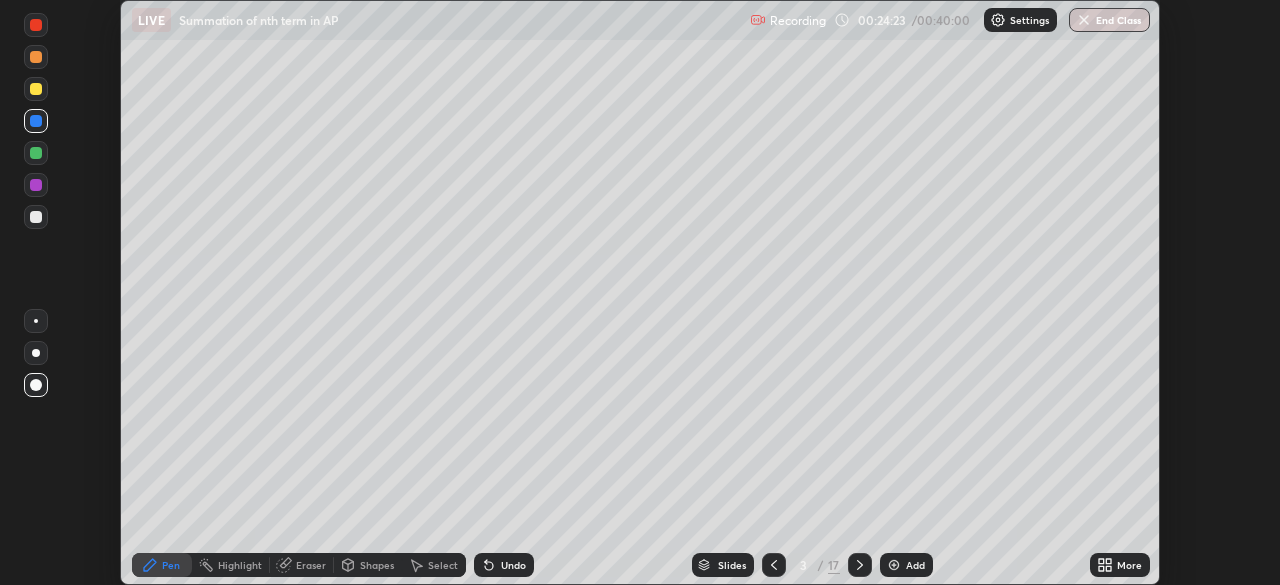 click 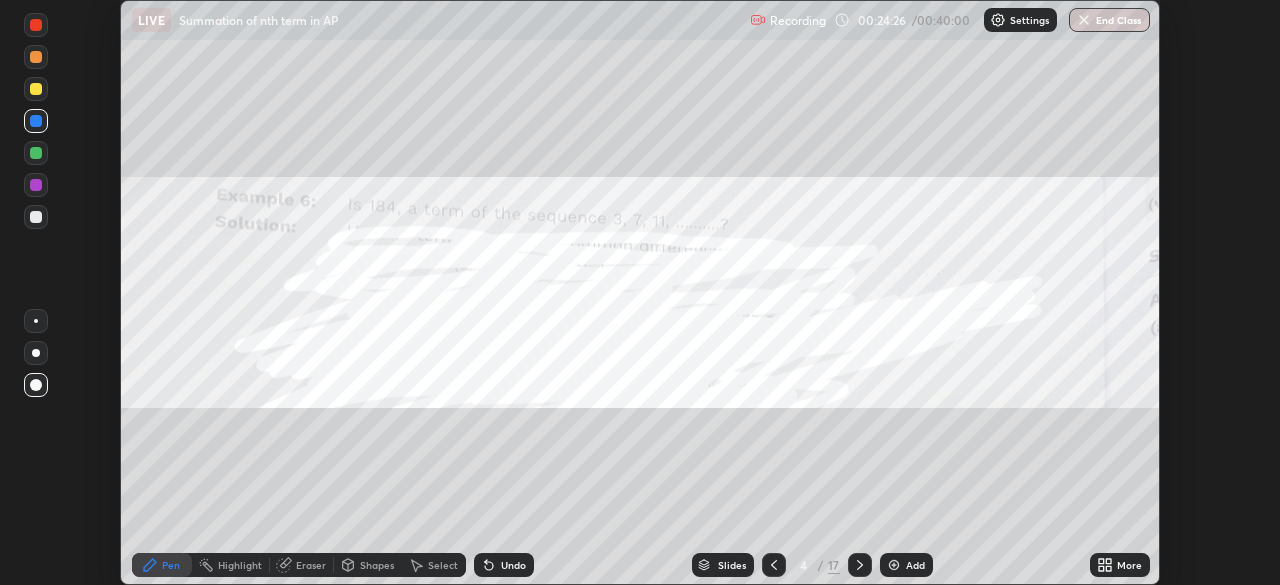 click 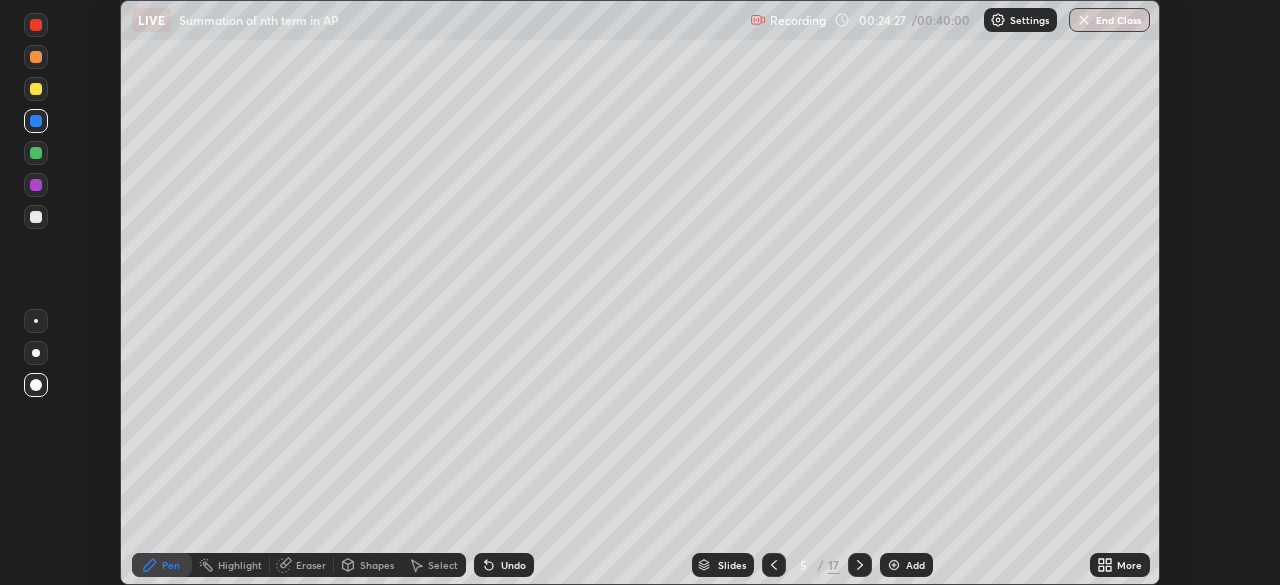 click 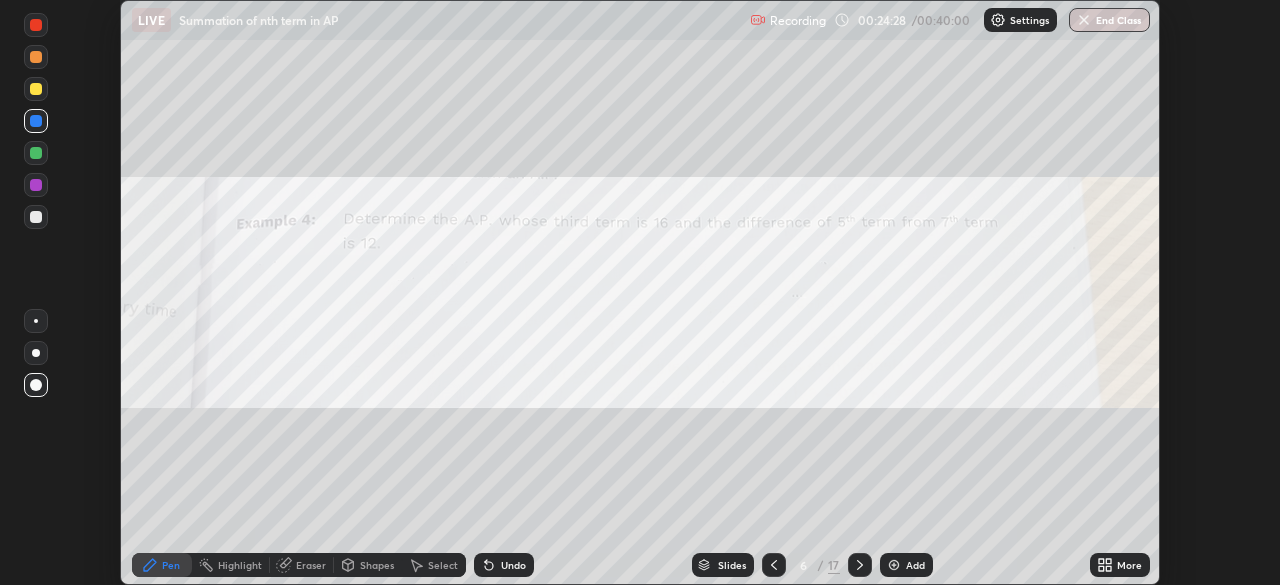 click 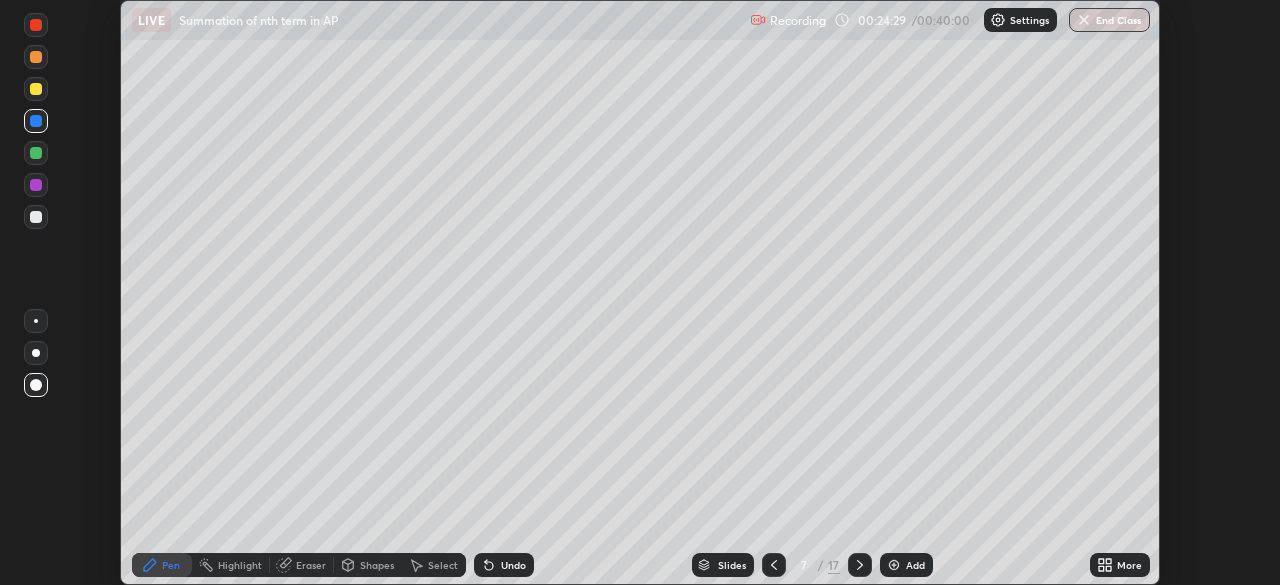click 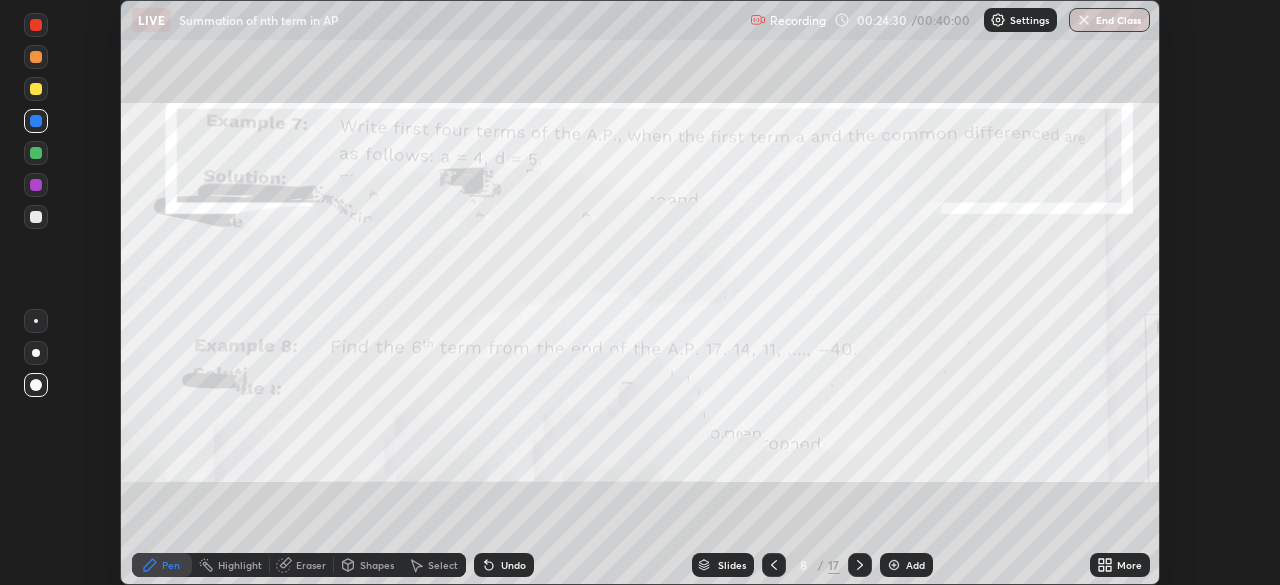 click 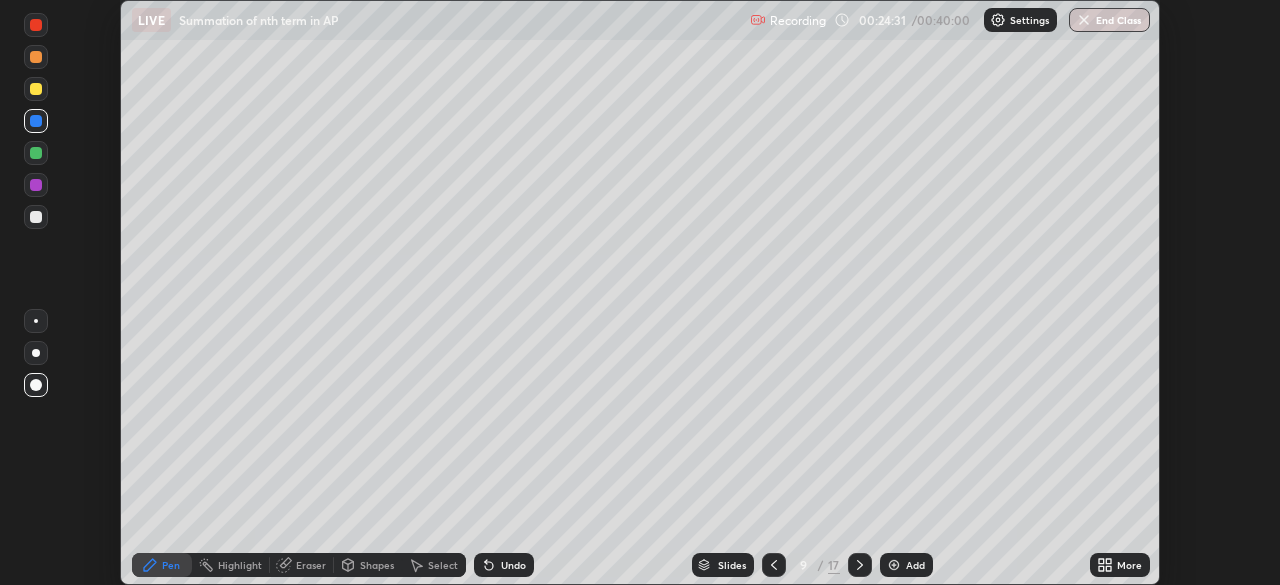 click 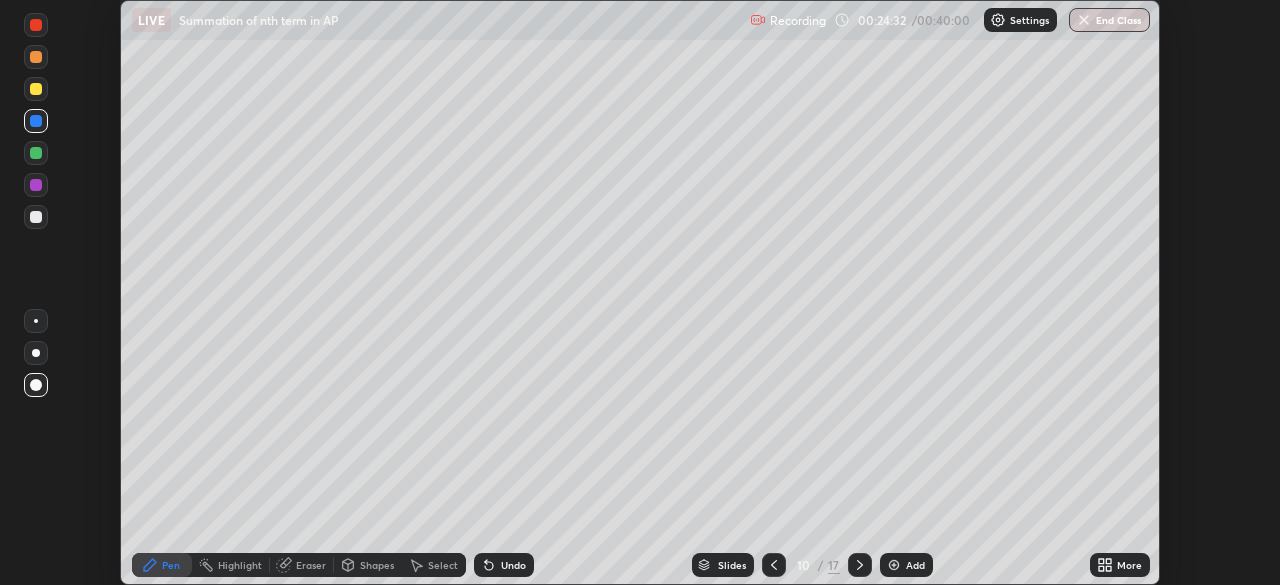 click 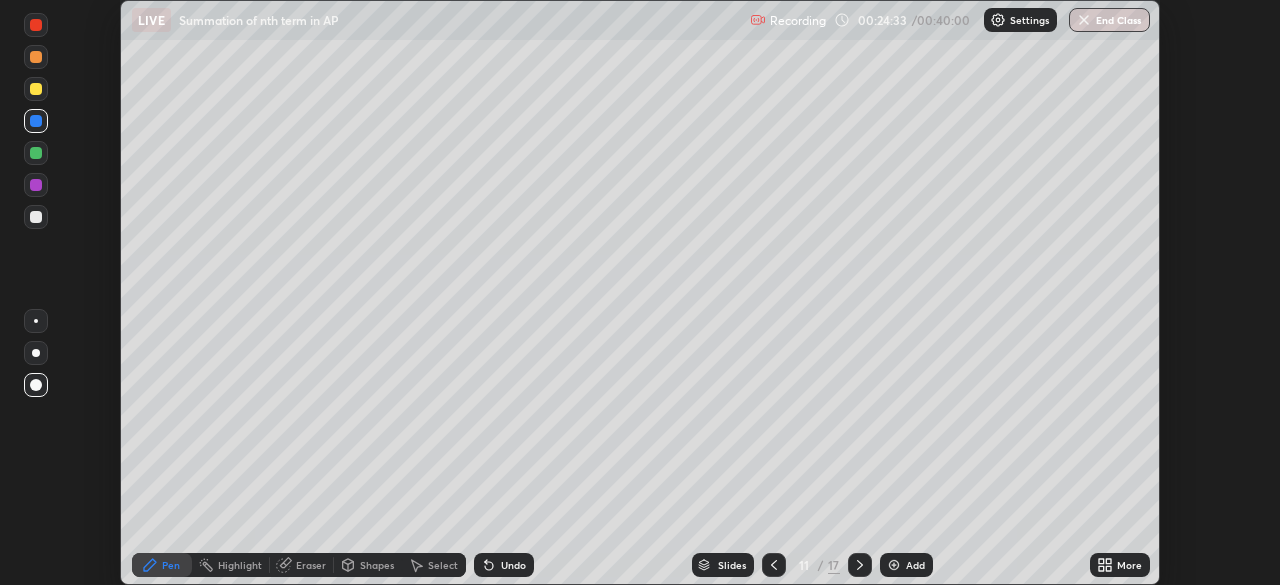 click 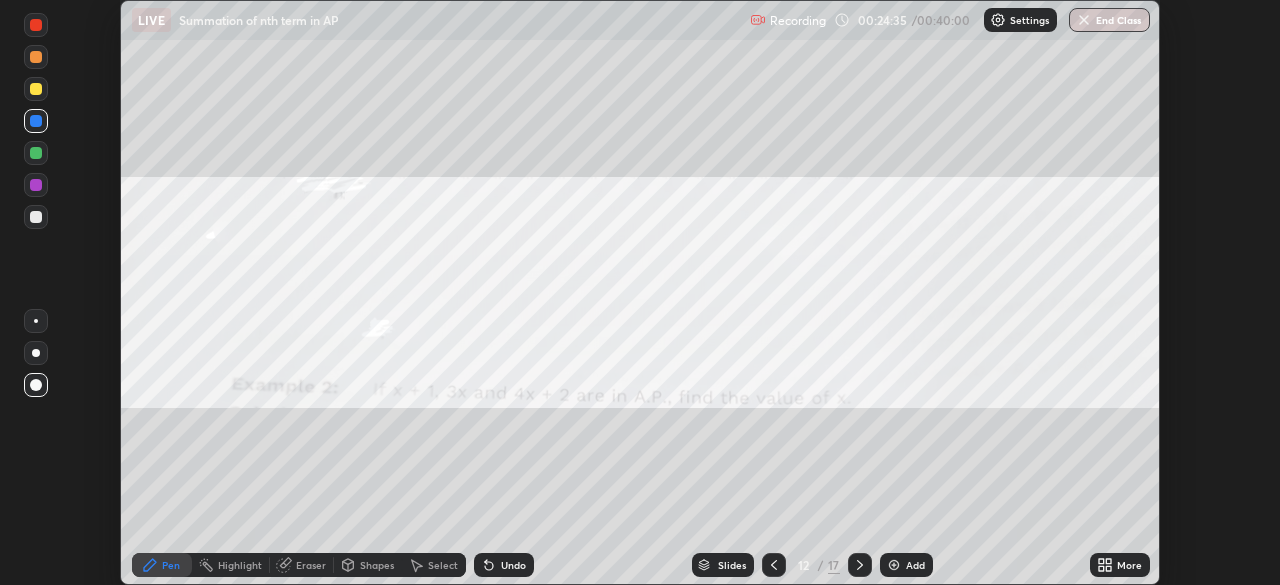click 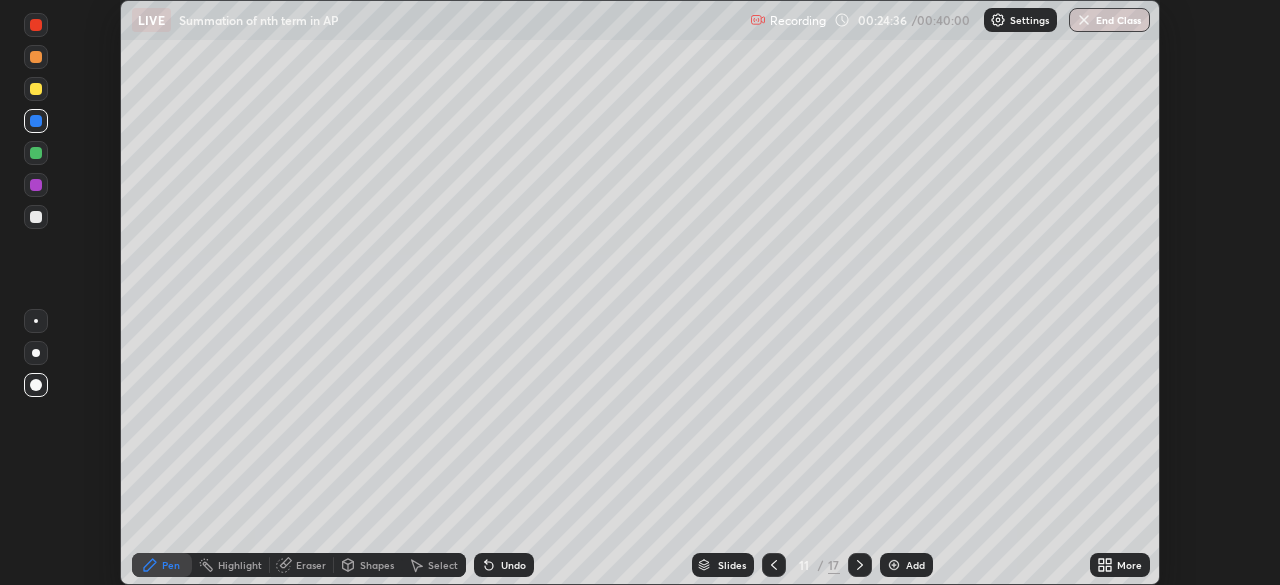 click 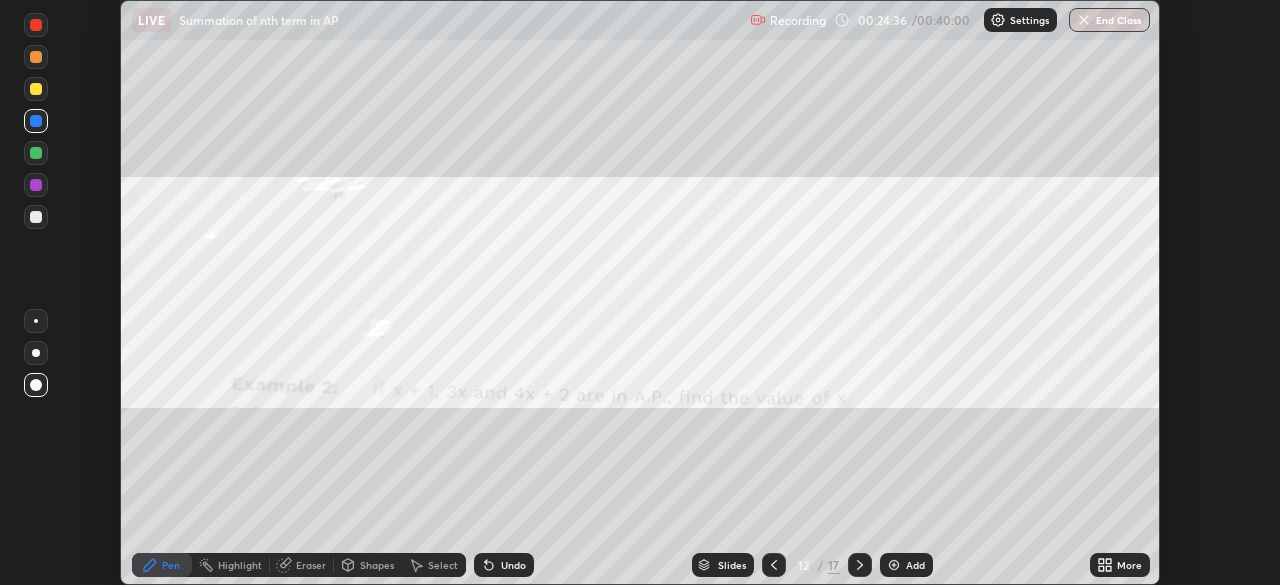 click 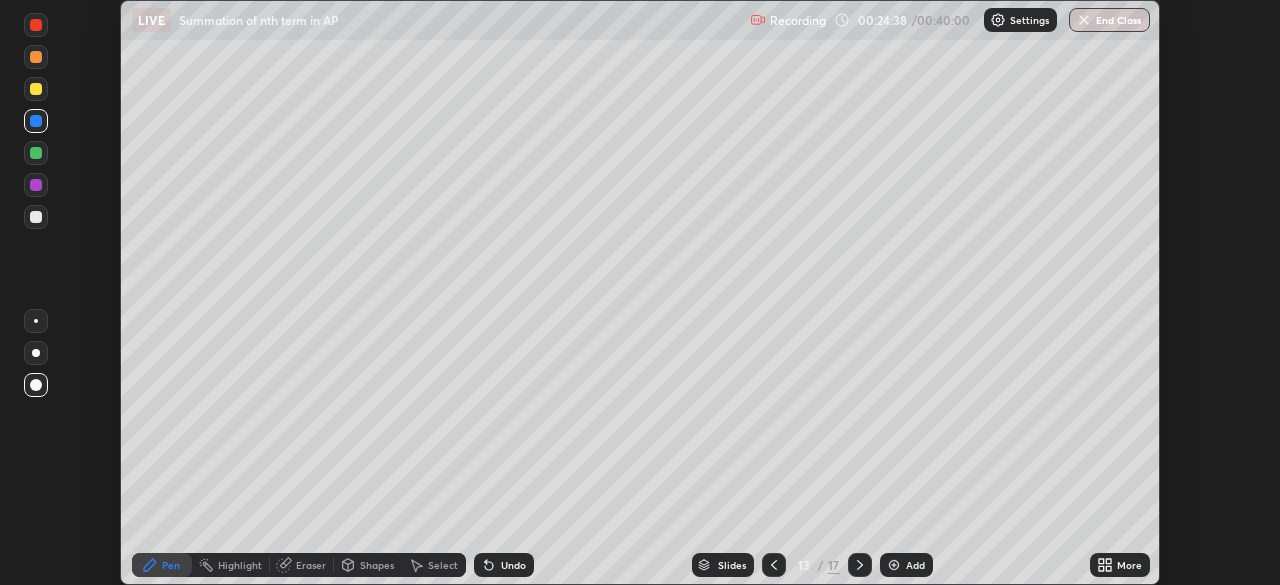 click 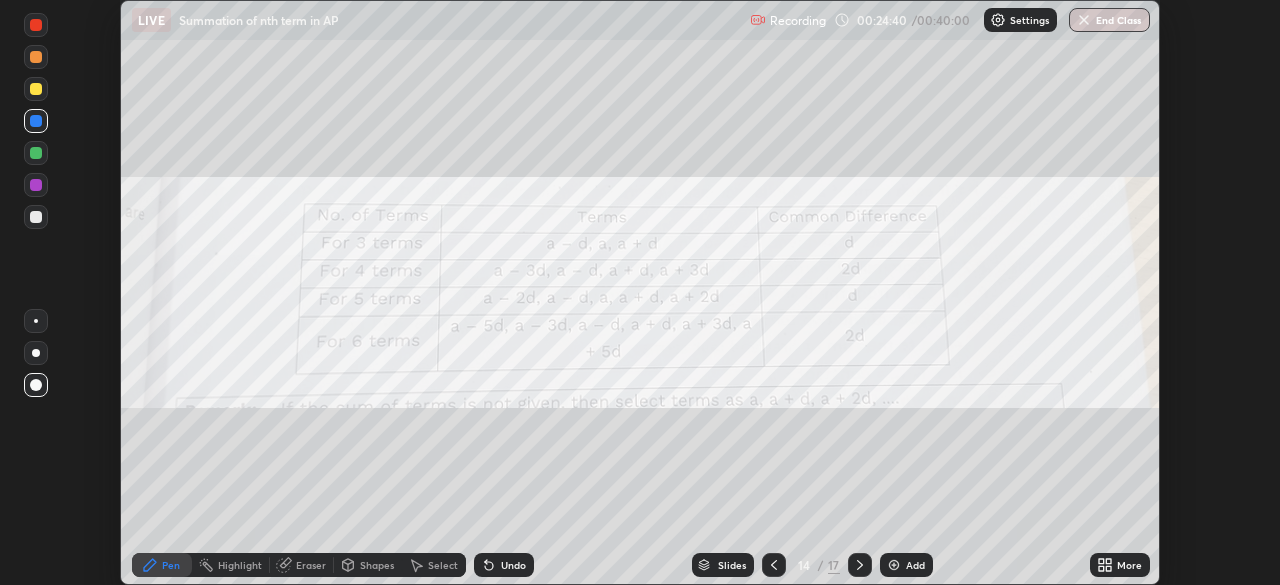 click 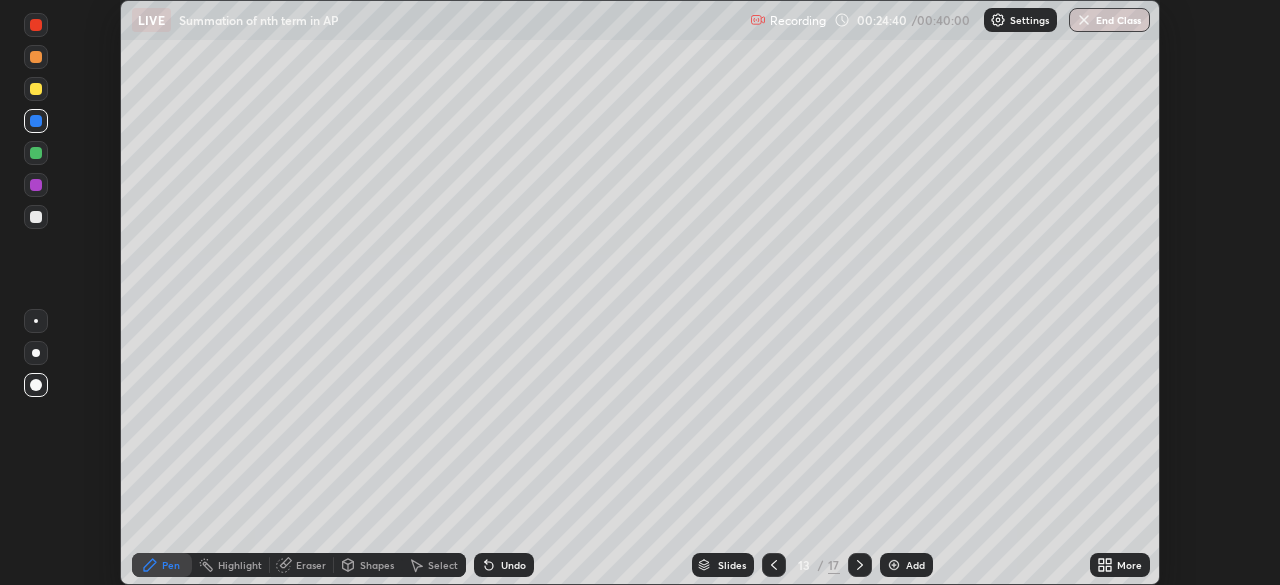 click 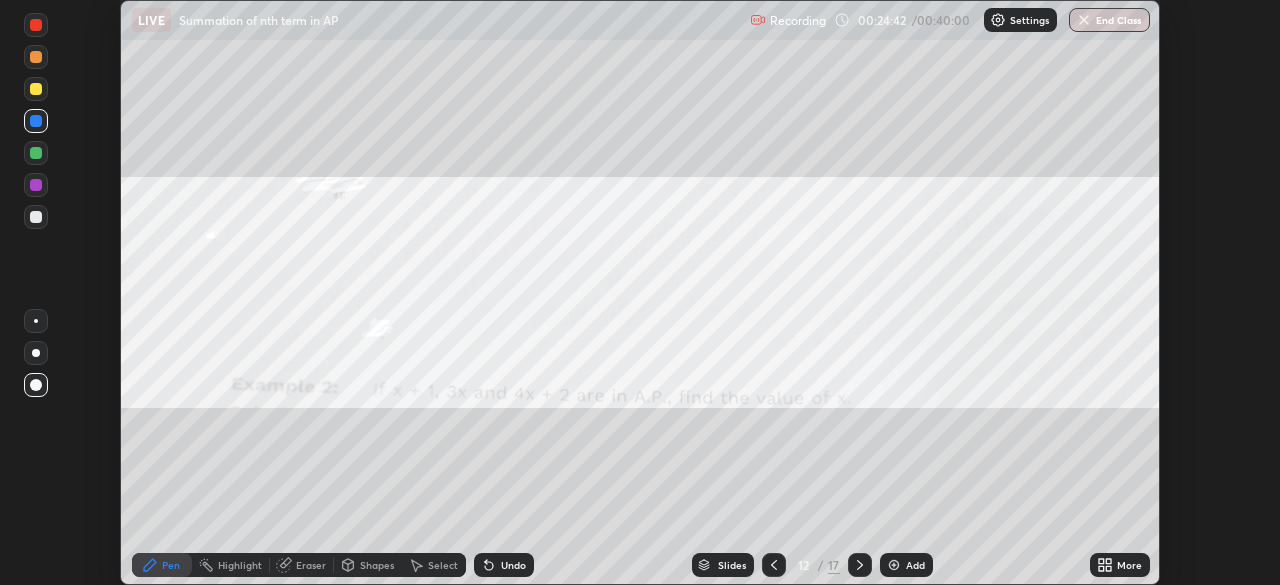 click 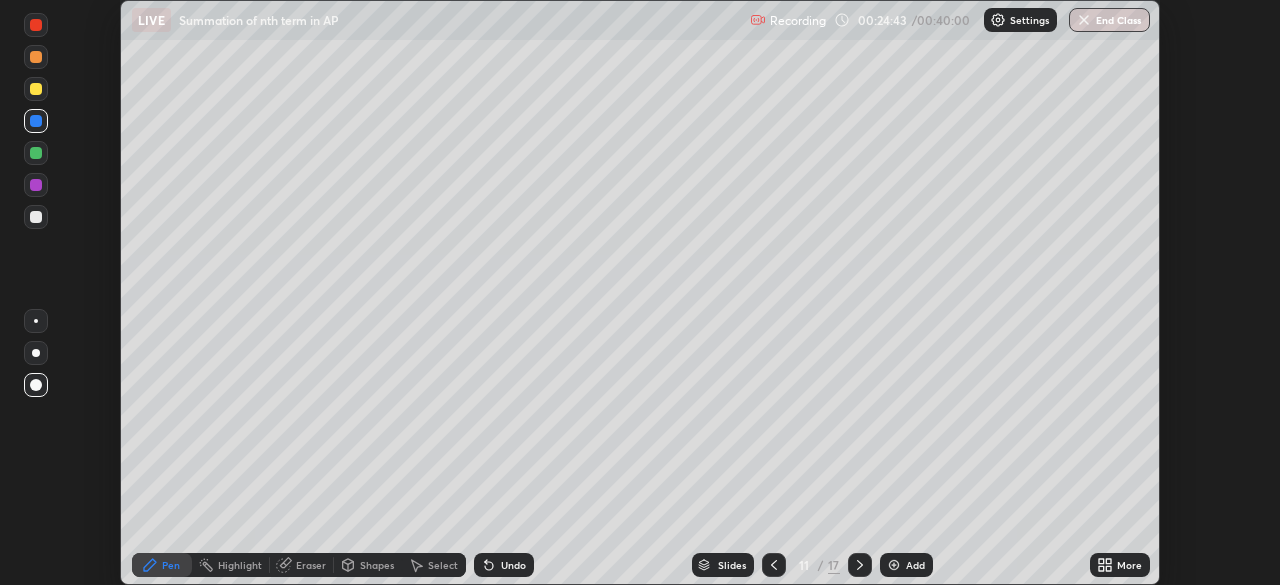 click 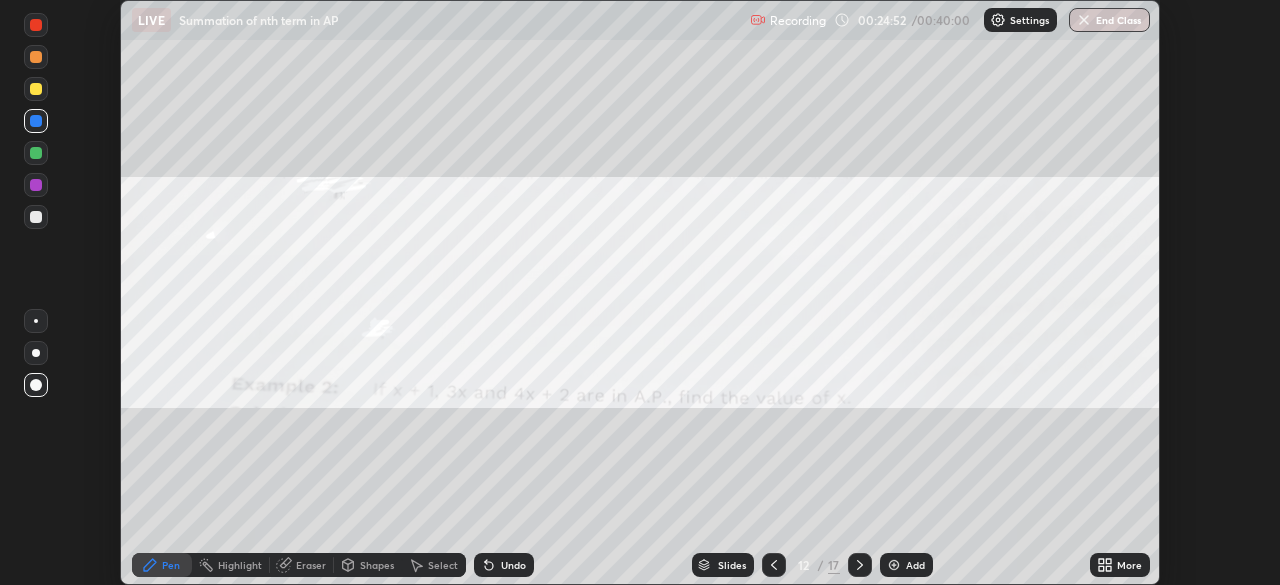 click at bounding box center [36, 185] 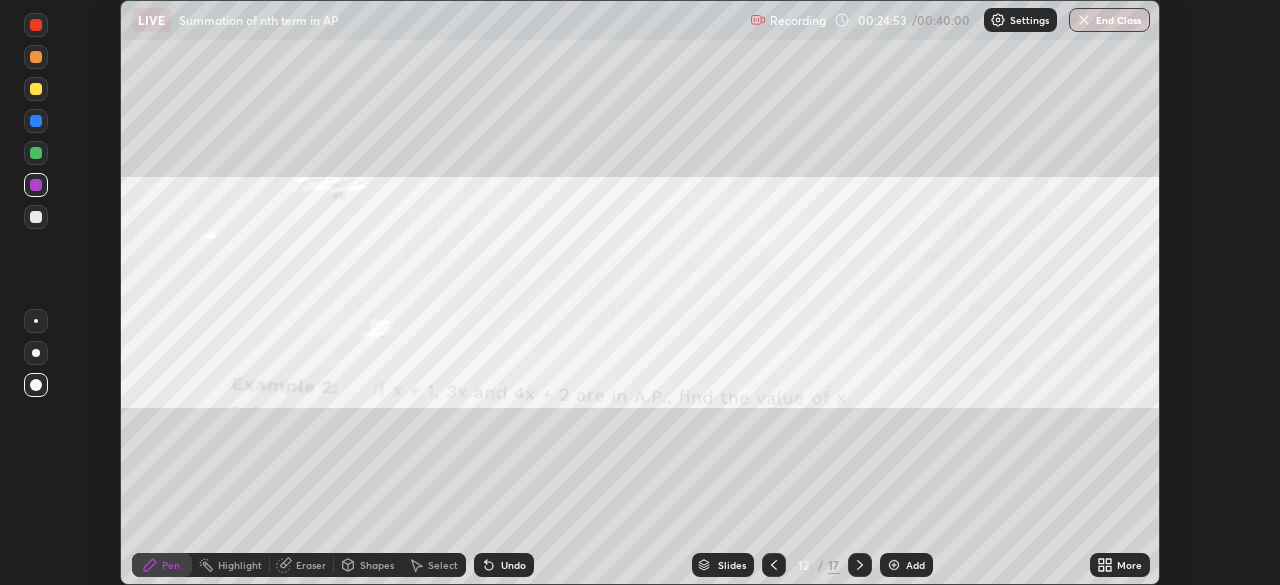 click at bounding box center (36, 121) 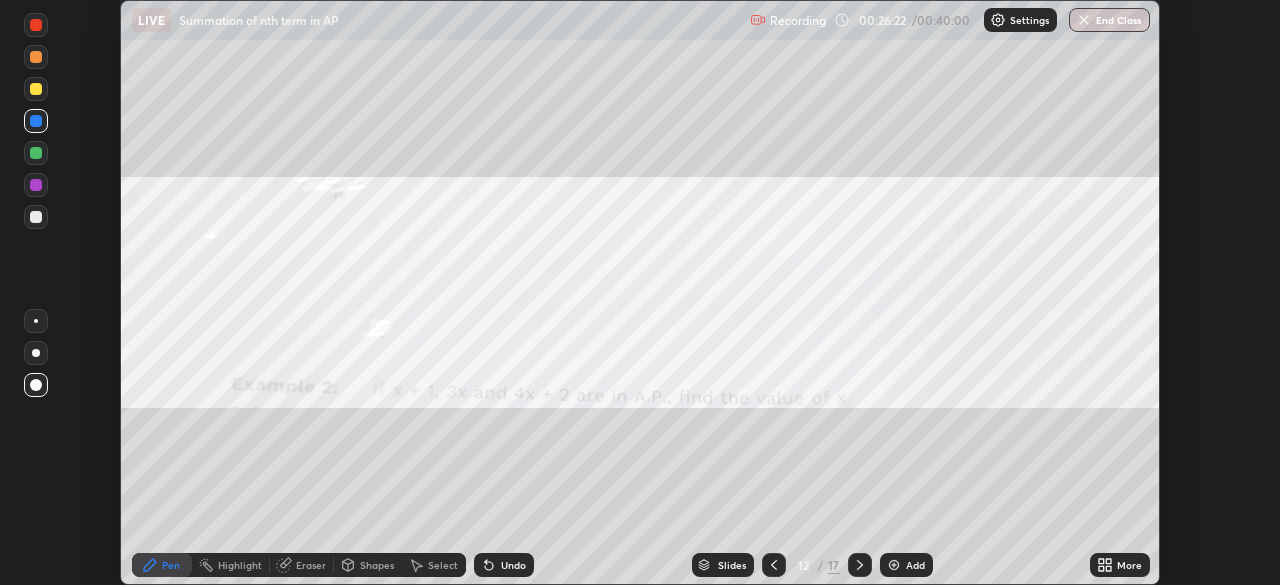 click 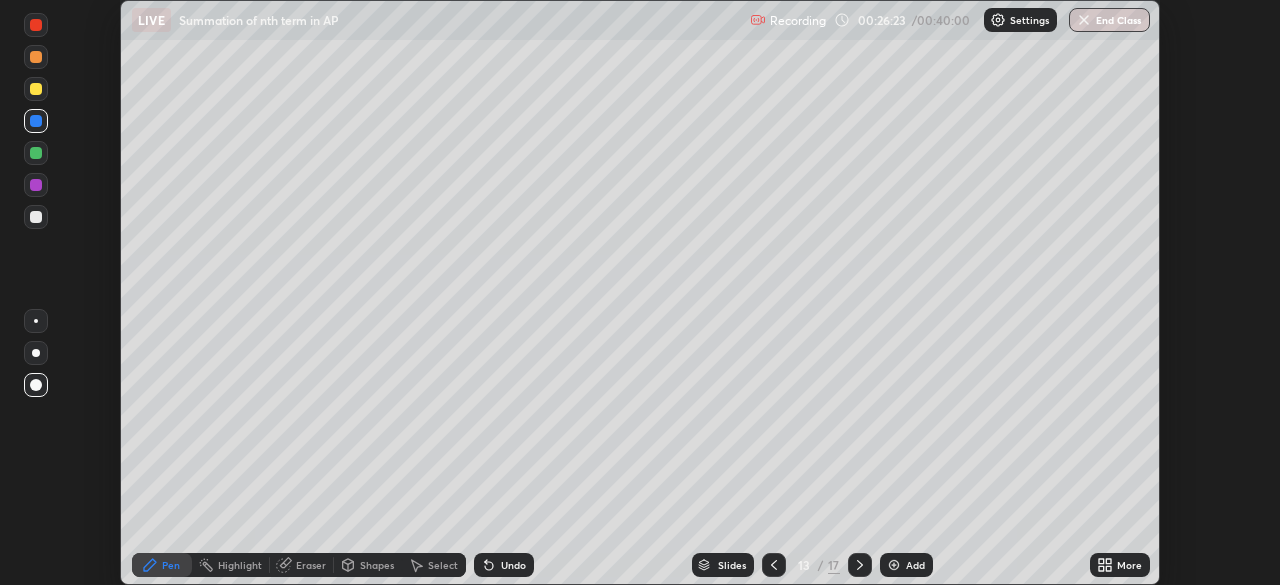 click 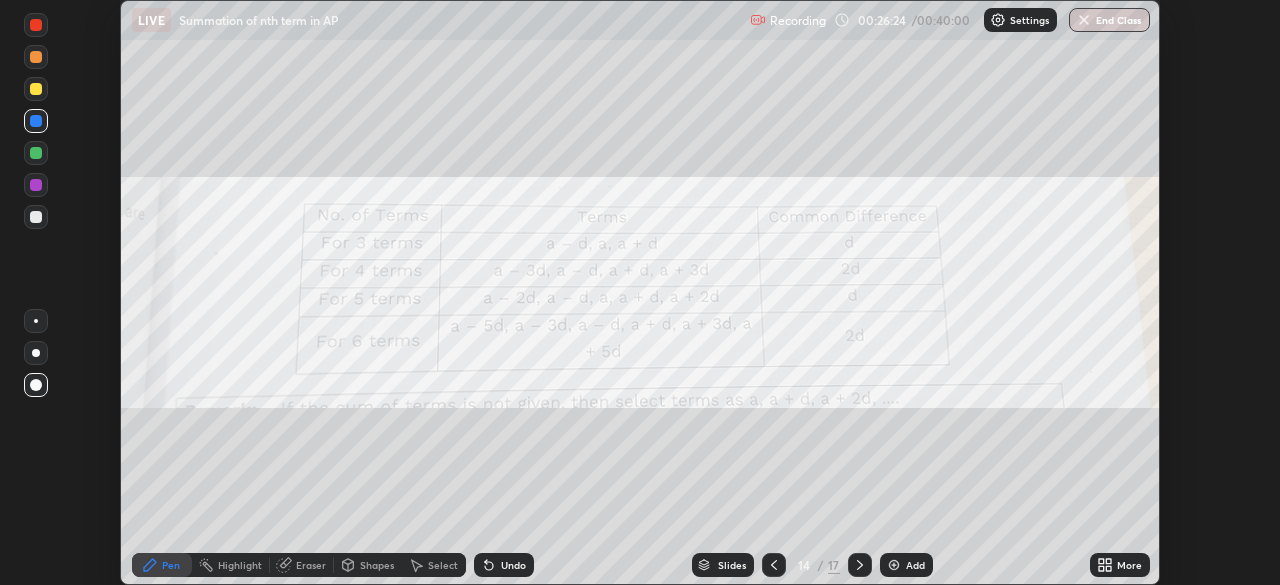 click 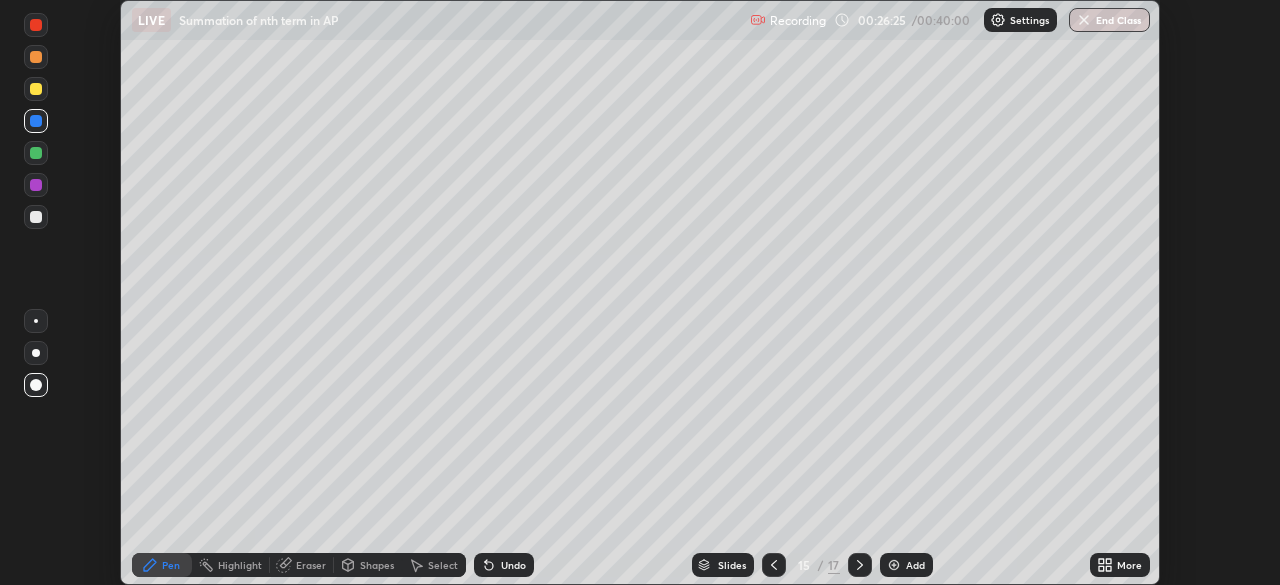 click 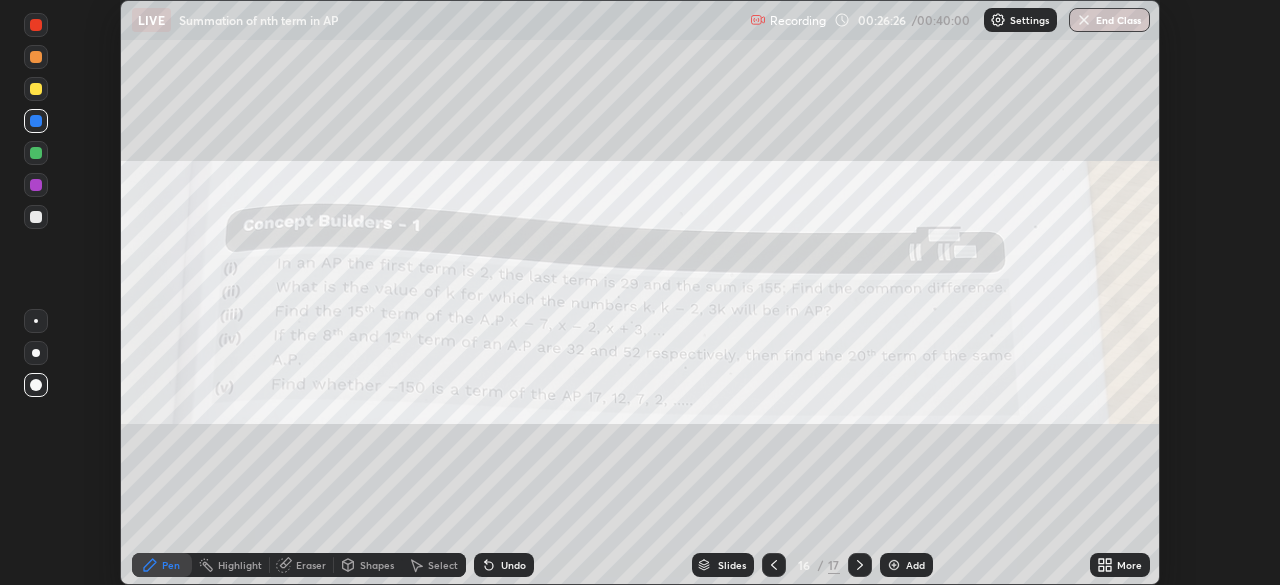 click 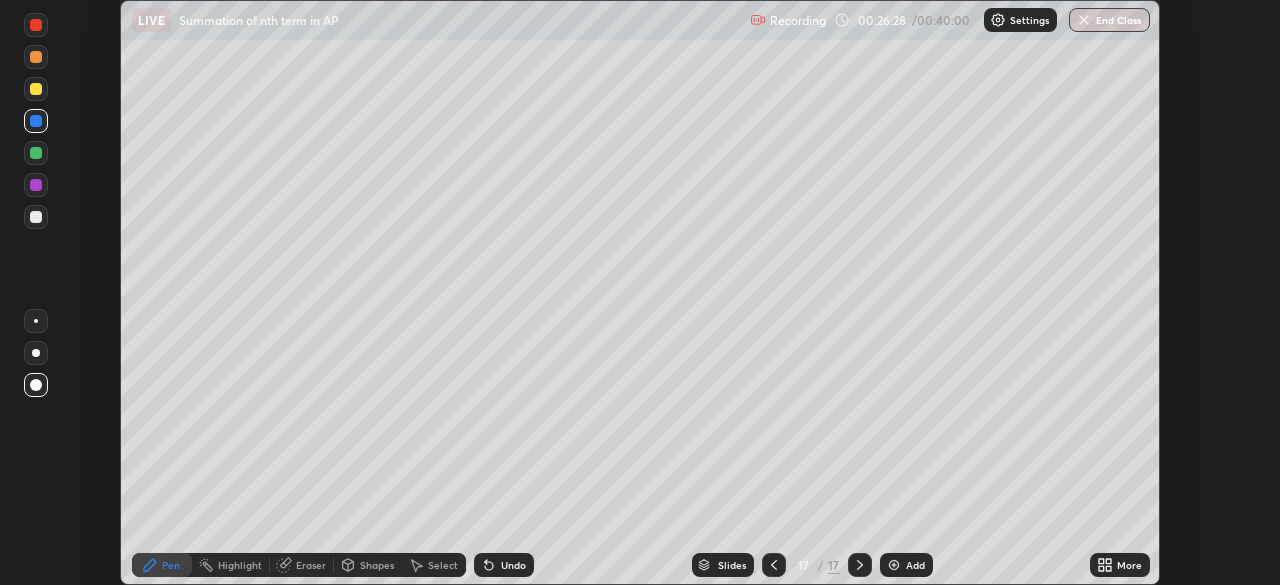 click 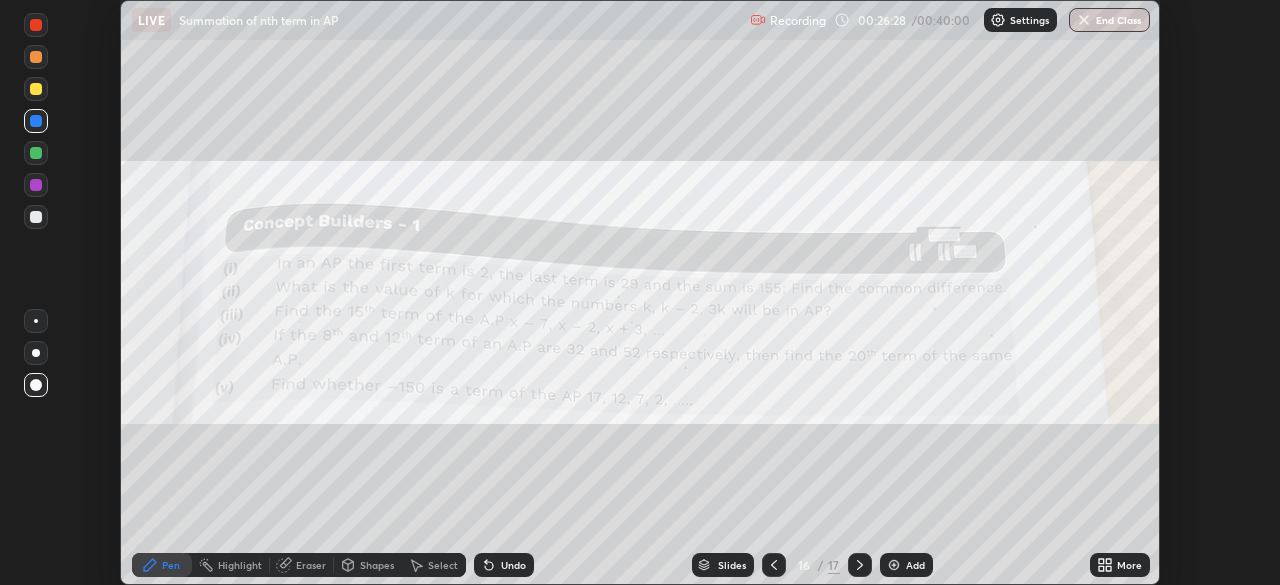 click 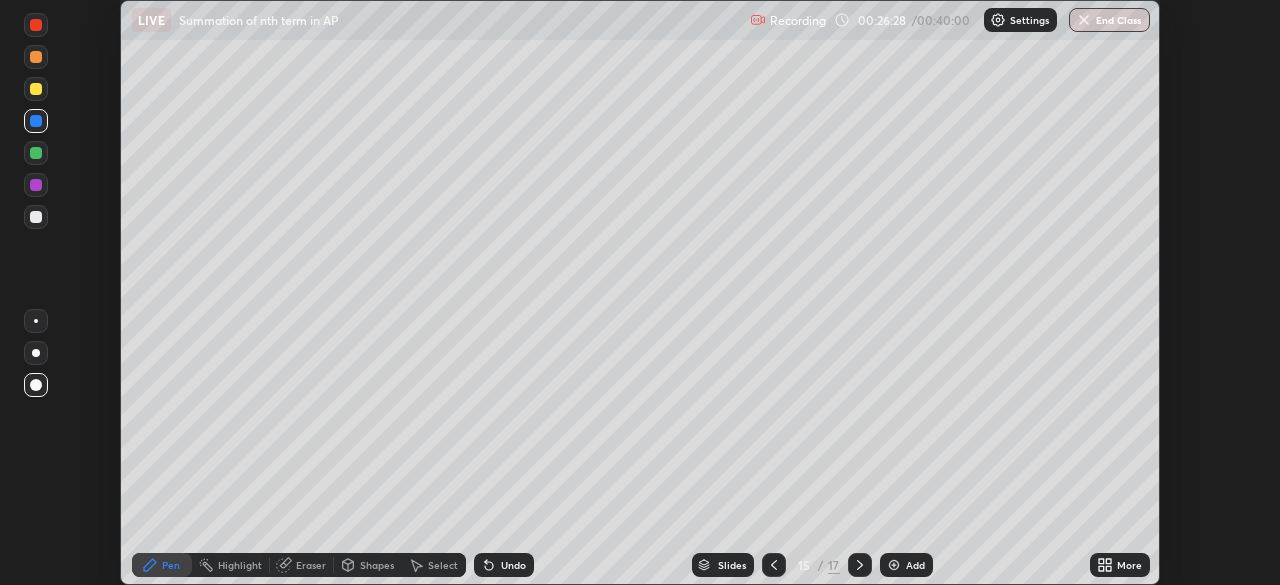 click 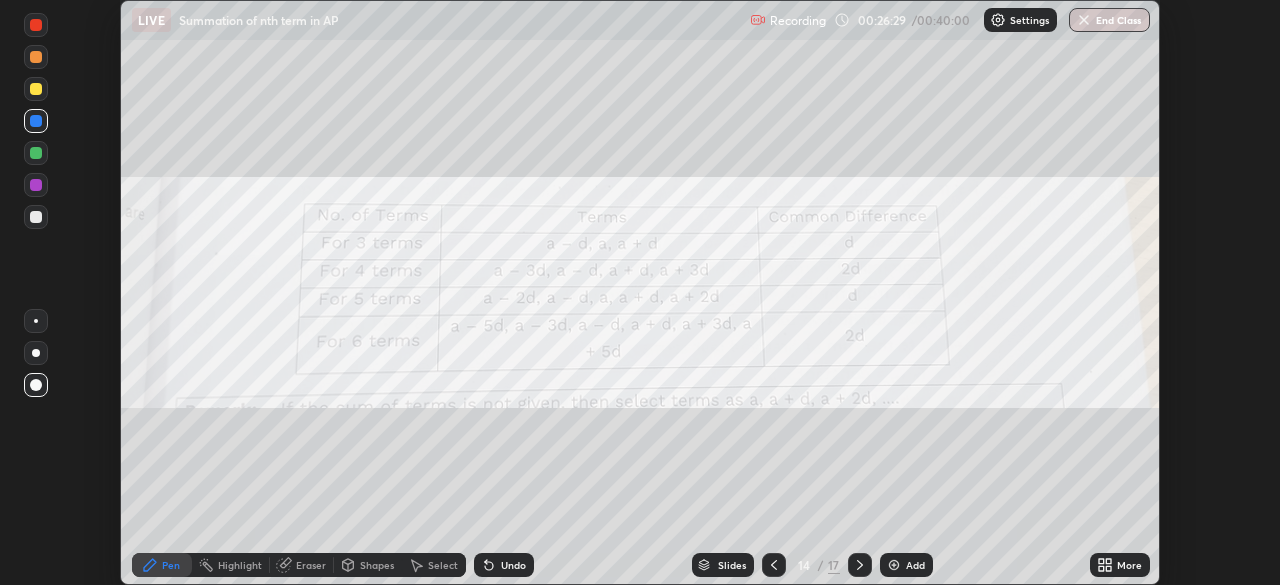 click 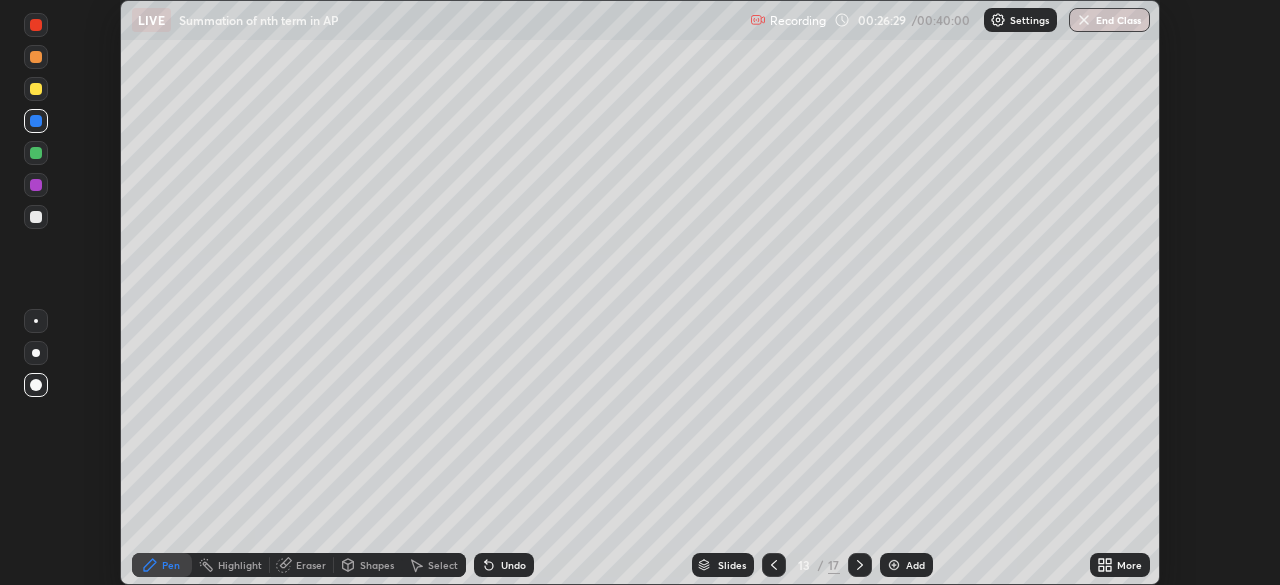 click 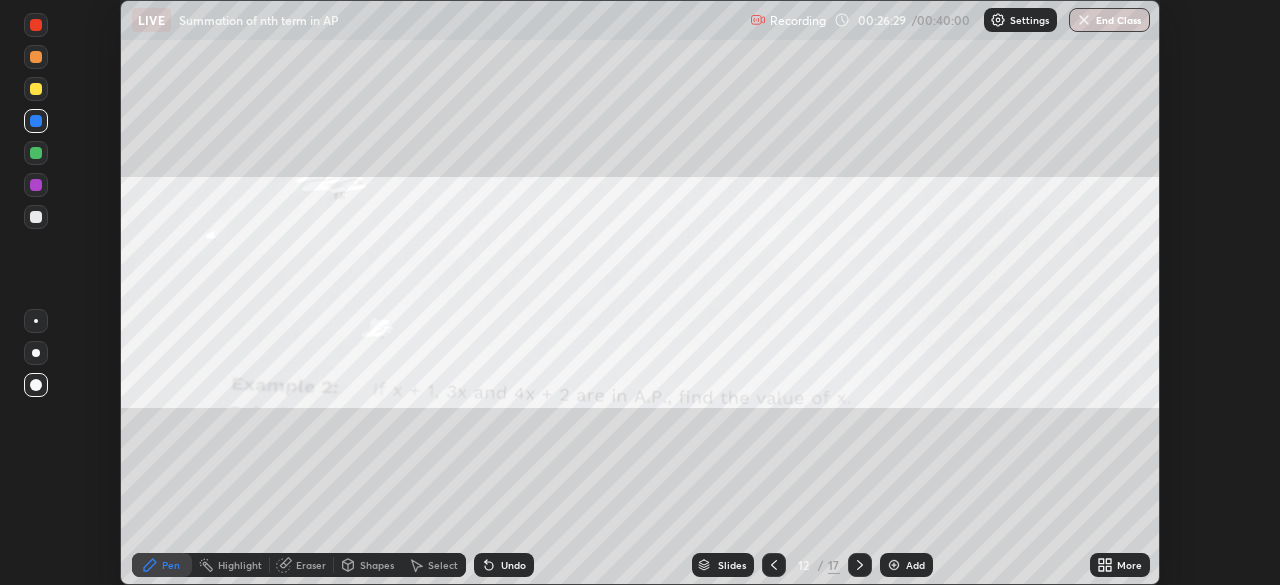 click 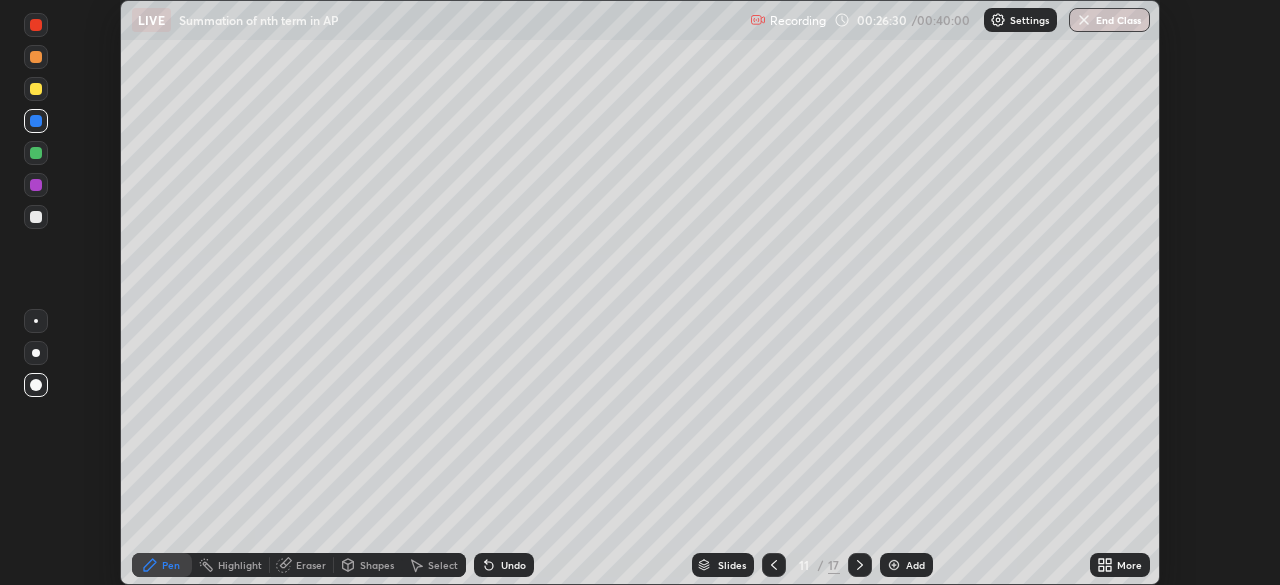 click 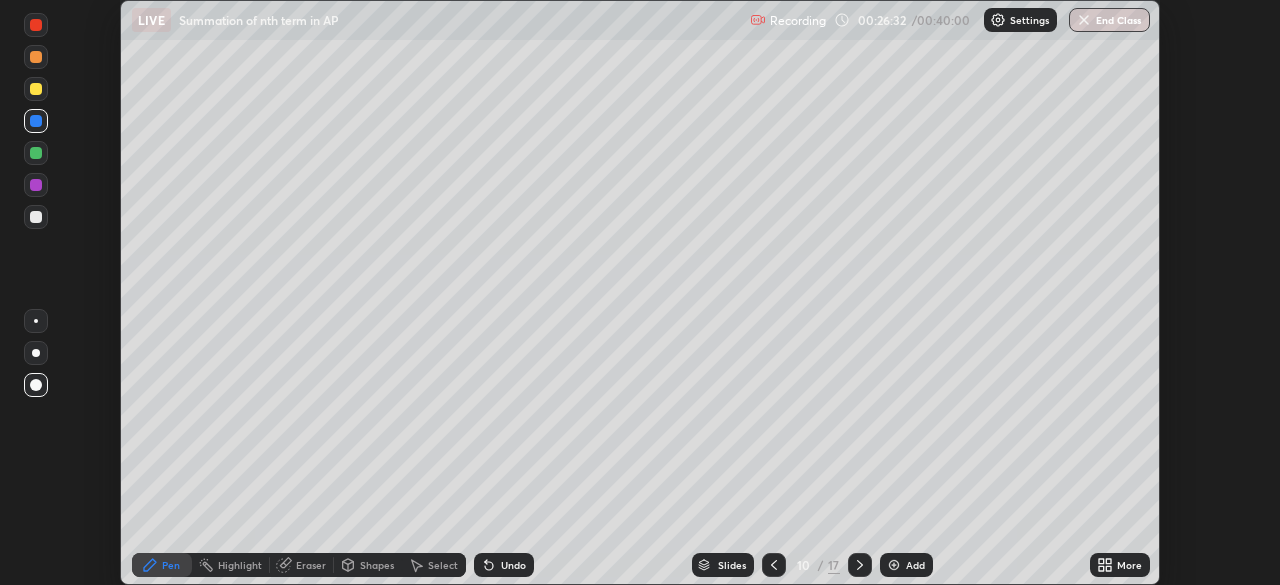 click on "Slides" at bounding box center [732, 565] 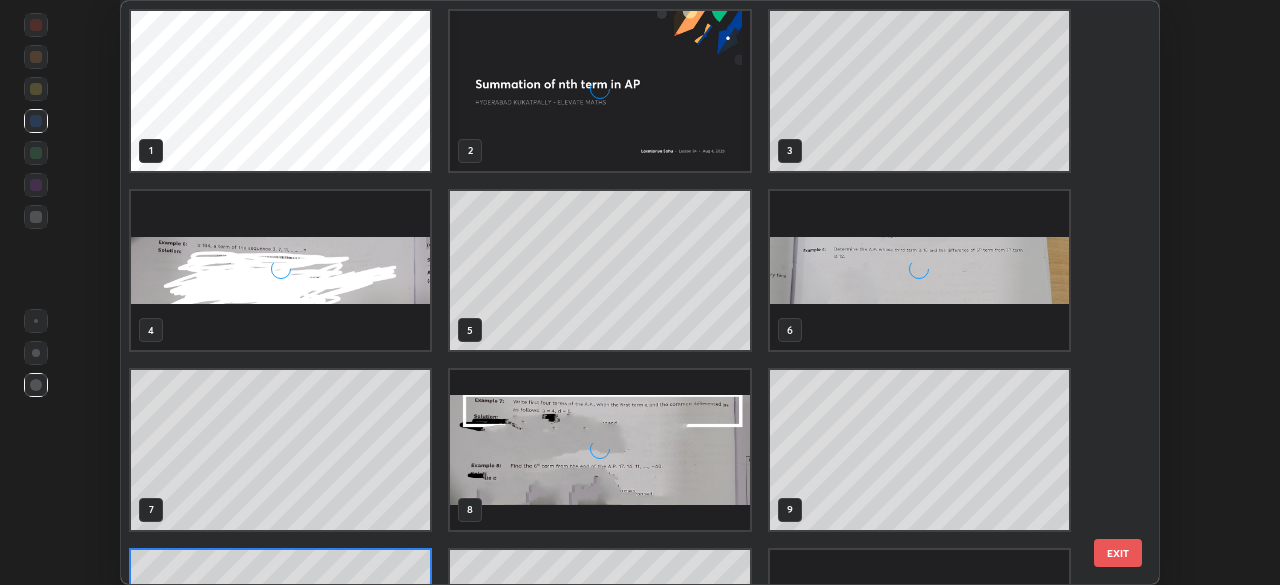 scroll, scrollTop: 135, scrollLeft: 0, axis: vertical 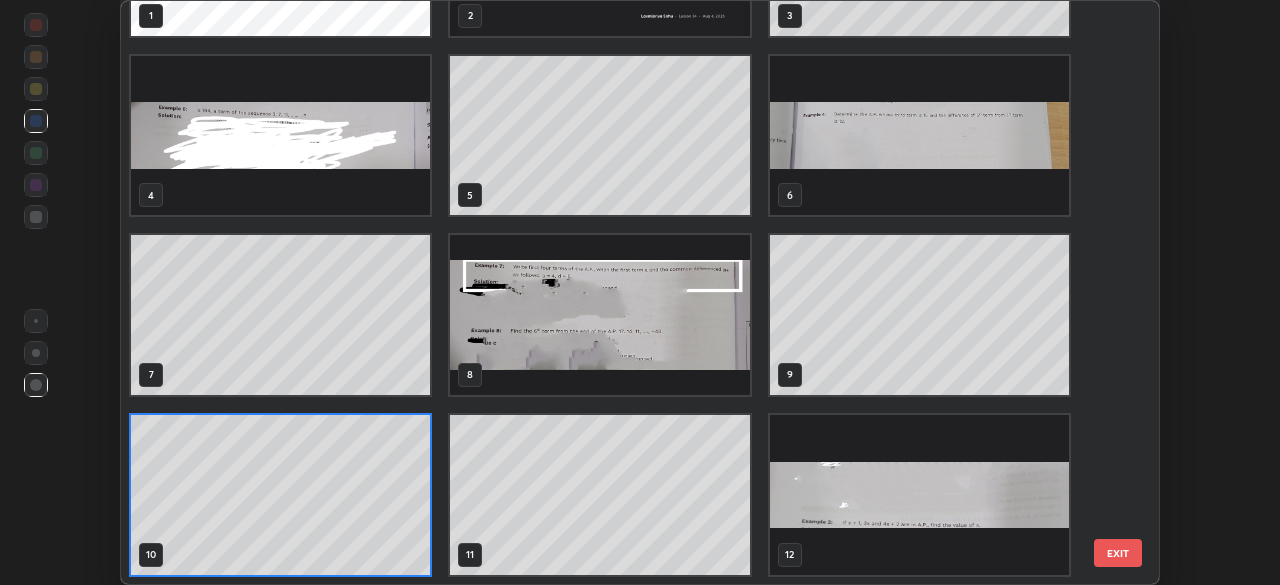 click at bounding box center (599, 315) 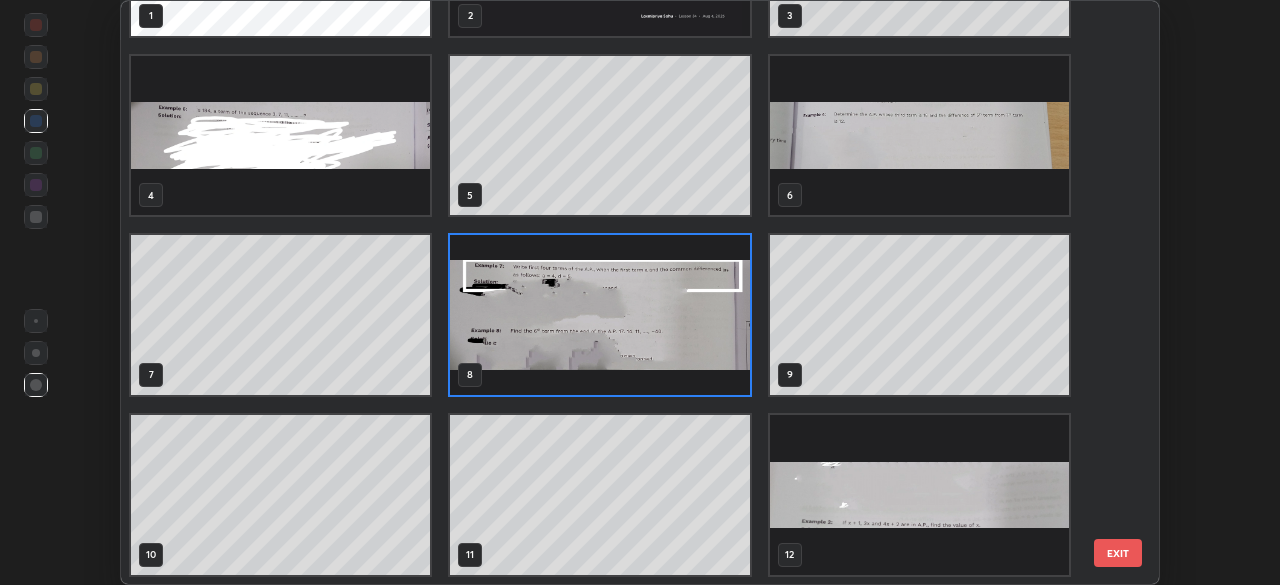 click at bounding box center [599, 315] 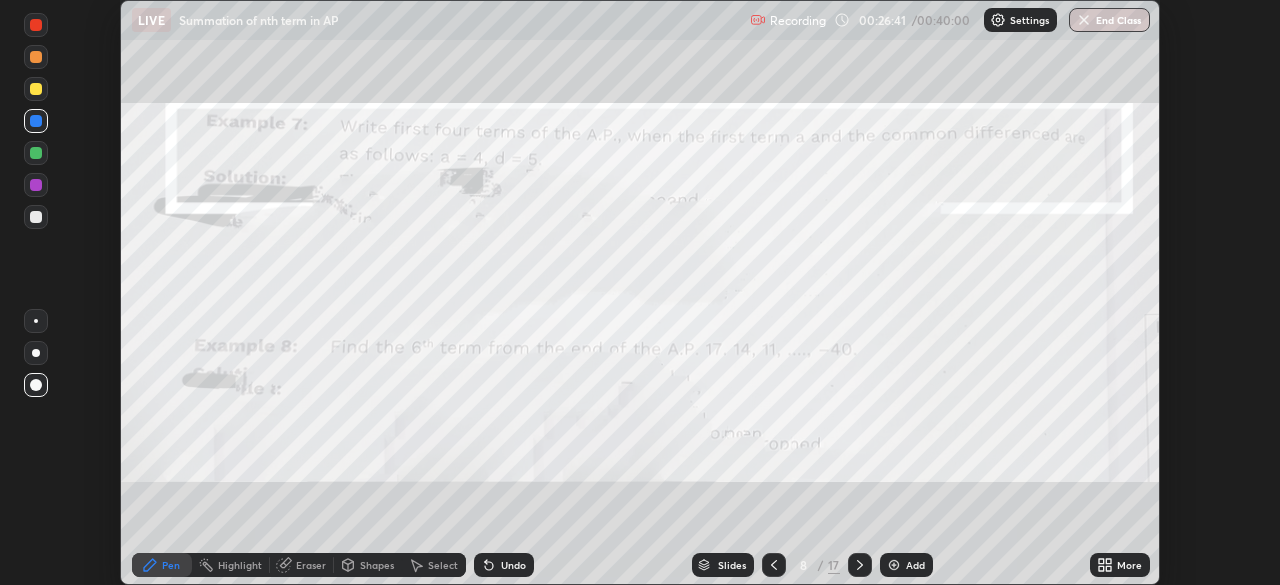 click on "Slides" at bounding box center [723, 565] 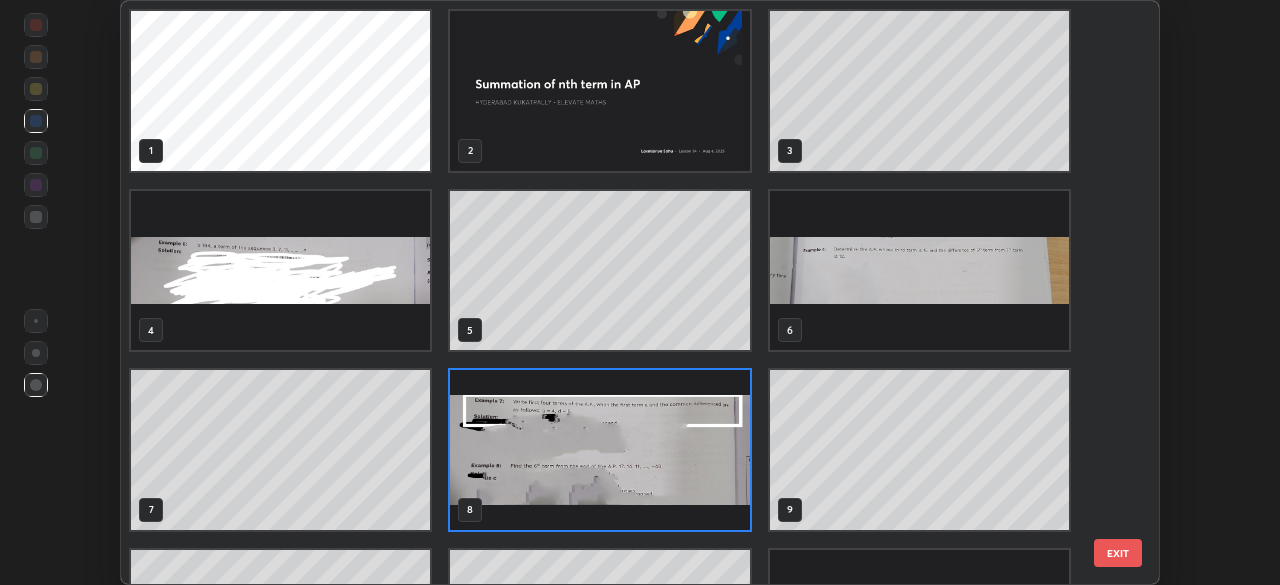 scroll, scrollTop: 7, scrollLeft: 11, axis: both 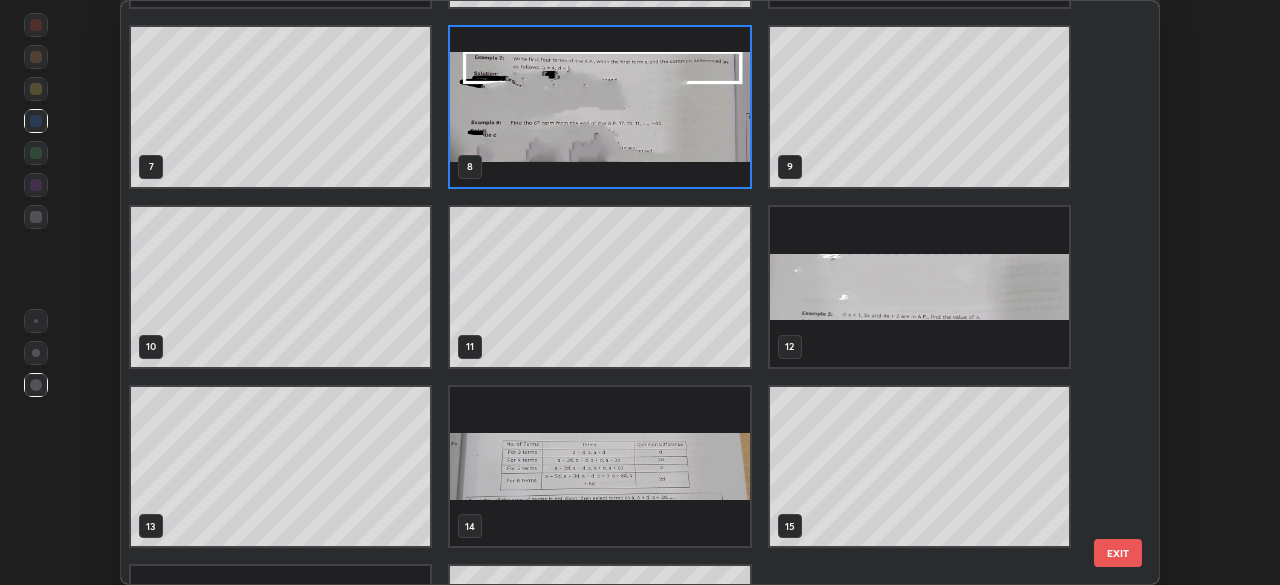 click at bounding box center [919, 287] 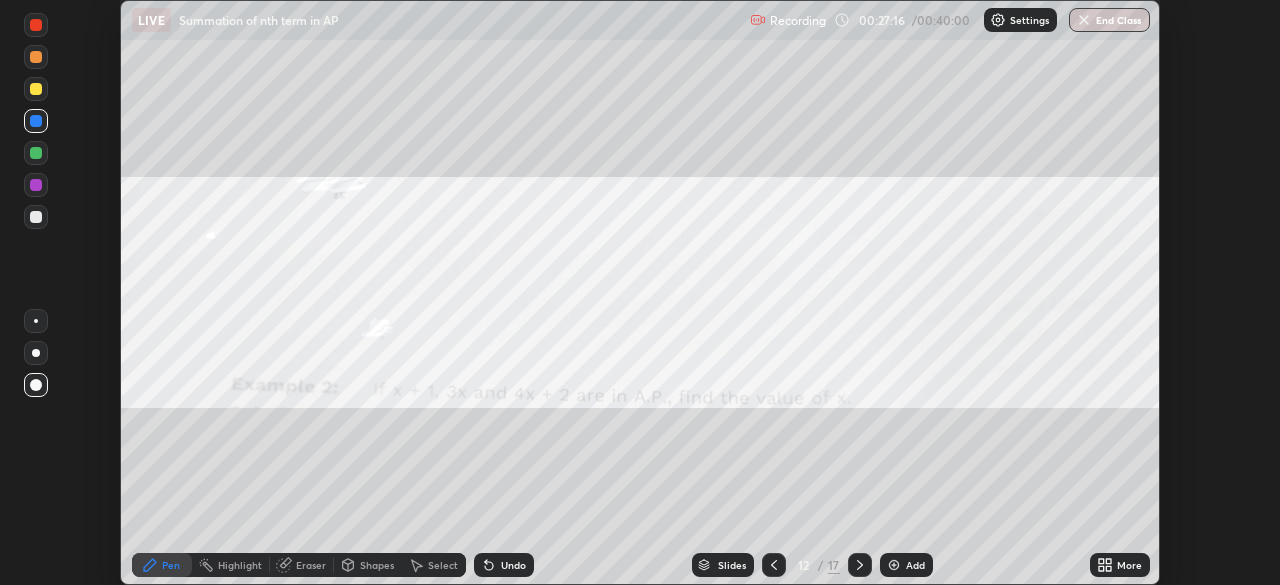click 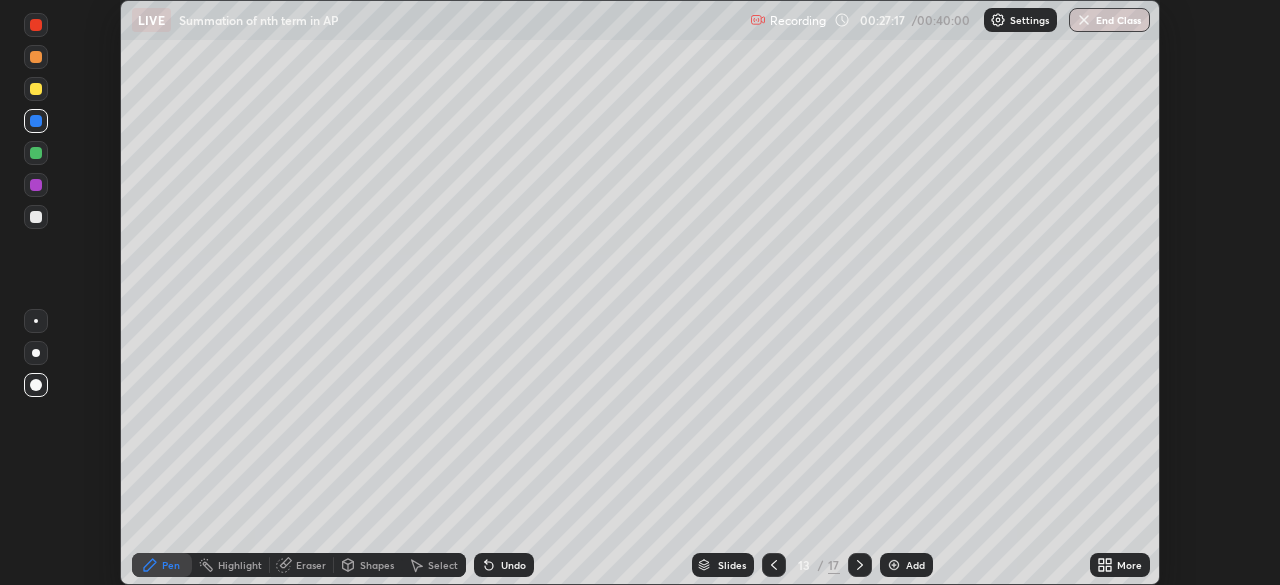 click 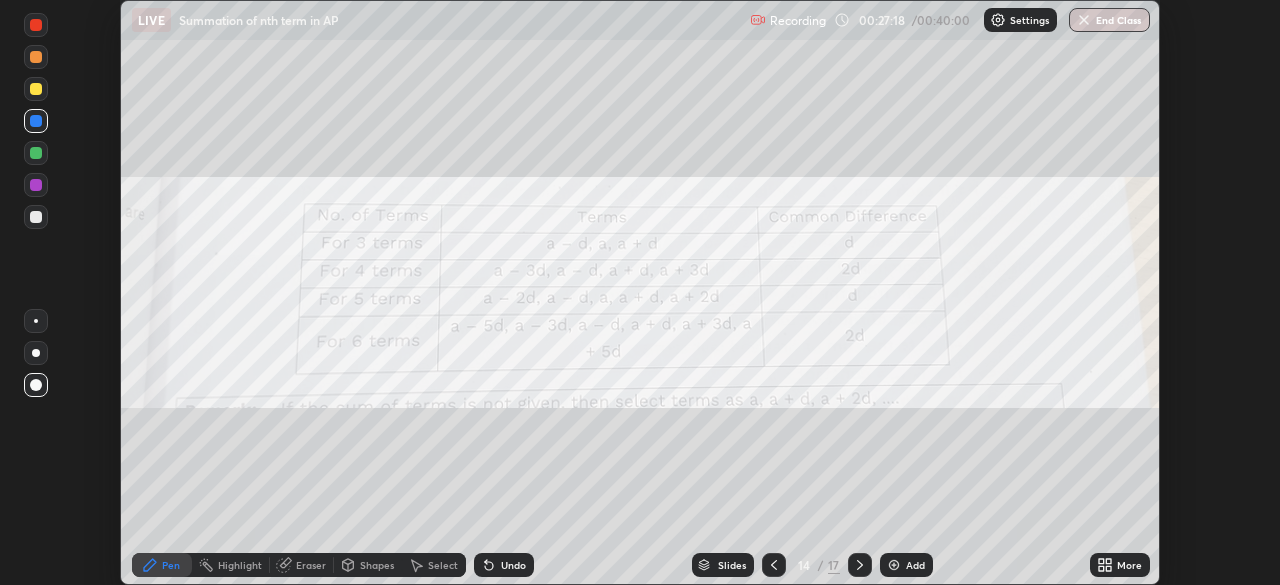 click 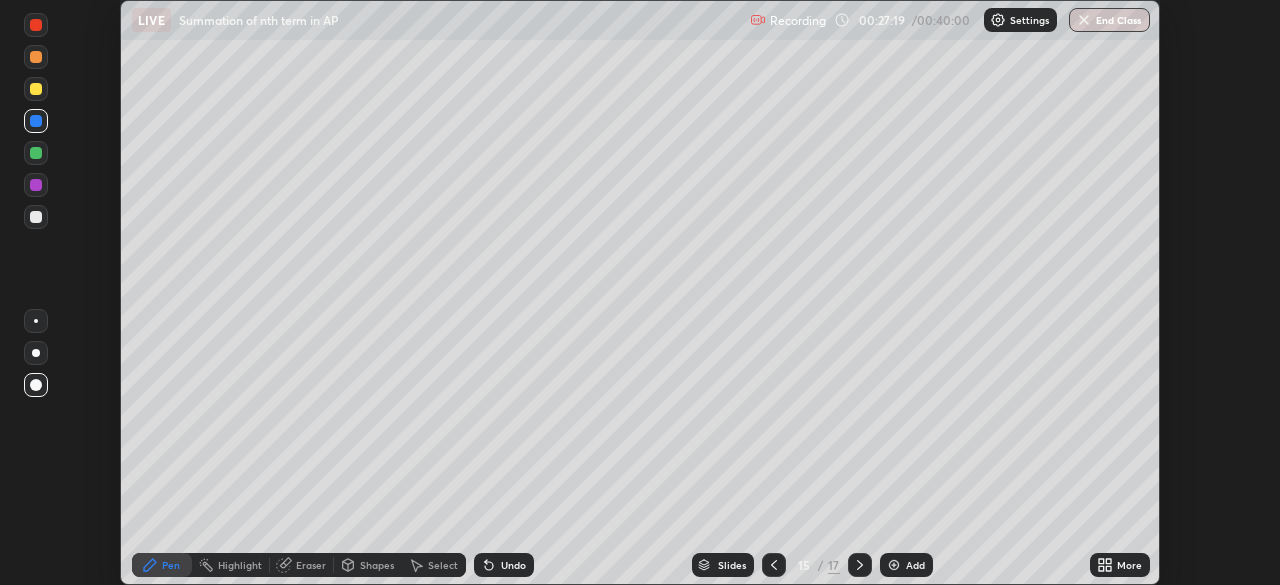 click 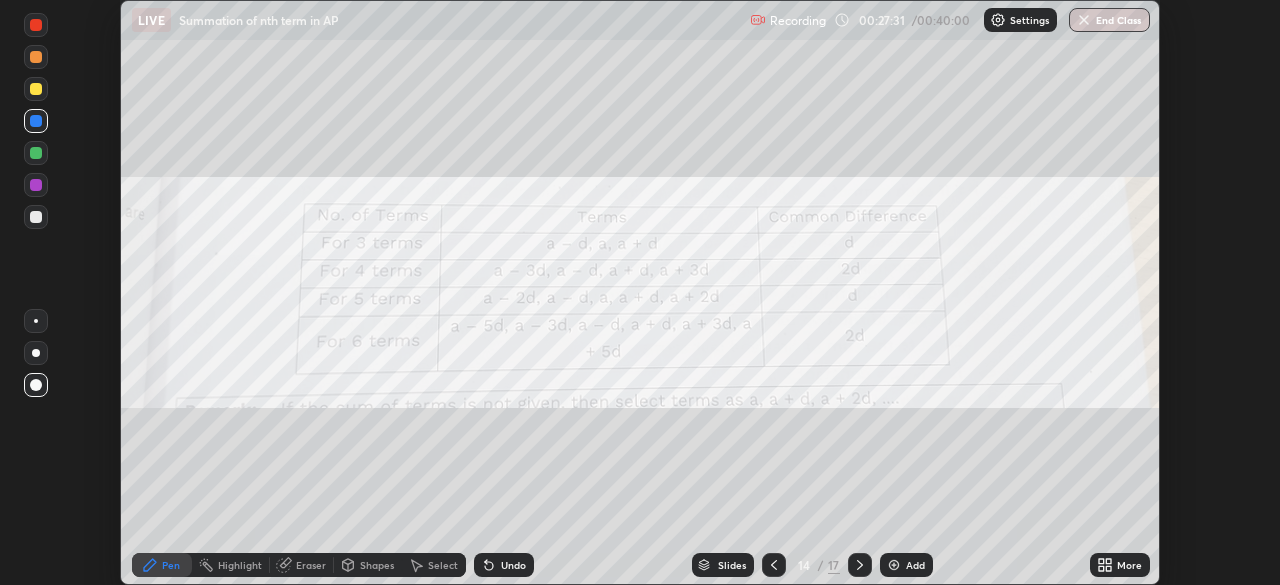 click at bounding box center (36, 185) 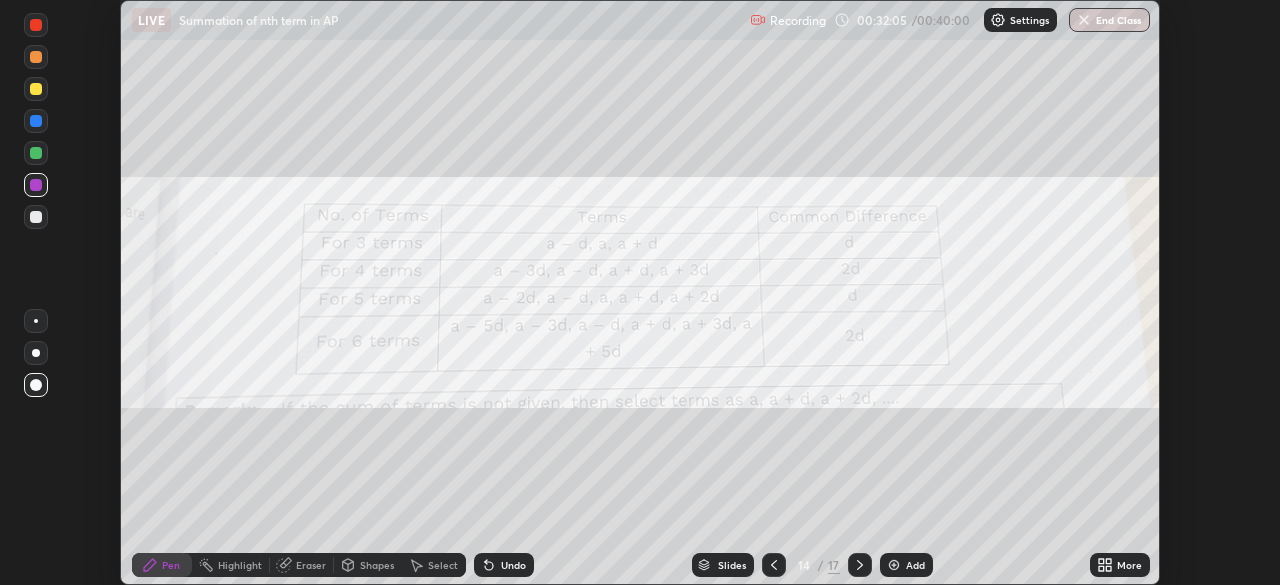 click 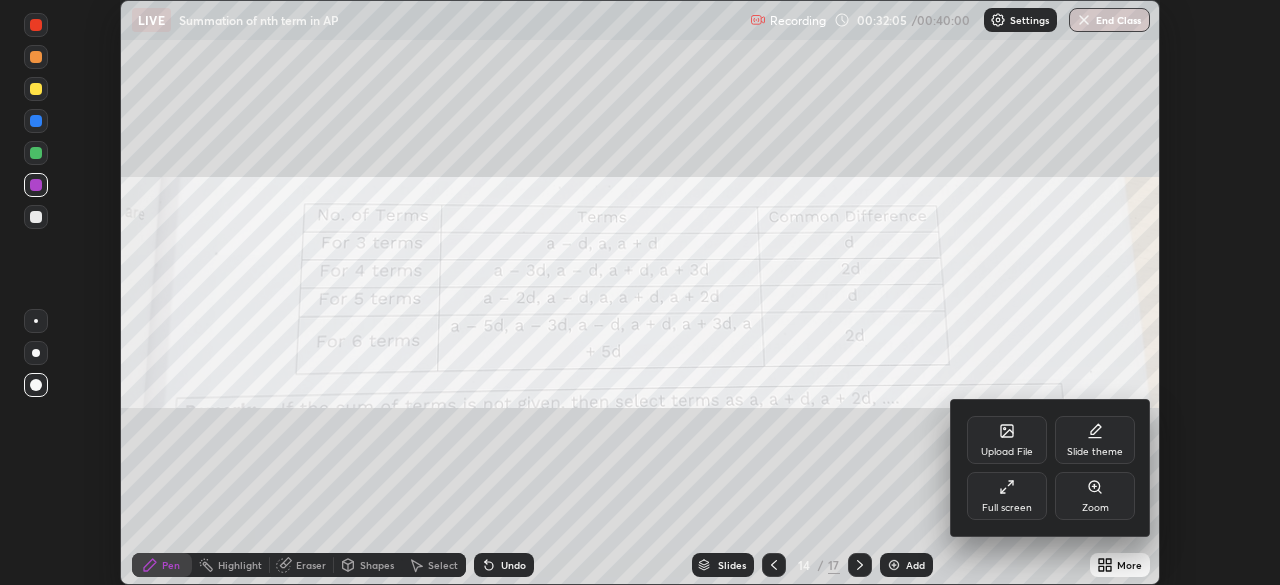 click 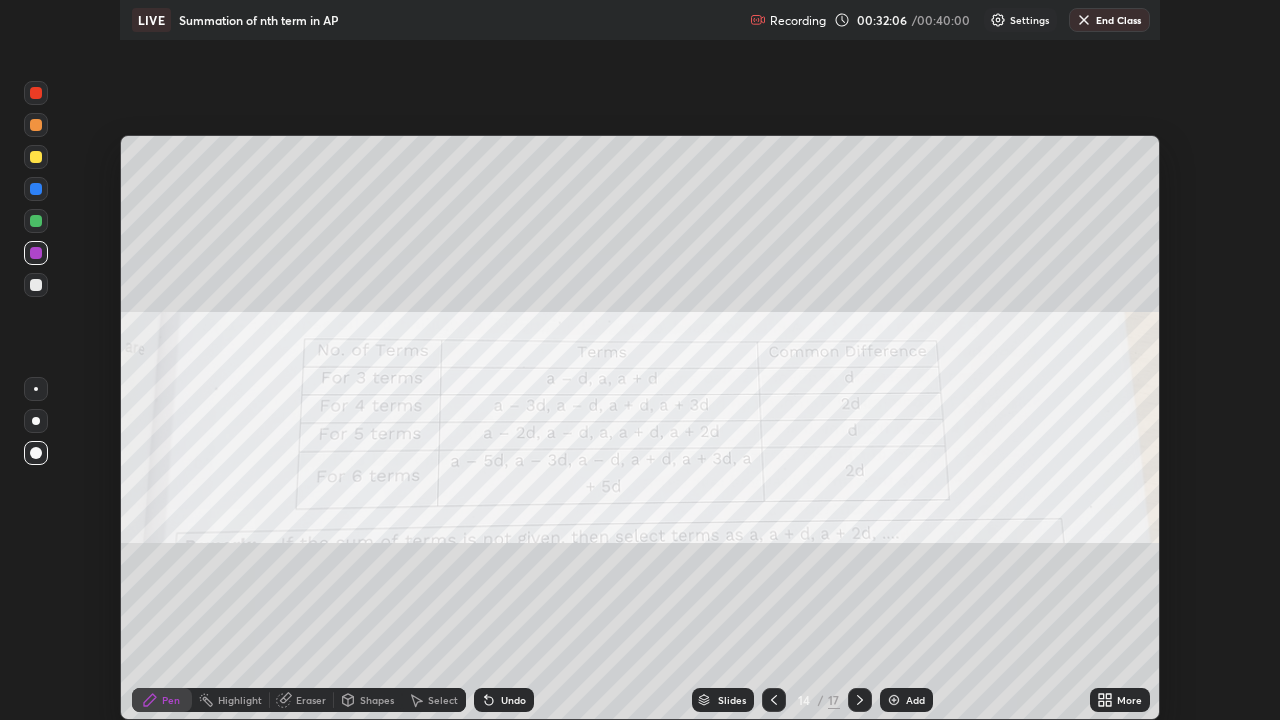 scroll, scrollTop: 99280, scrollLeft: 98720, axis: both 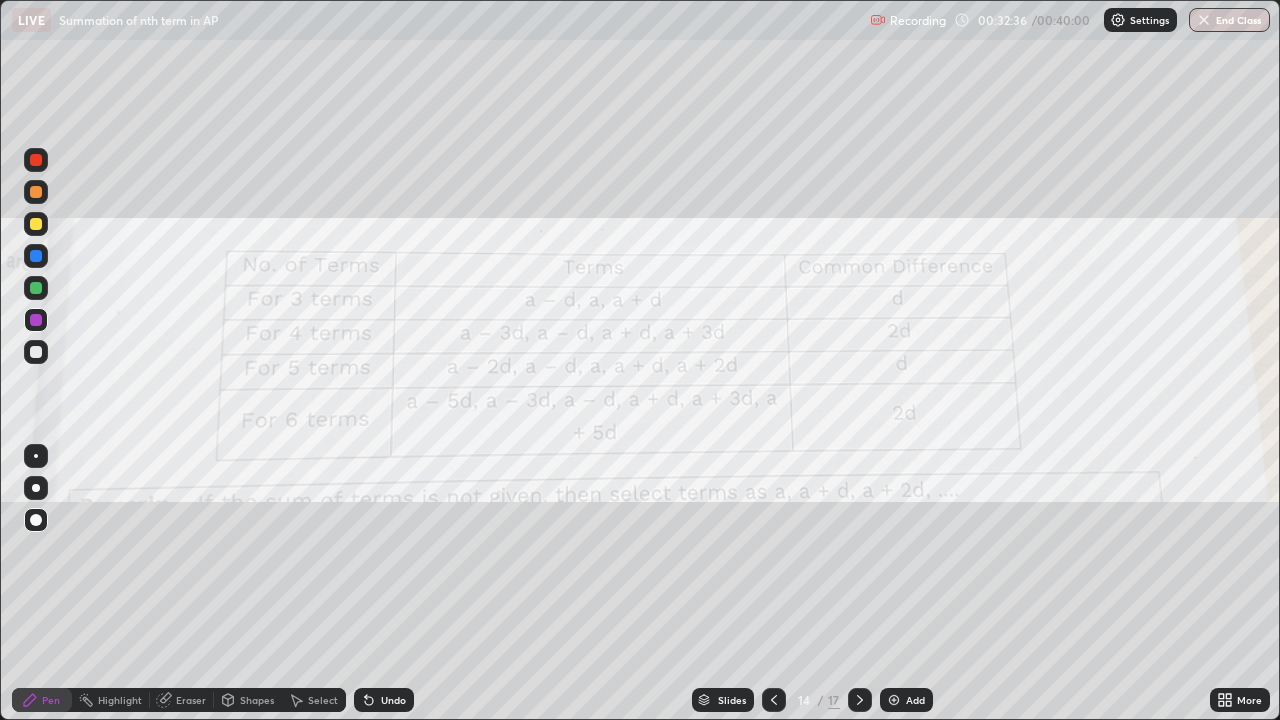 click 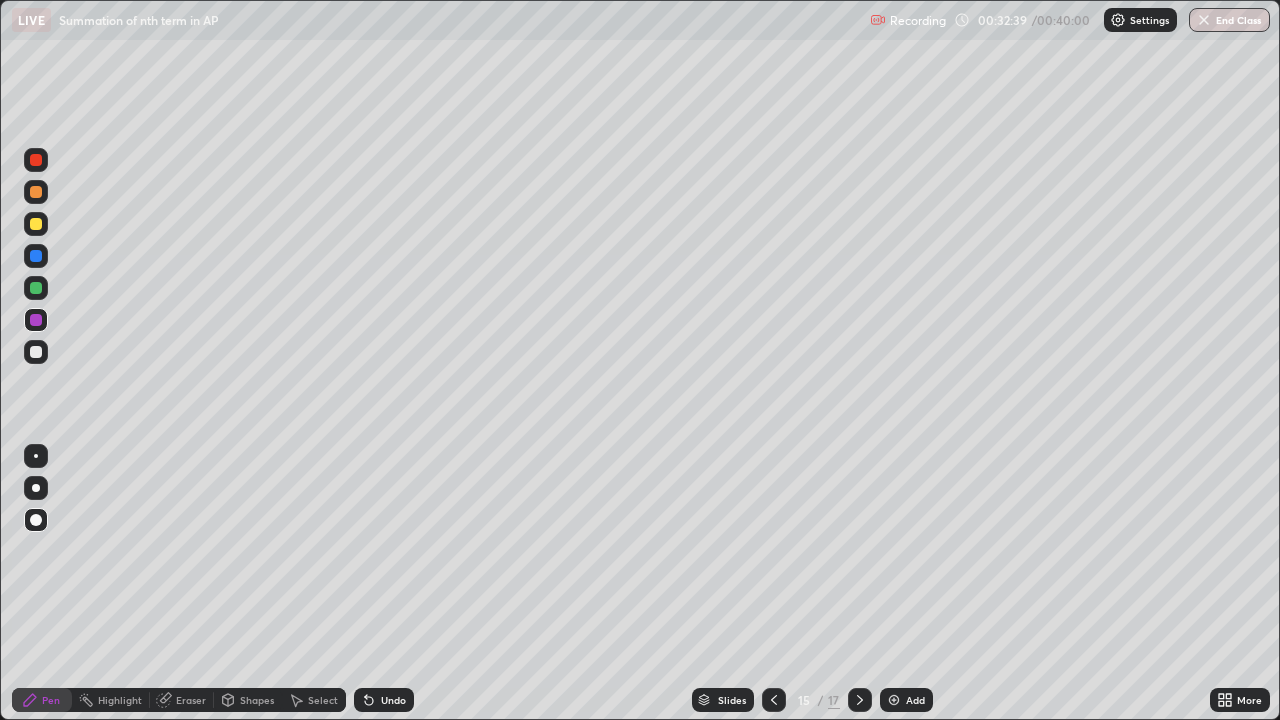 click at bounding box center (36, 256) 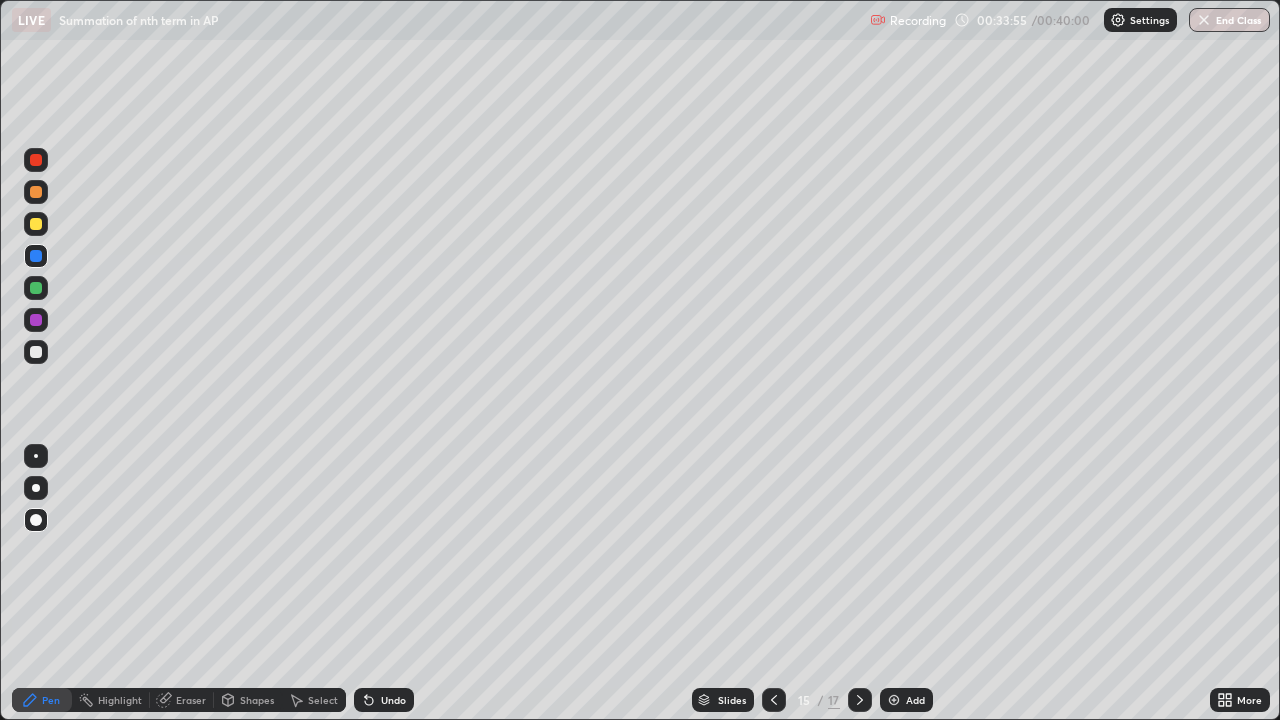 click at bounding box center (36, 320) 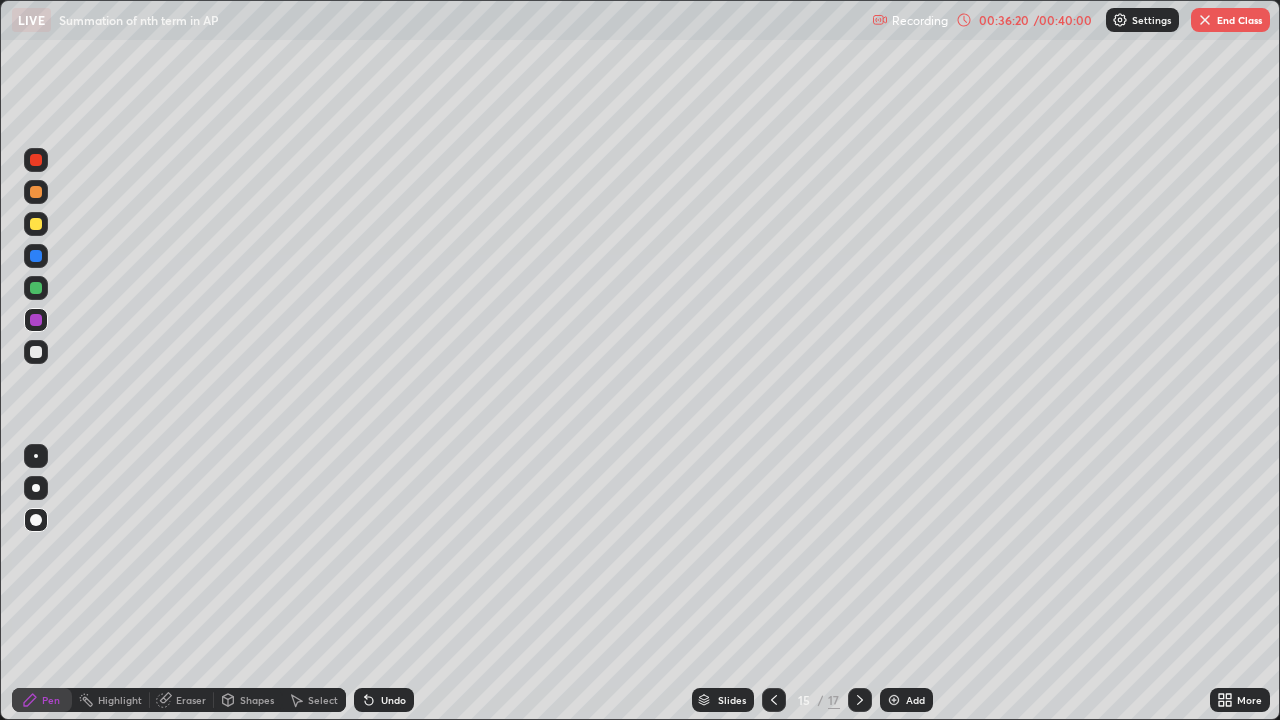 click at bounding box center (36, 352) 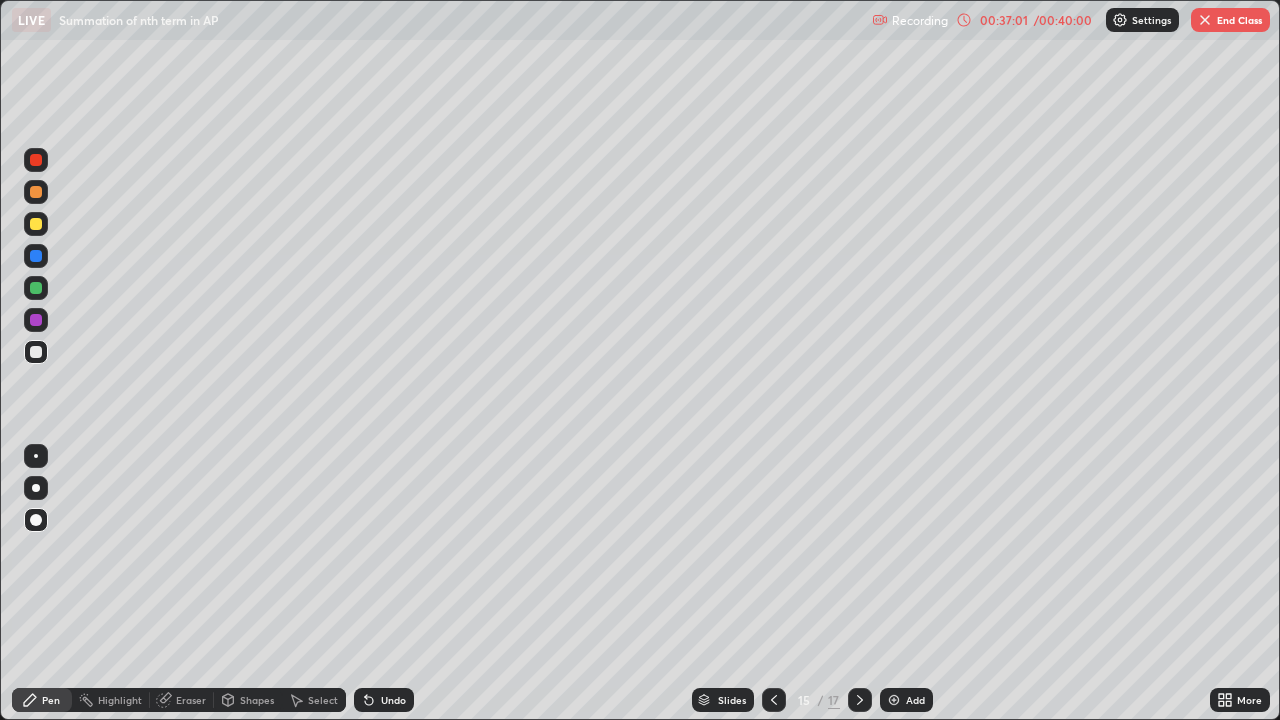click on "Undo" at bounding box center [380, 700] 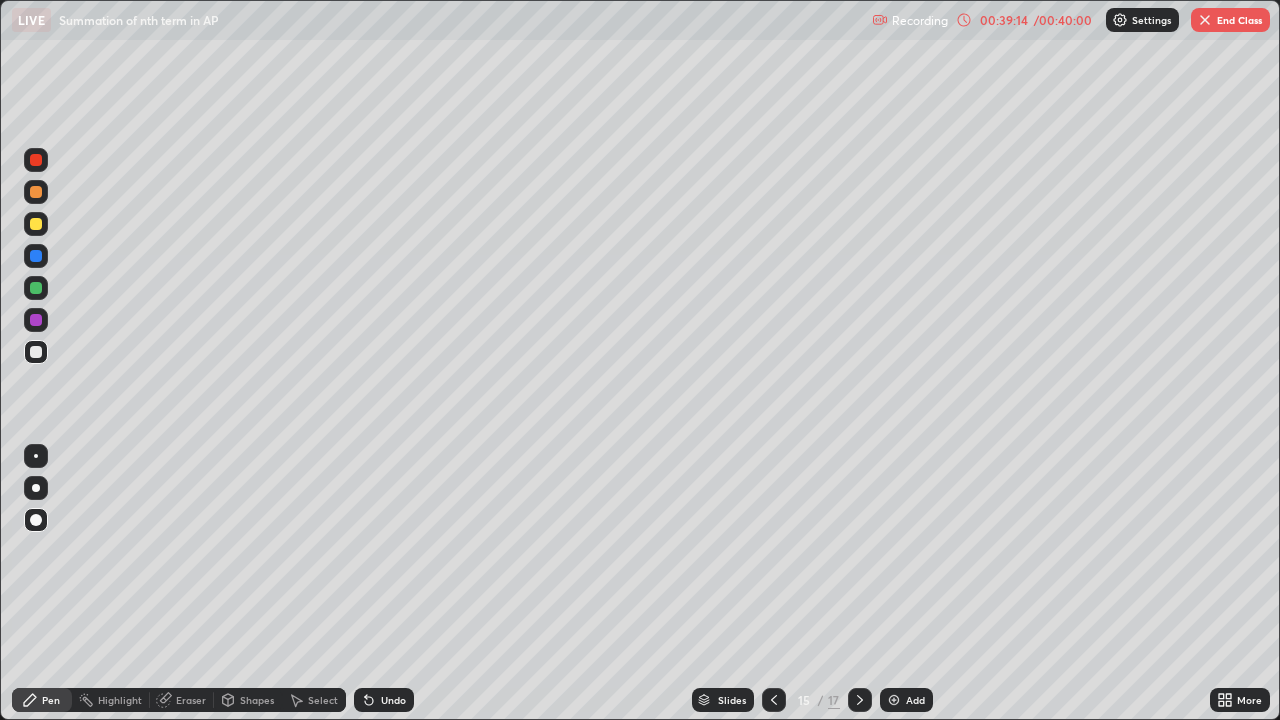 click 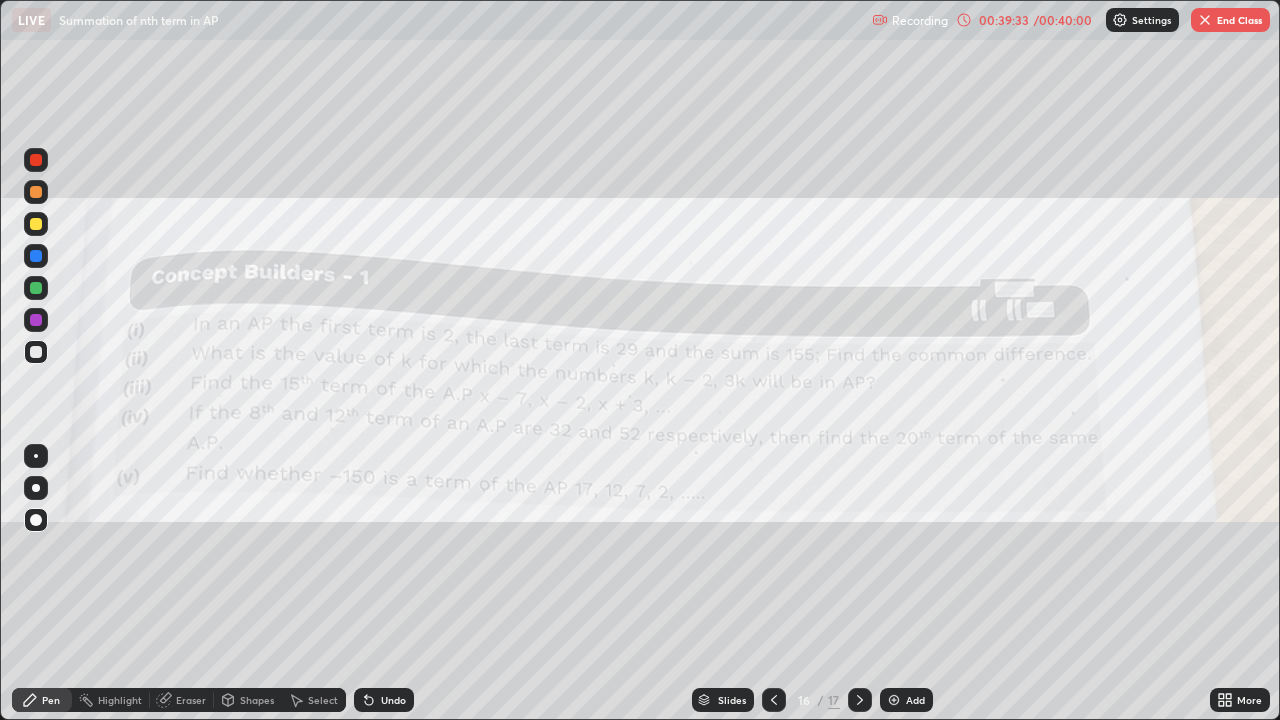 click at bounding box center (36, 320) 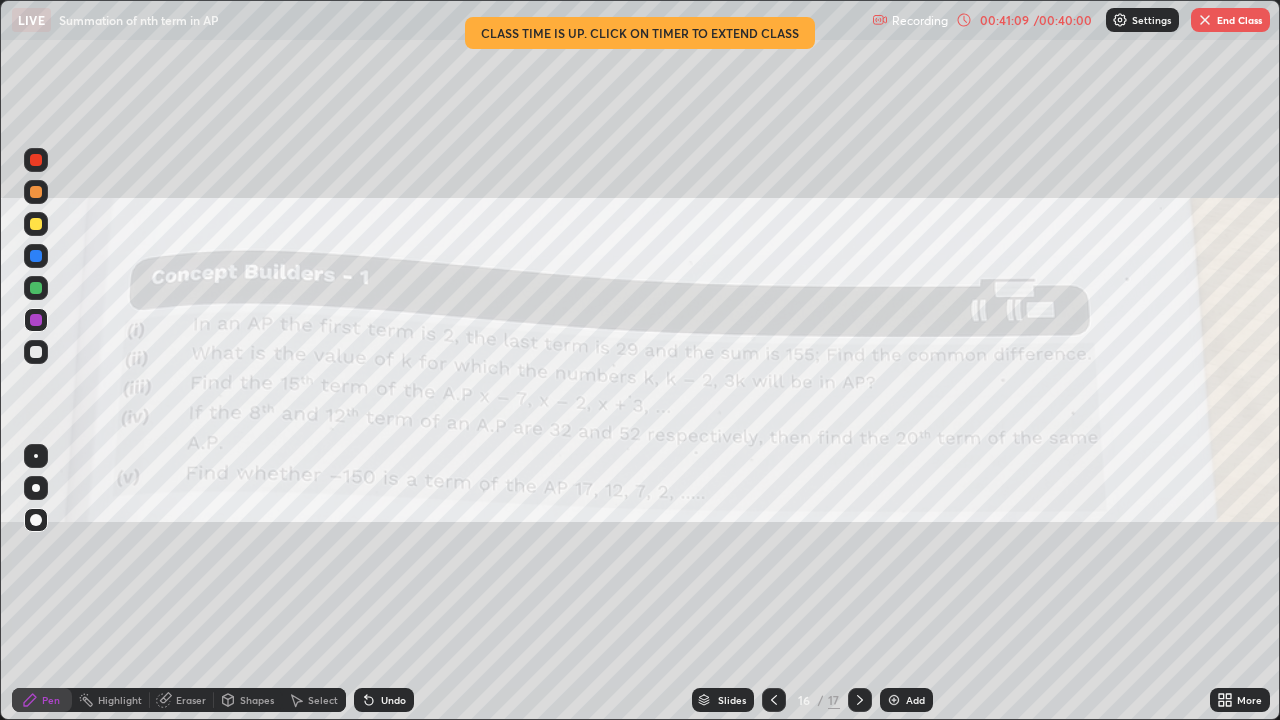 click 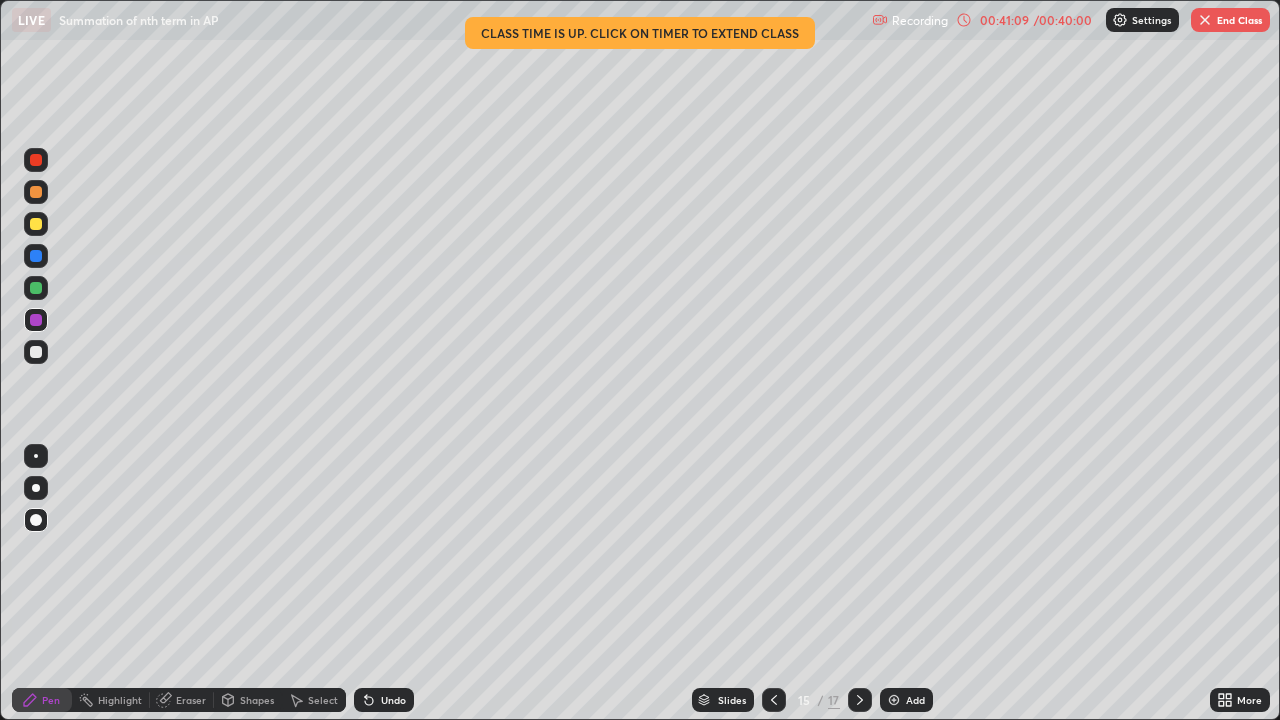 click 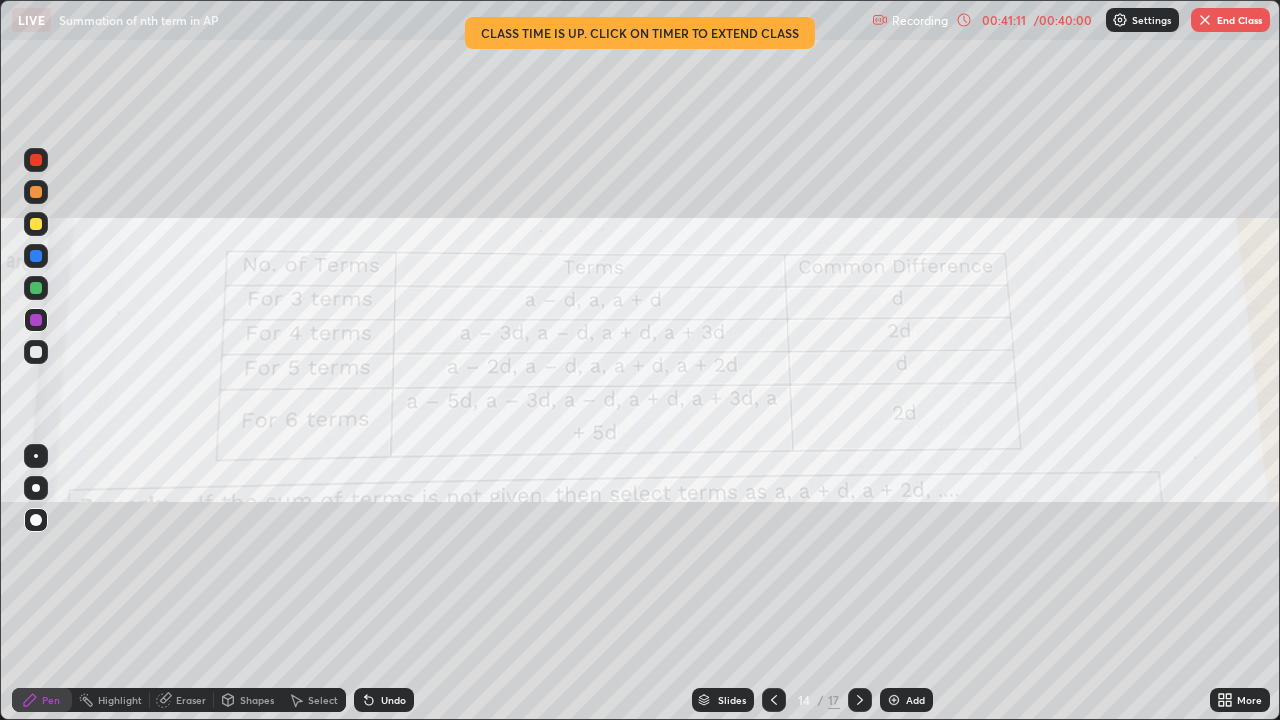 click on "Slides" at bounding box center [732, 700] 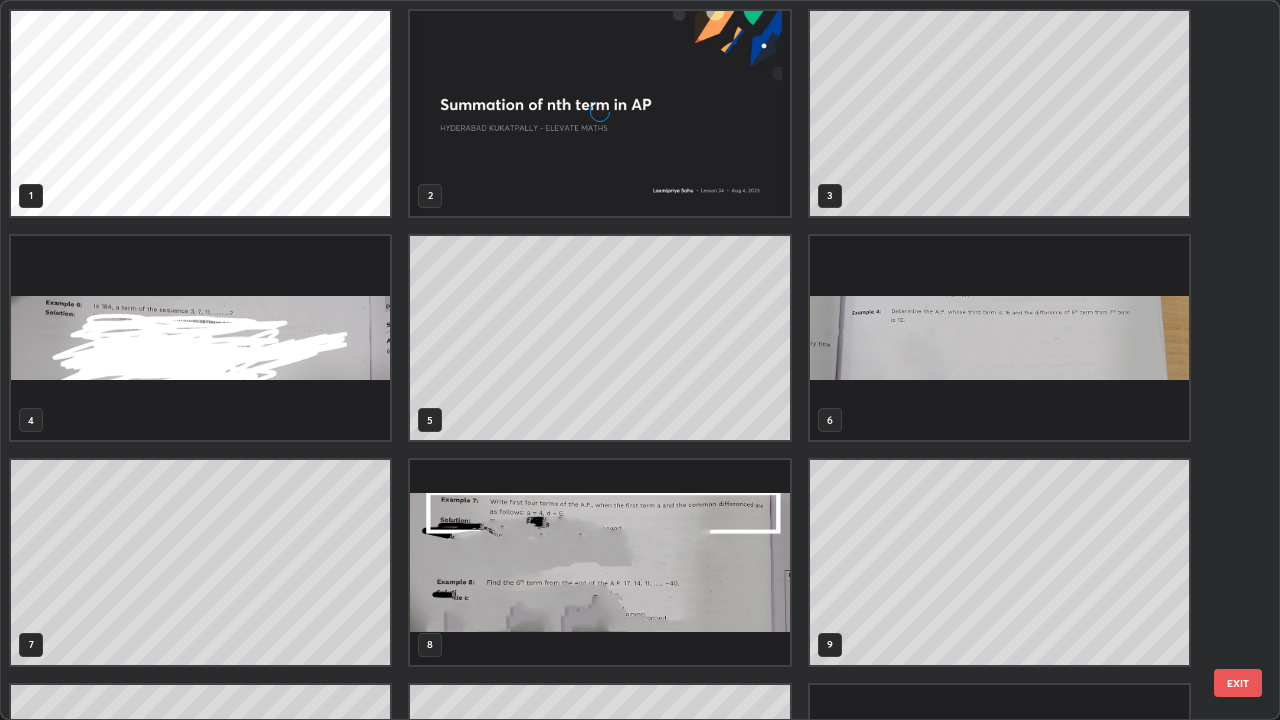 scroll, scrollTop: 405, scrollLeft: 0, axis: vertical 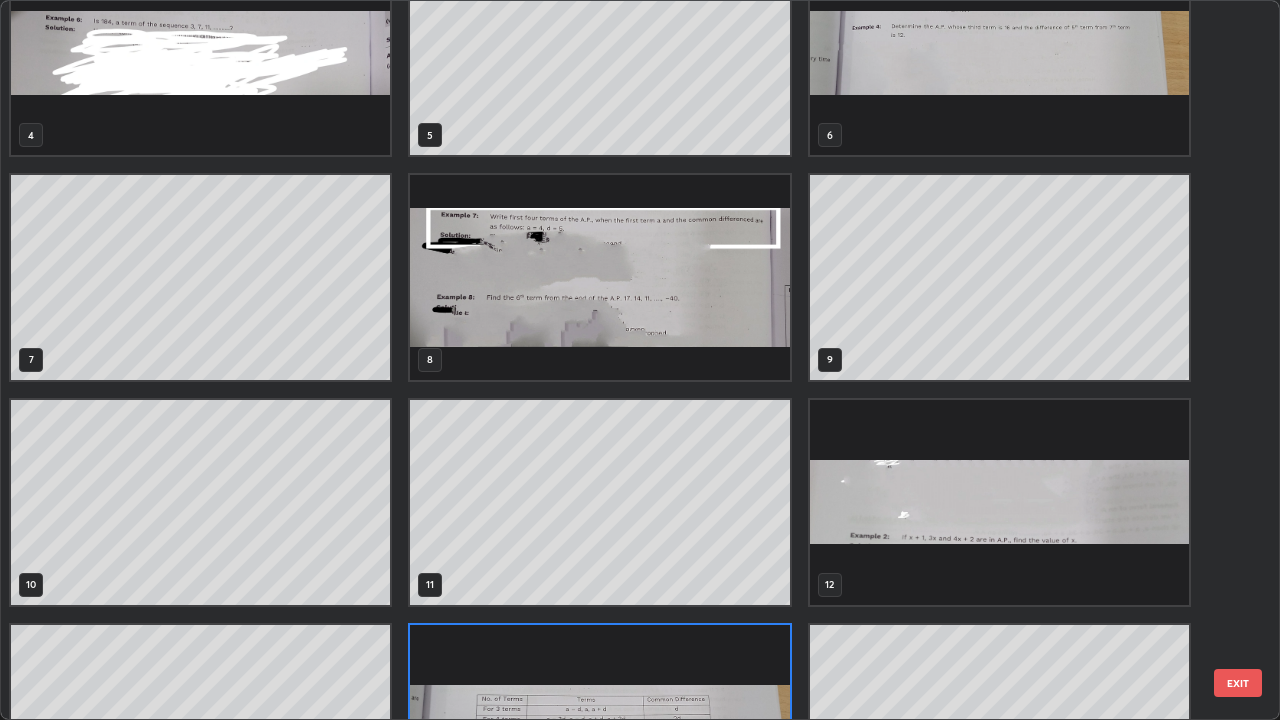 click at bounding box center [999, 502] 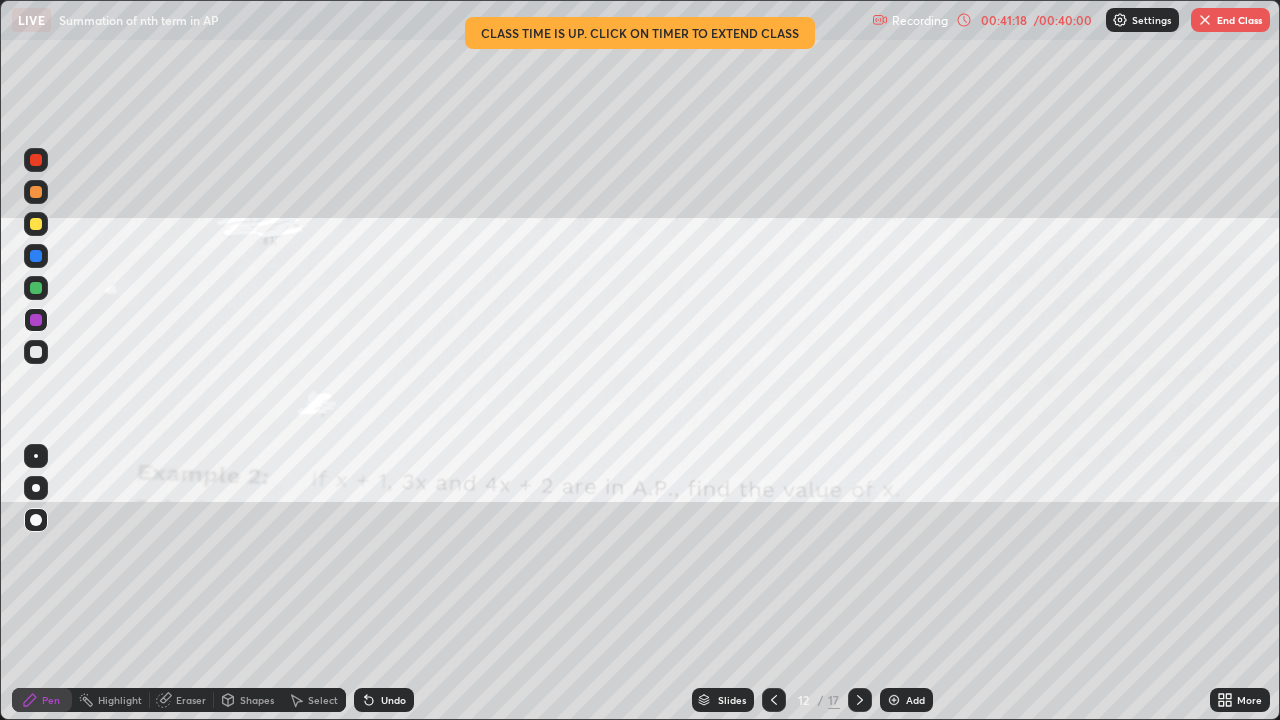 click 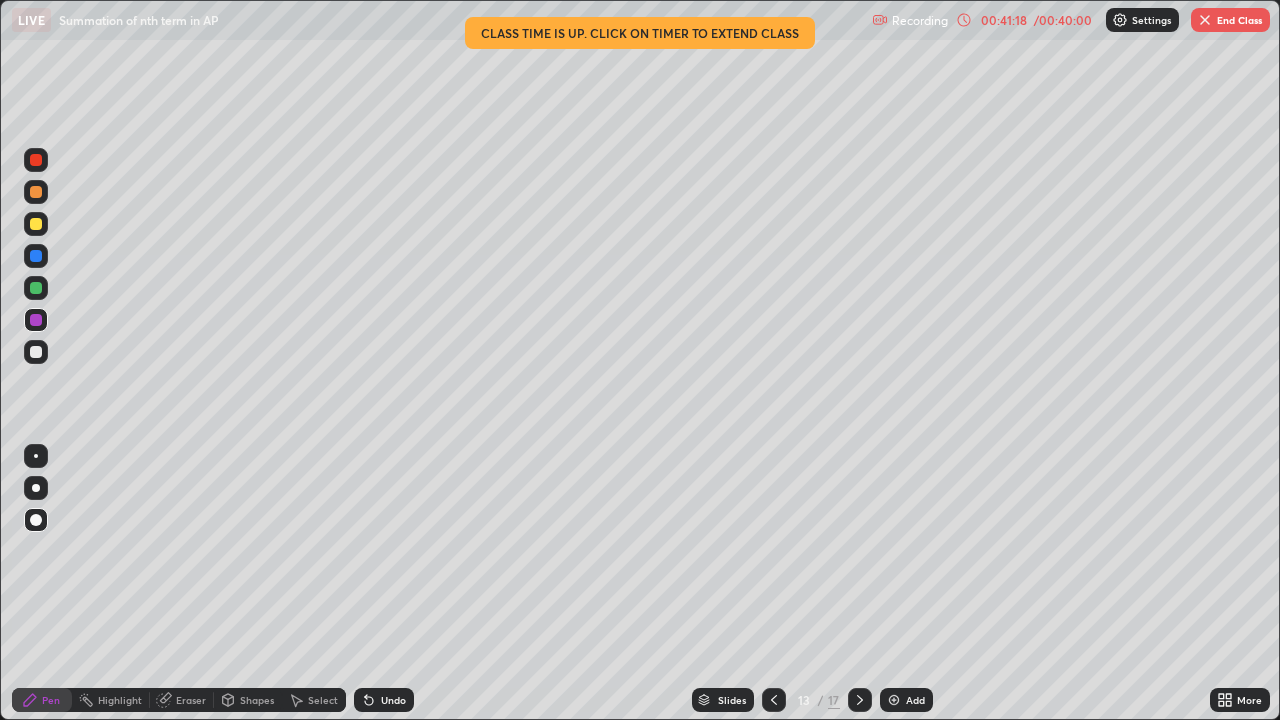 click 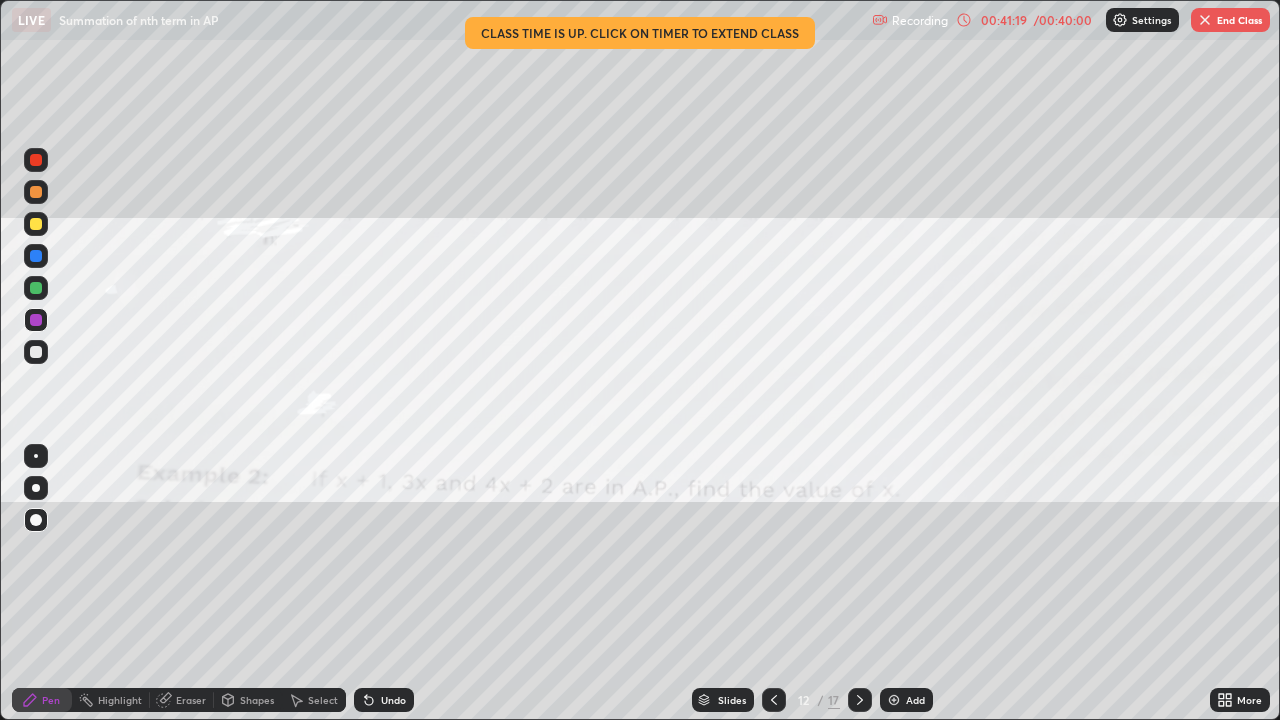 click 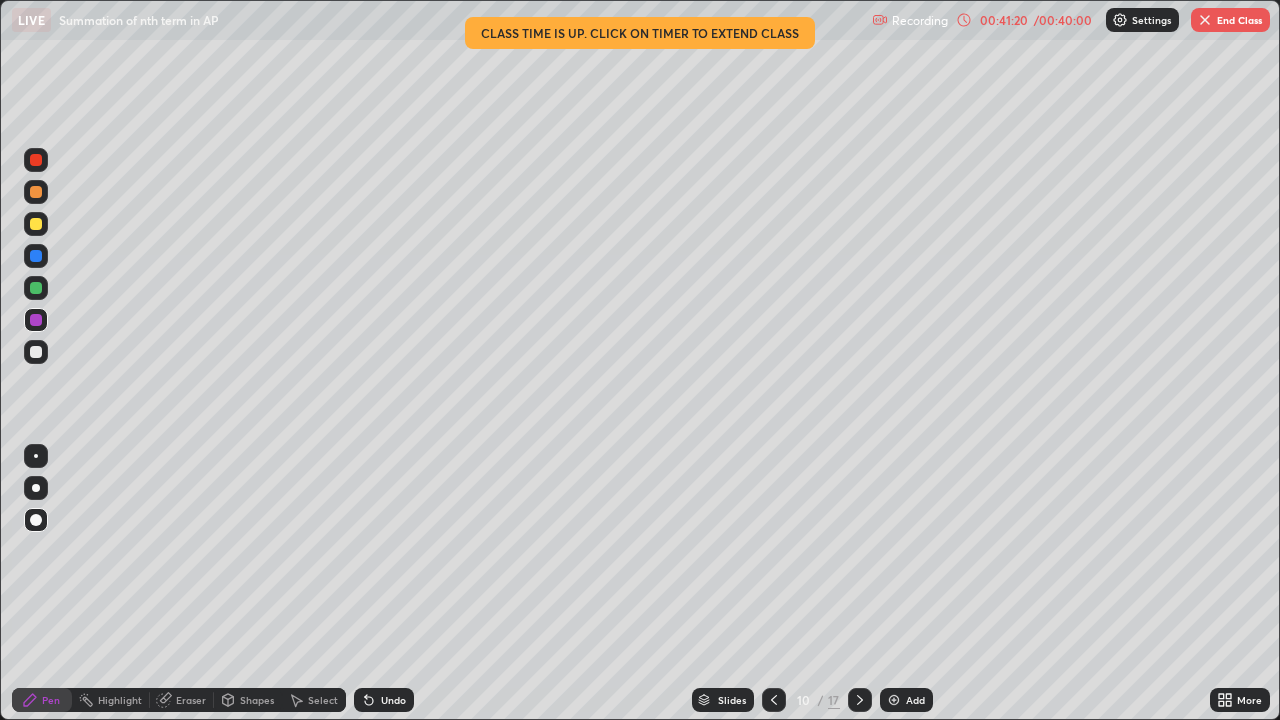 click 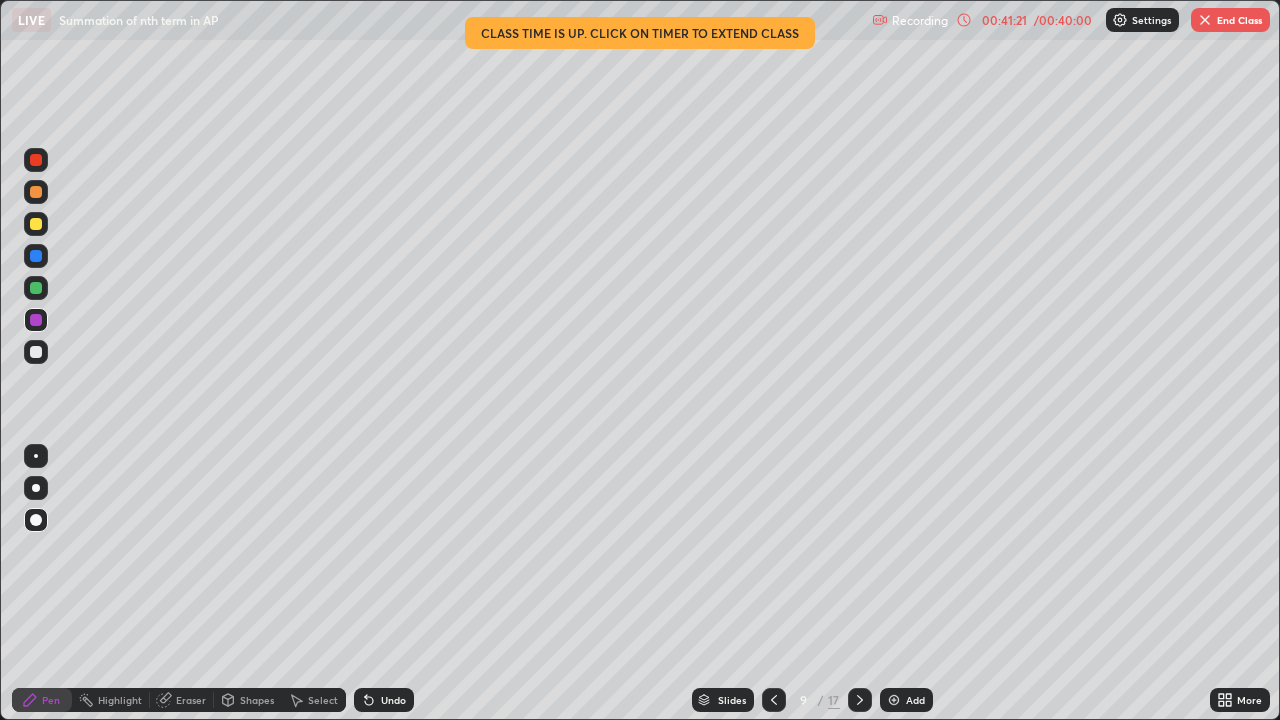 click 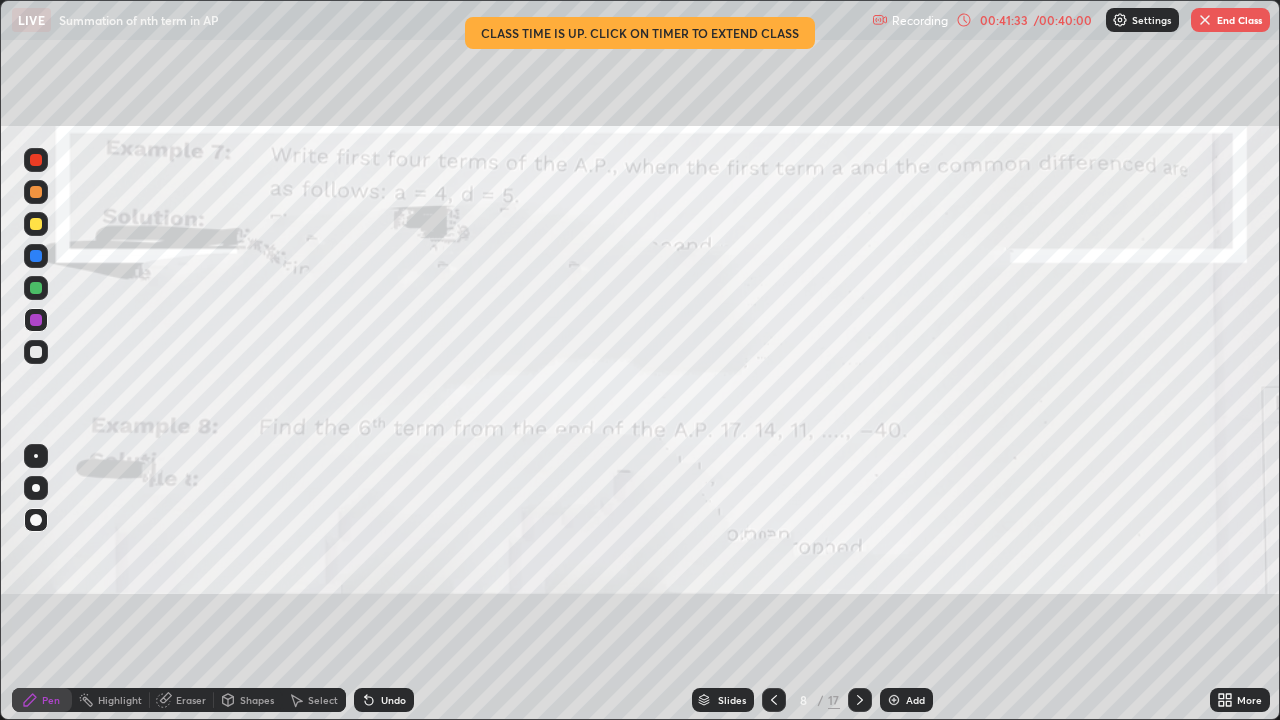 click on "End Class" at bounding box center (1230, 20) 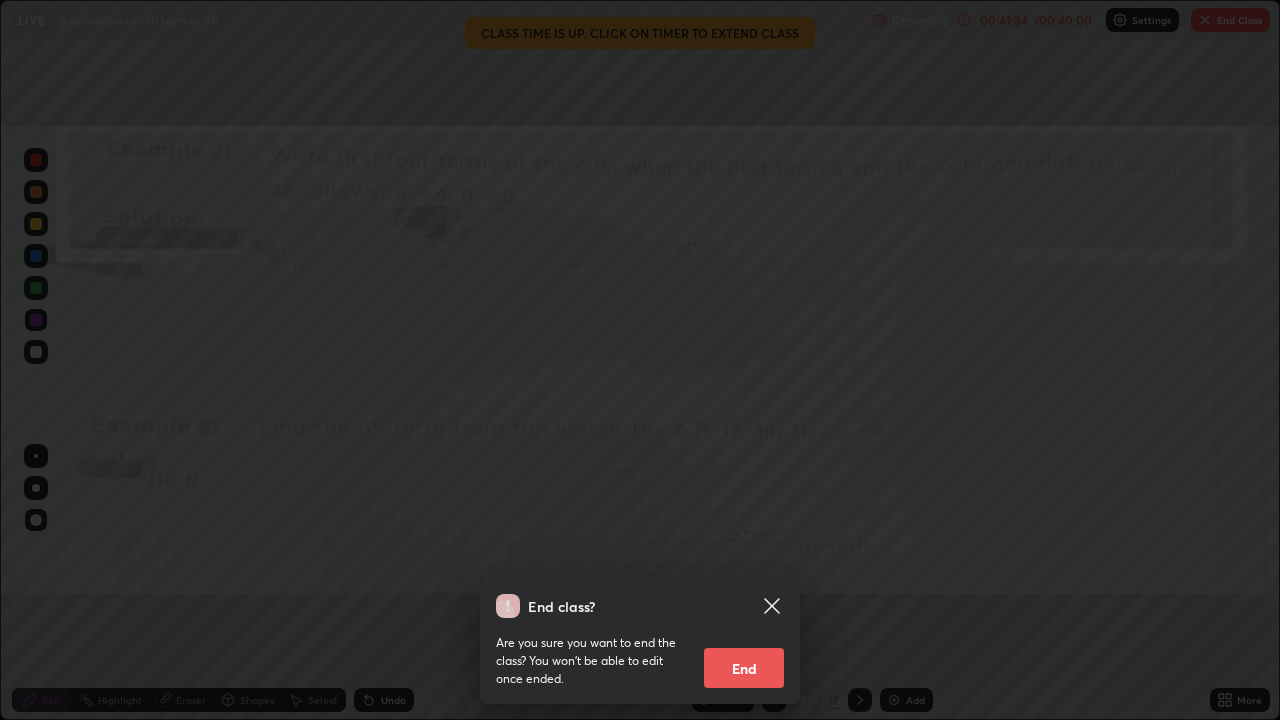 click on "End" at bounding box center (744, 668) 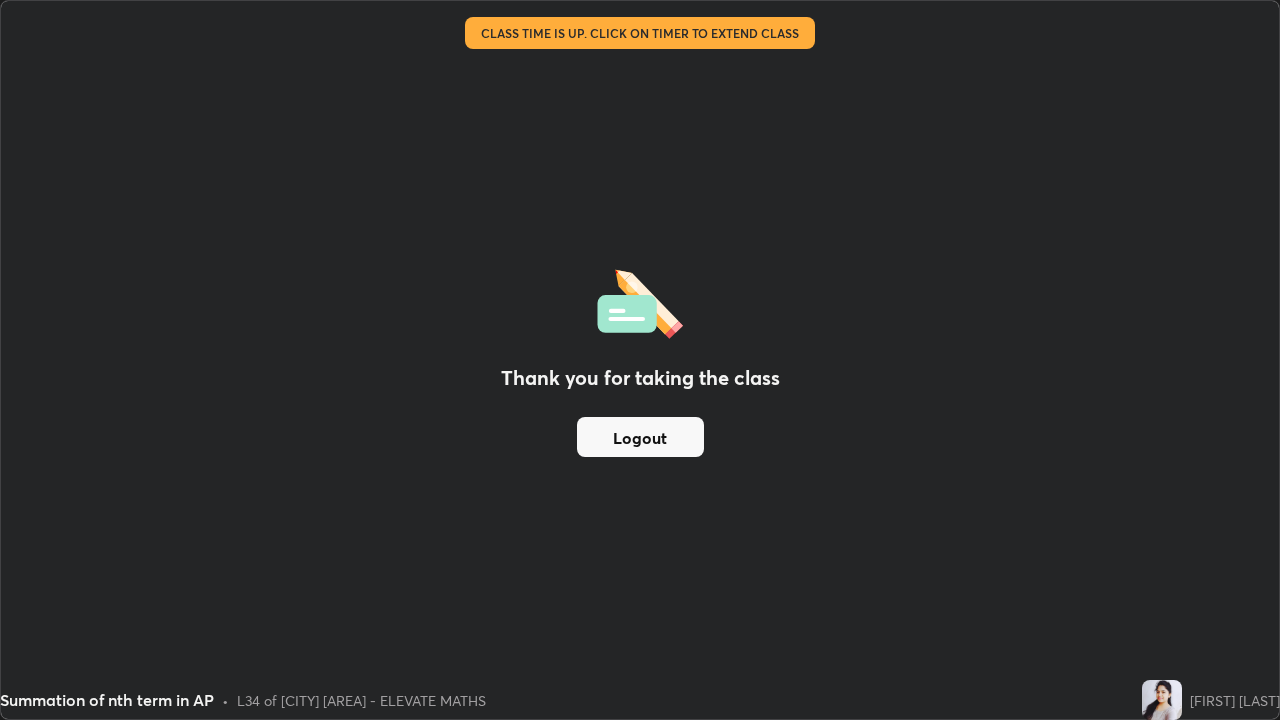 click on "Logout" at bounding box center (640, 437) 